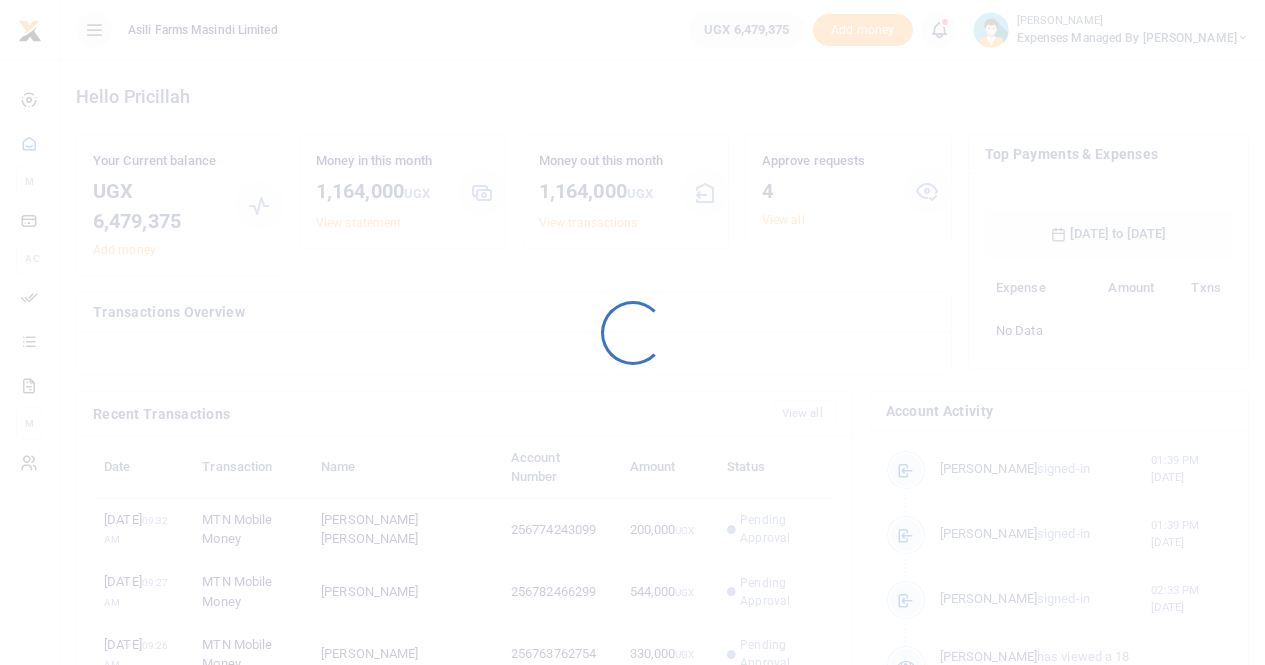 scroll, scrollTop: 0, scrollLeft: 0, axis: both 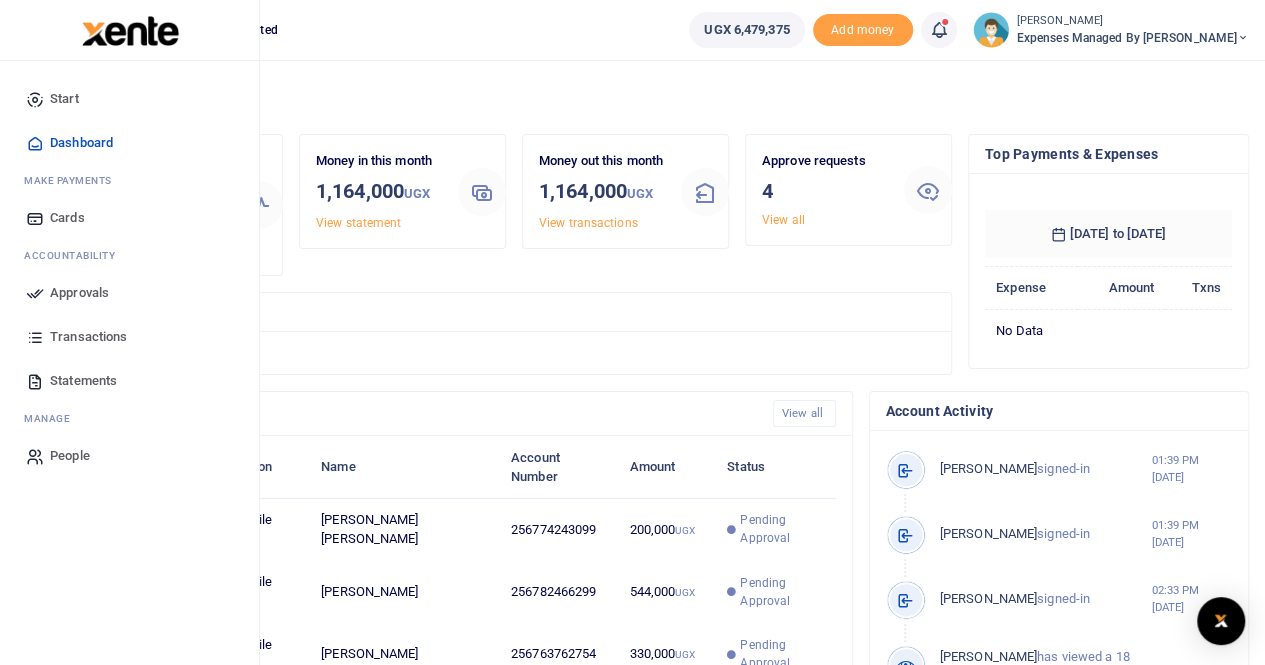 click on "Approvals" at bounding box center [79, 293] 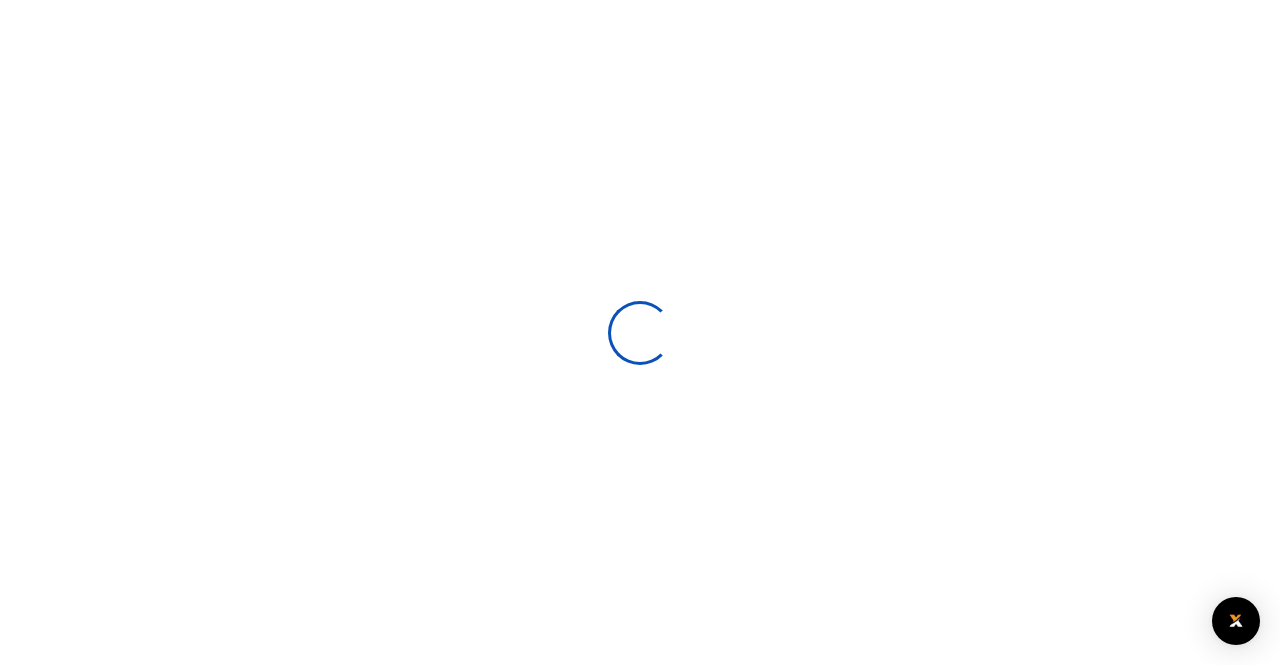 scroll, scrollTop: 0, scrollLeft: 0, axis: both 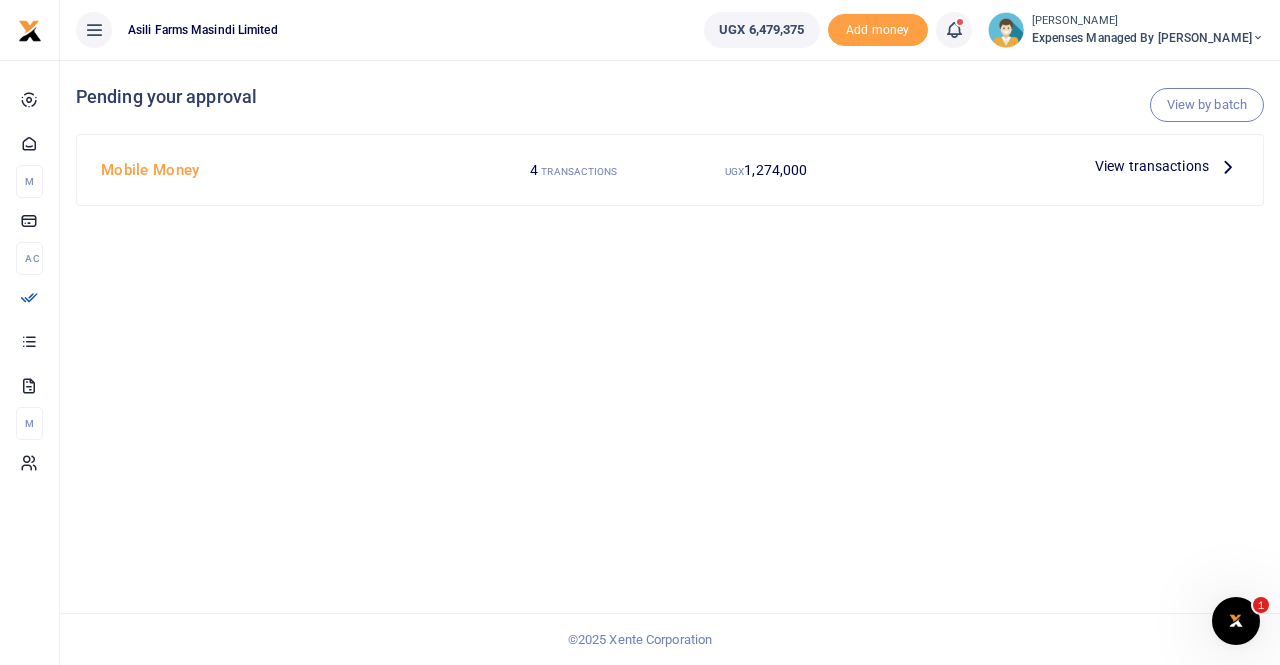 click at bounding box center (1228, 166) 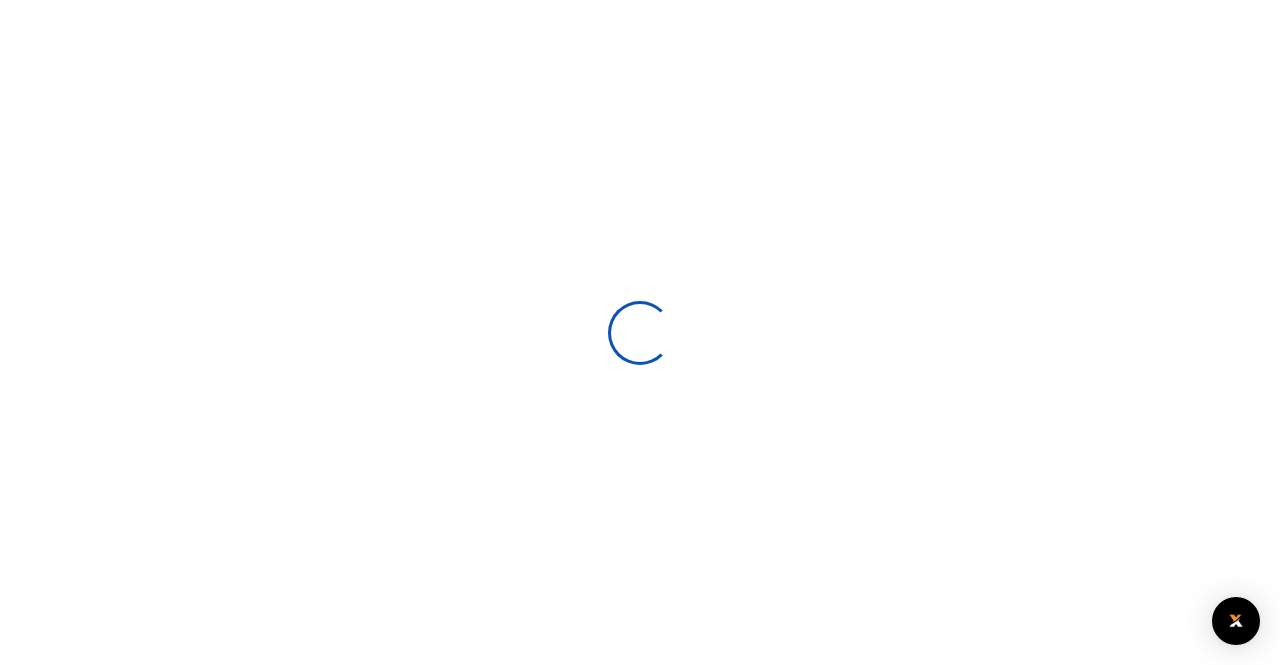 scroll, scrollTop: 0, scrollLeft: 0, axis: both 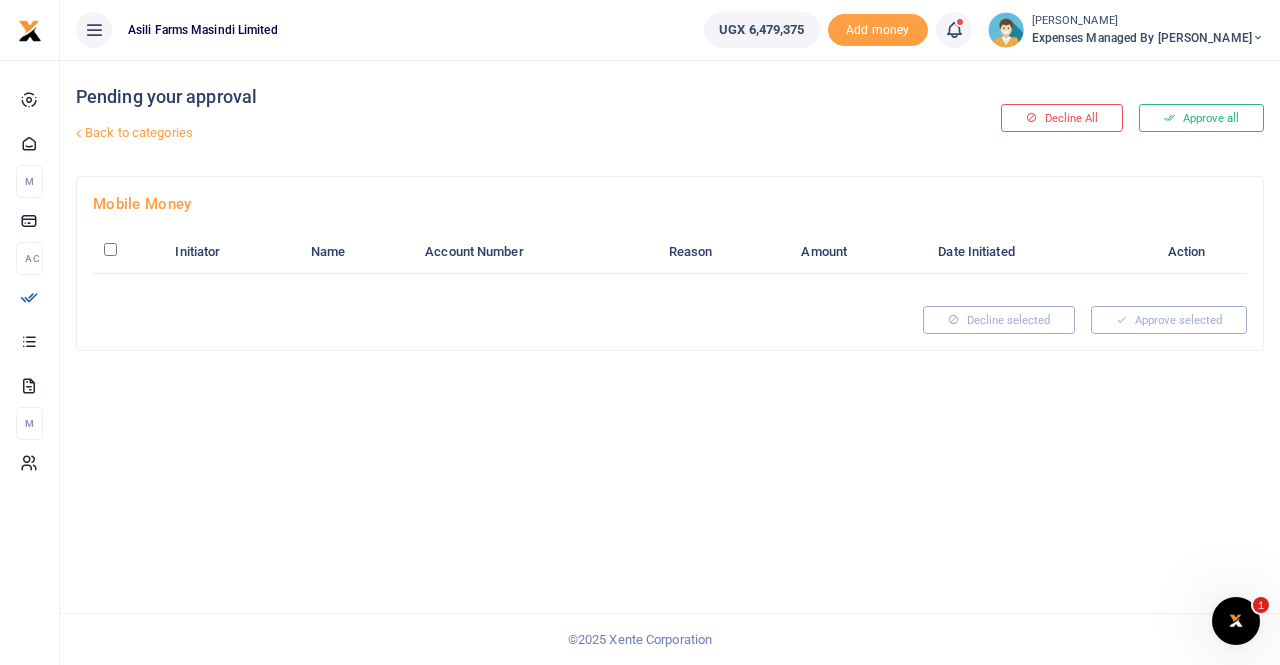 click at bounding box center [78, 133] 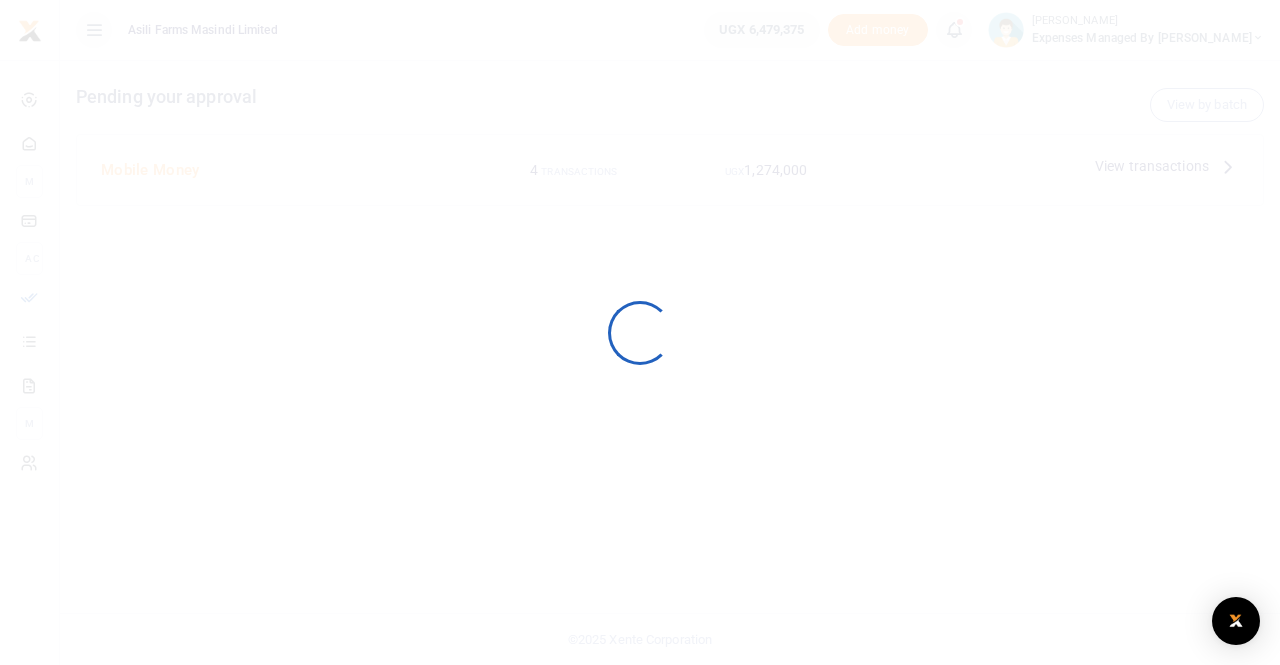 scroll, scrollTop: 0, scrollLeft: 0, axis: both 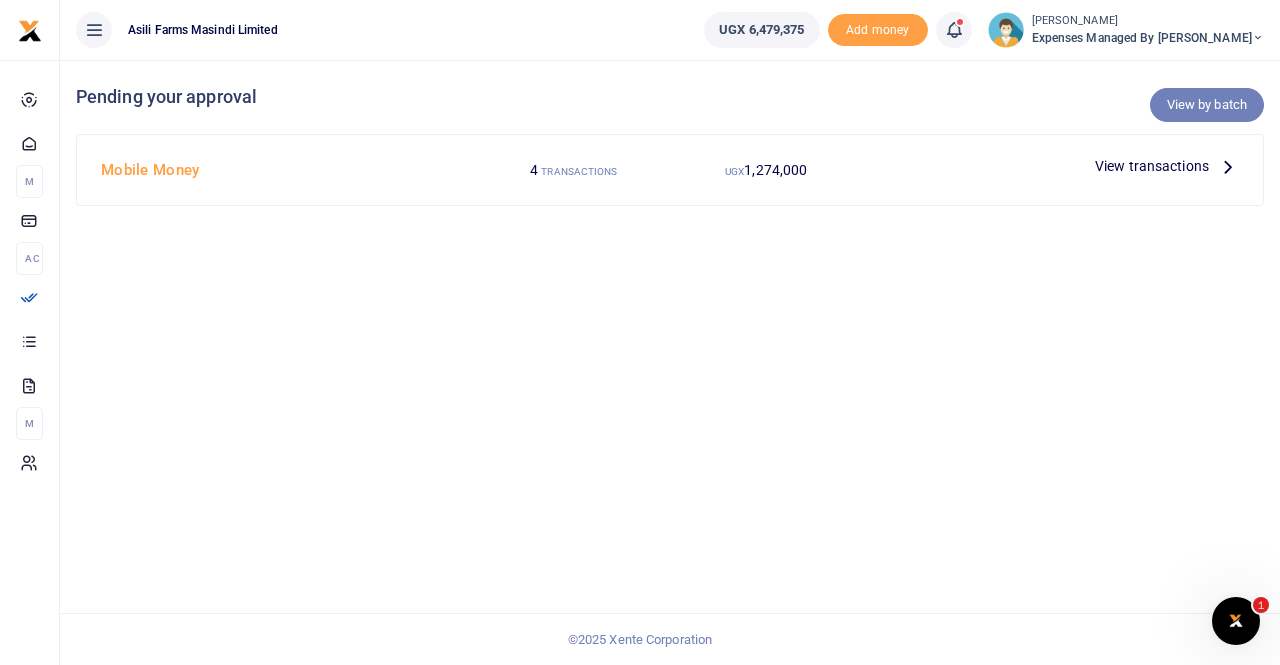 click on "View by batch" at bounding box center [1207, 105] 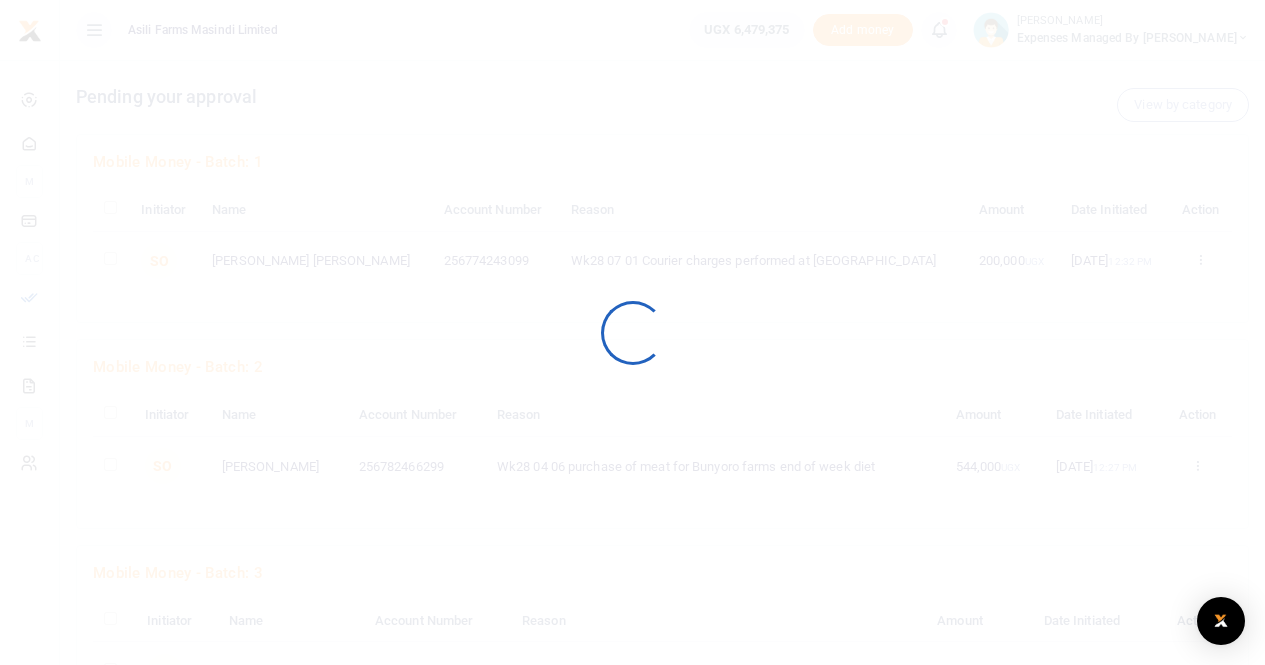 scroll, scrollTop: 0, scrollLeft: 0, axis: both 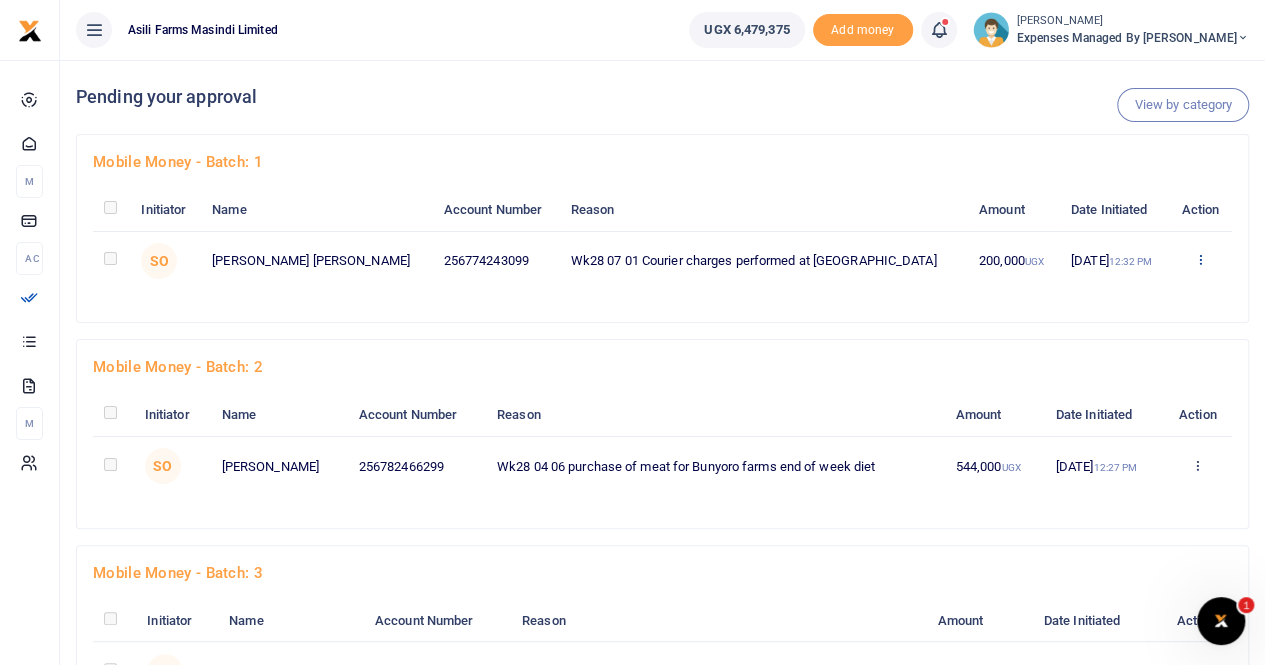 click at bounding box center [1200, 259] 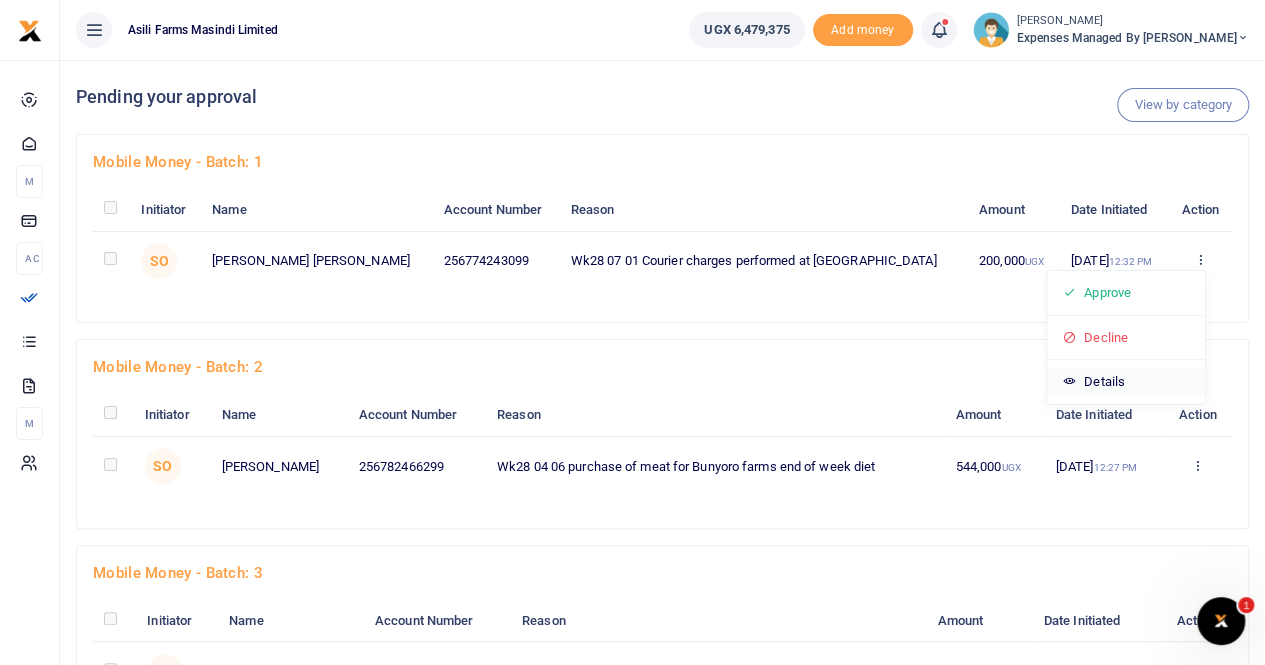 click on "Details" at bounding box center (1126, 382) 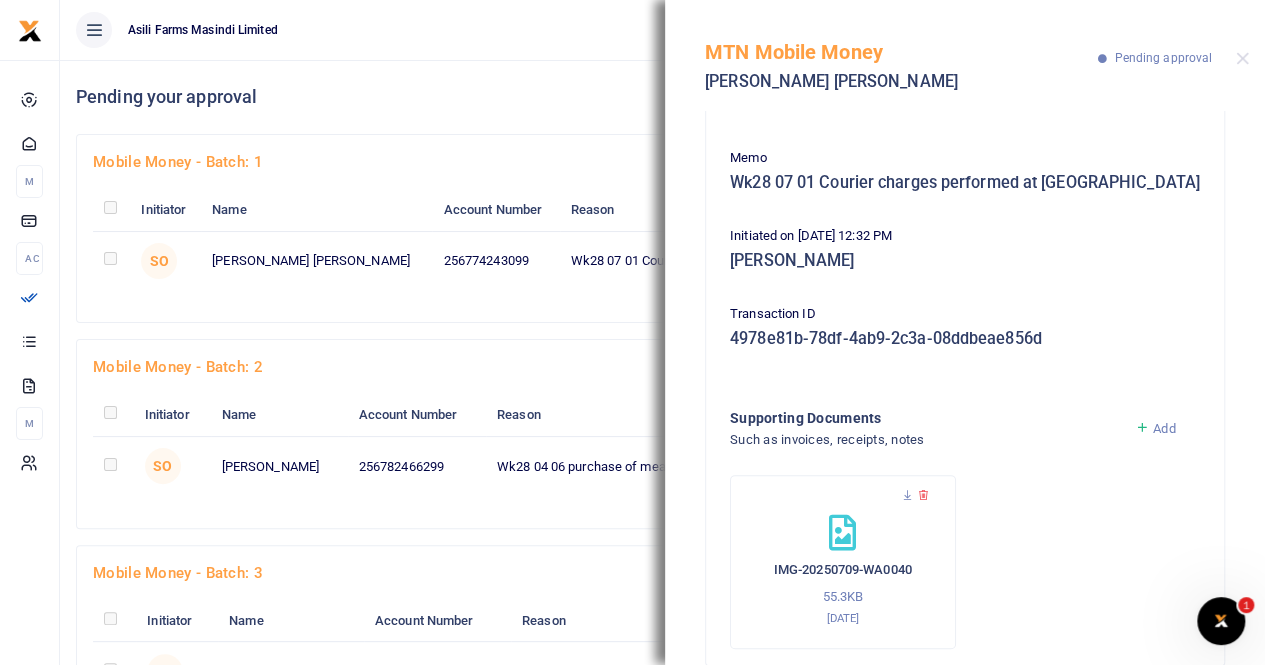 scroll, scrollTop: 179, scrollLeft: 0, axis: vertical 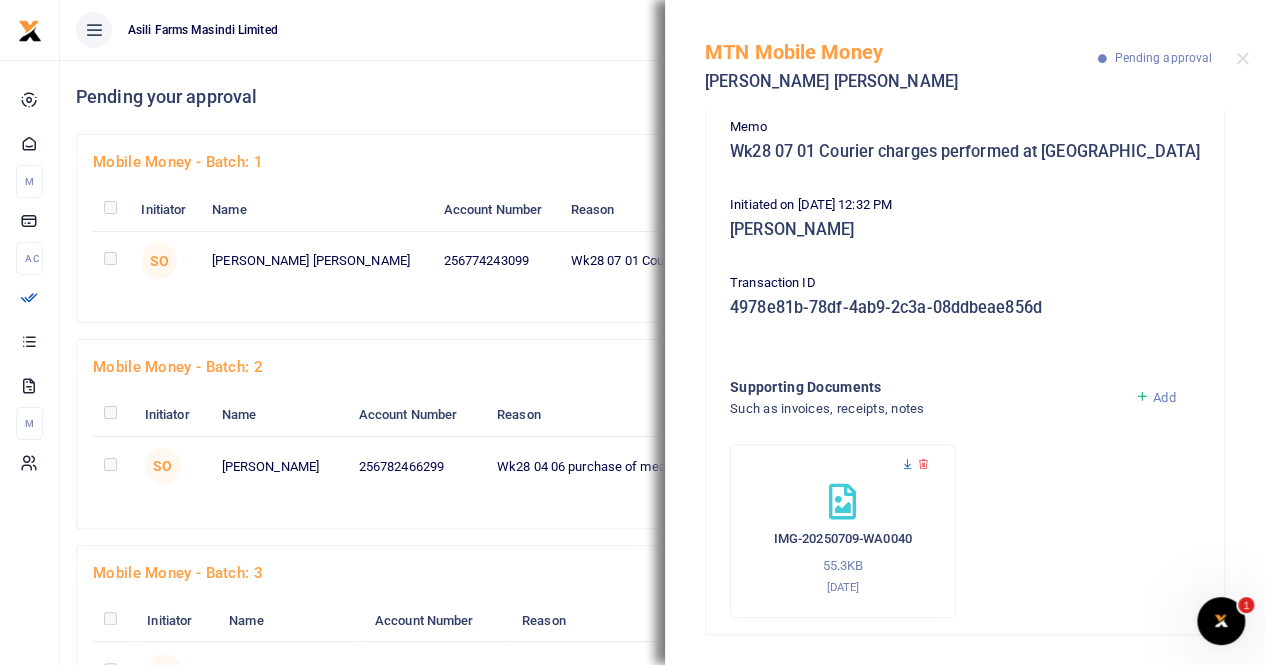 click at bounding box center (907, 464) 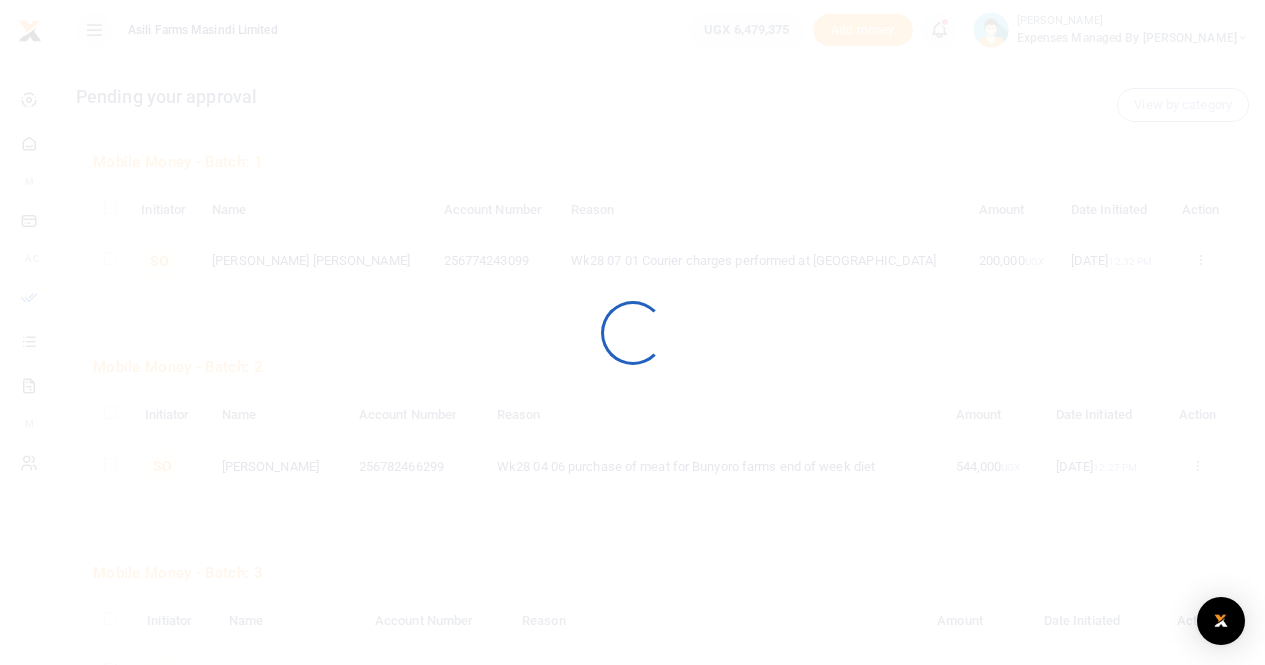 scroll, scrollTop: 0, scrollLeft: 0, axis: both 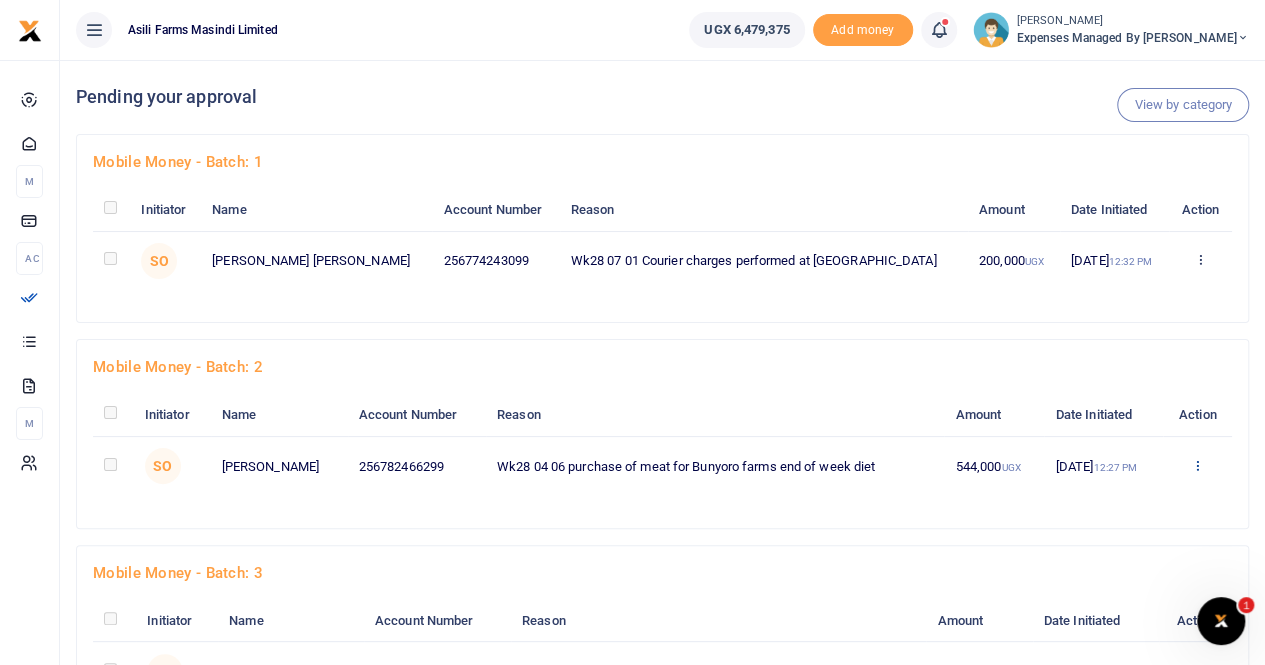 click at bounding box center (1200, 259) 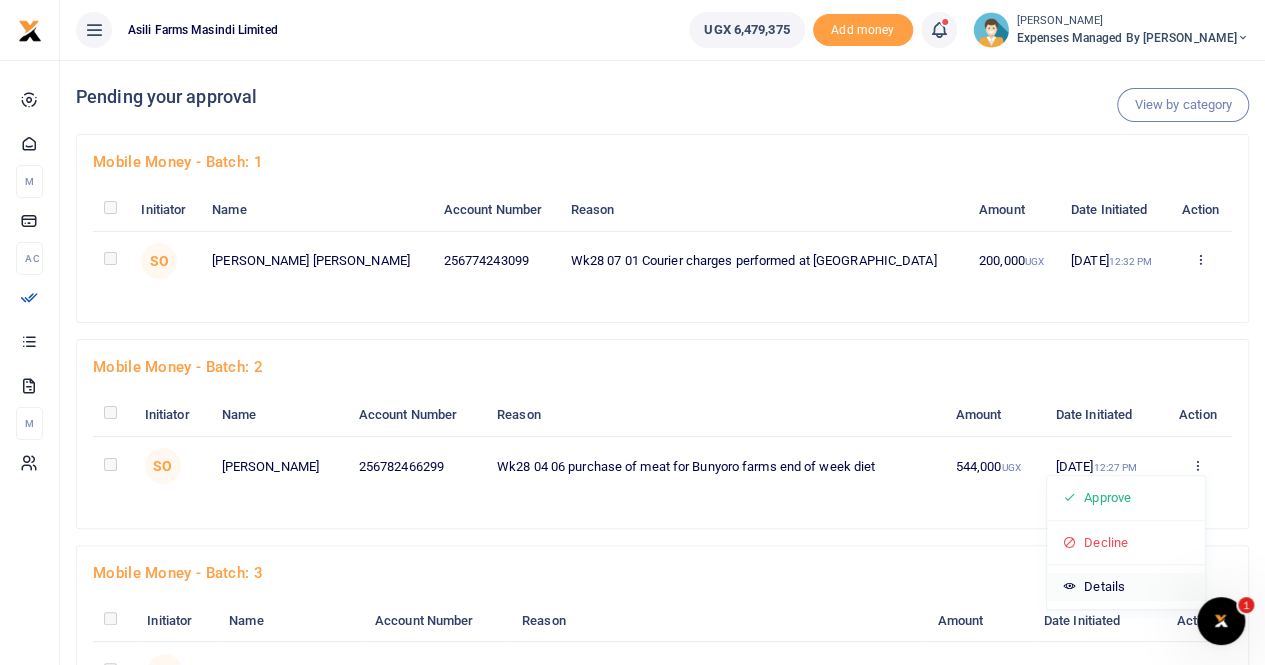 click on "Details" at bounding box center (1126, 587) 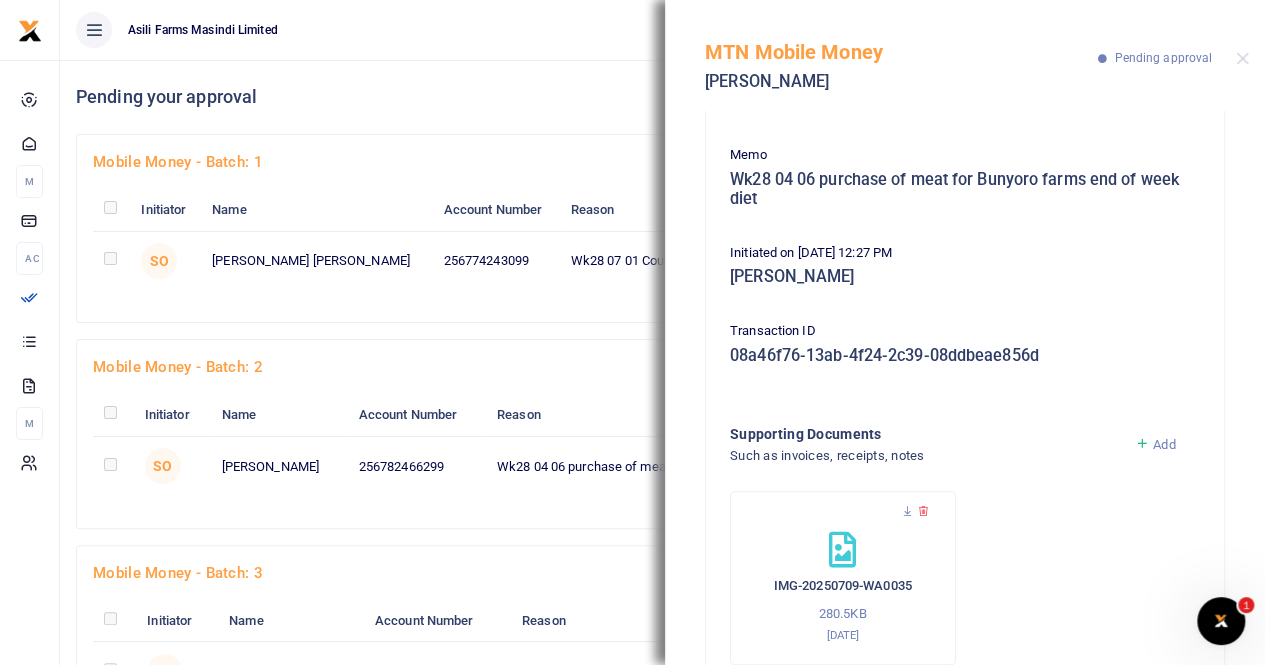 scroll, scrollTop: 198, scrollLeft: 0, axis: vertical 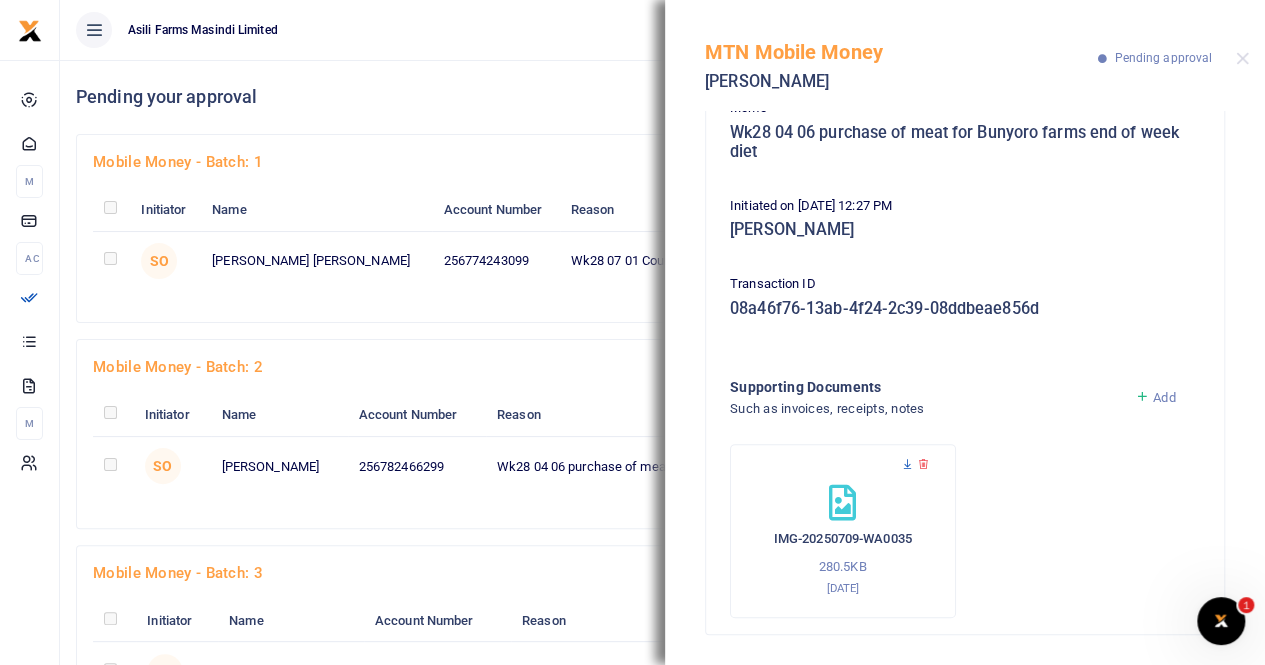click at bounding box center (907, 464) 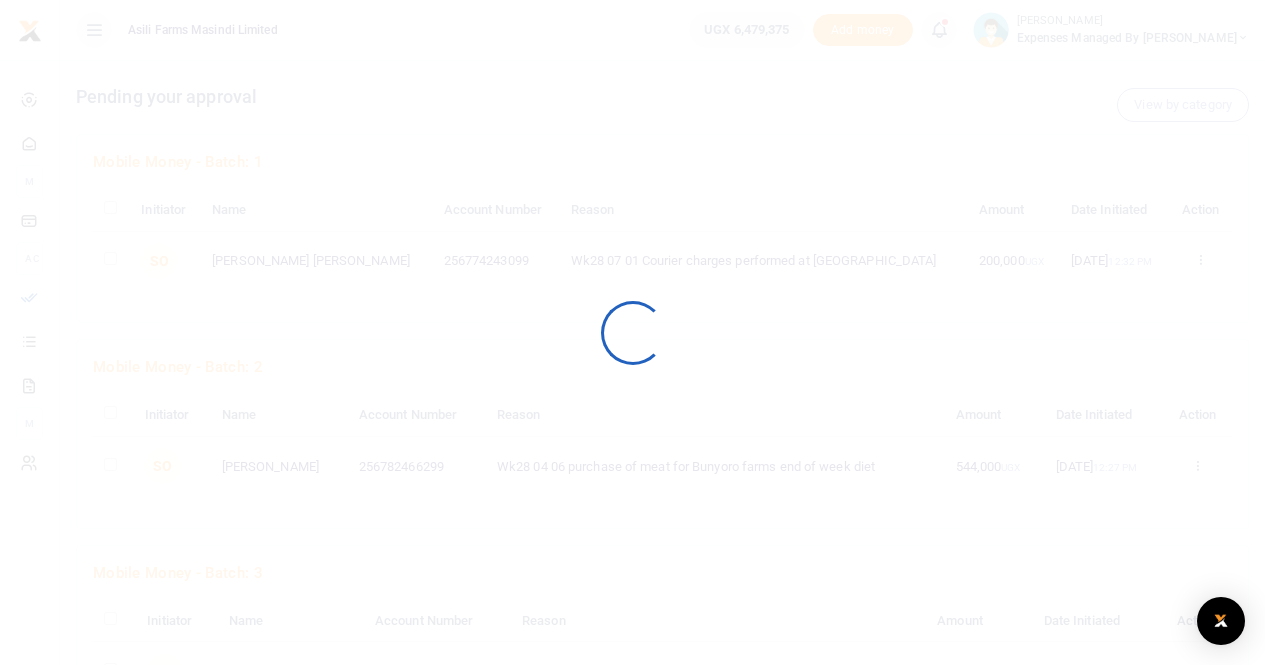scroll, scrollTop: 0, scrollLeft: 0, axis: both 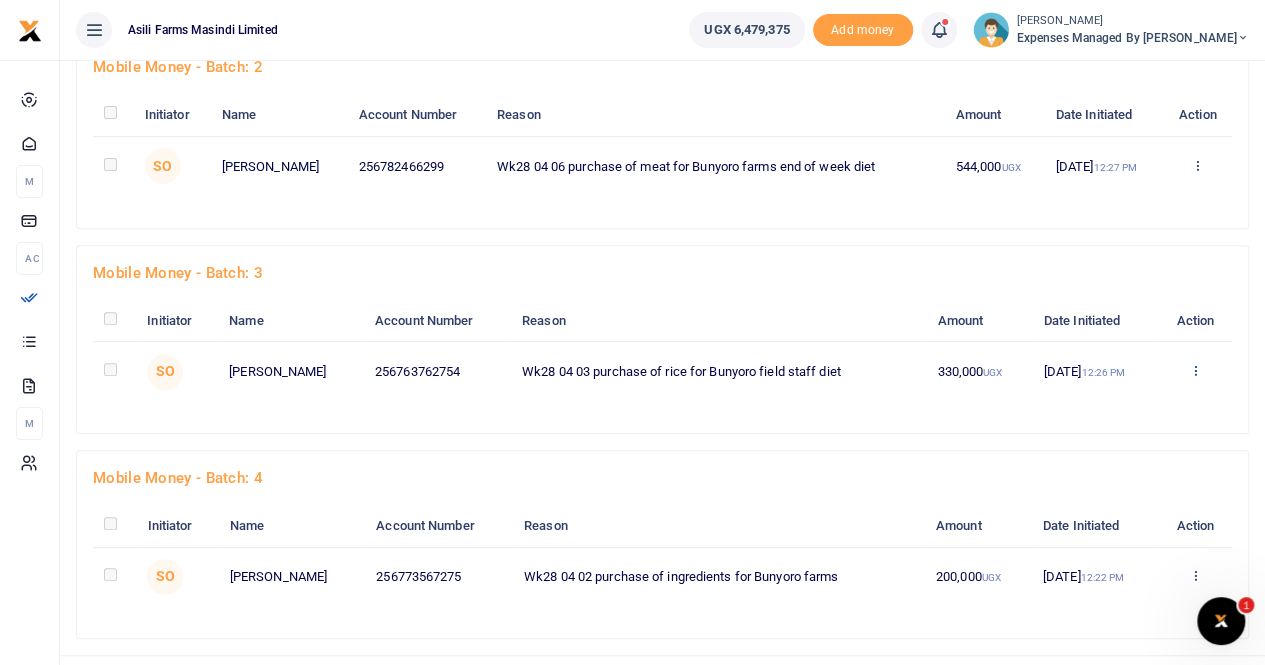 click at bounding box center (1200, -41) 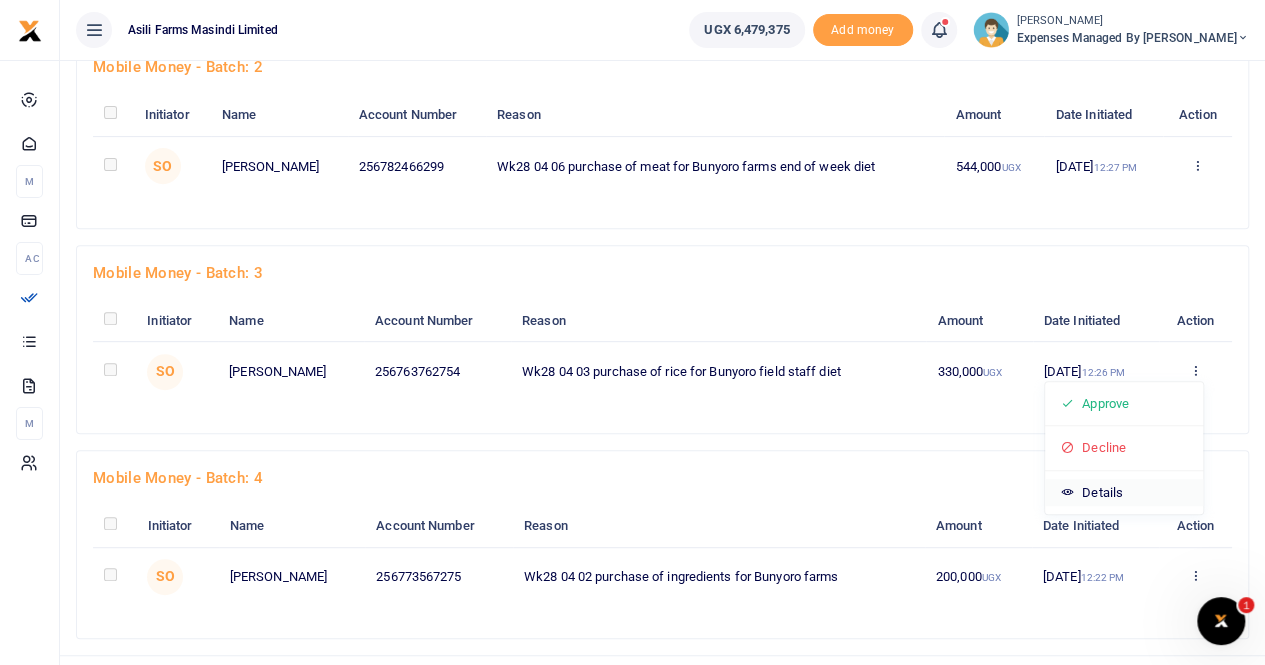 click on "Details" at bounding box center (1124, 493) 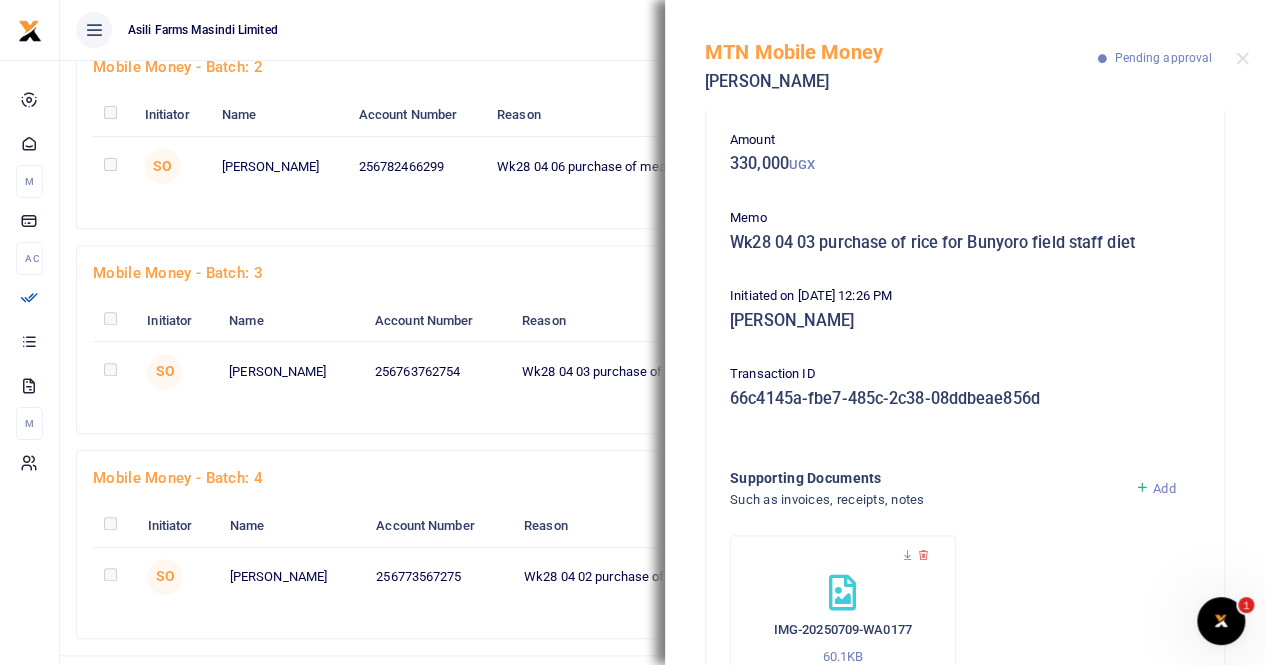 scroll, scrollTop: 179, scrollLeft: 0, axis: vertical 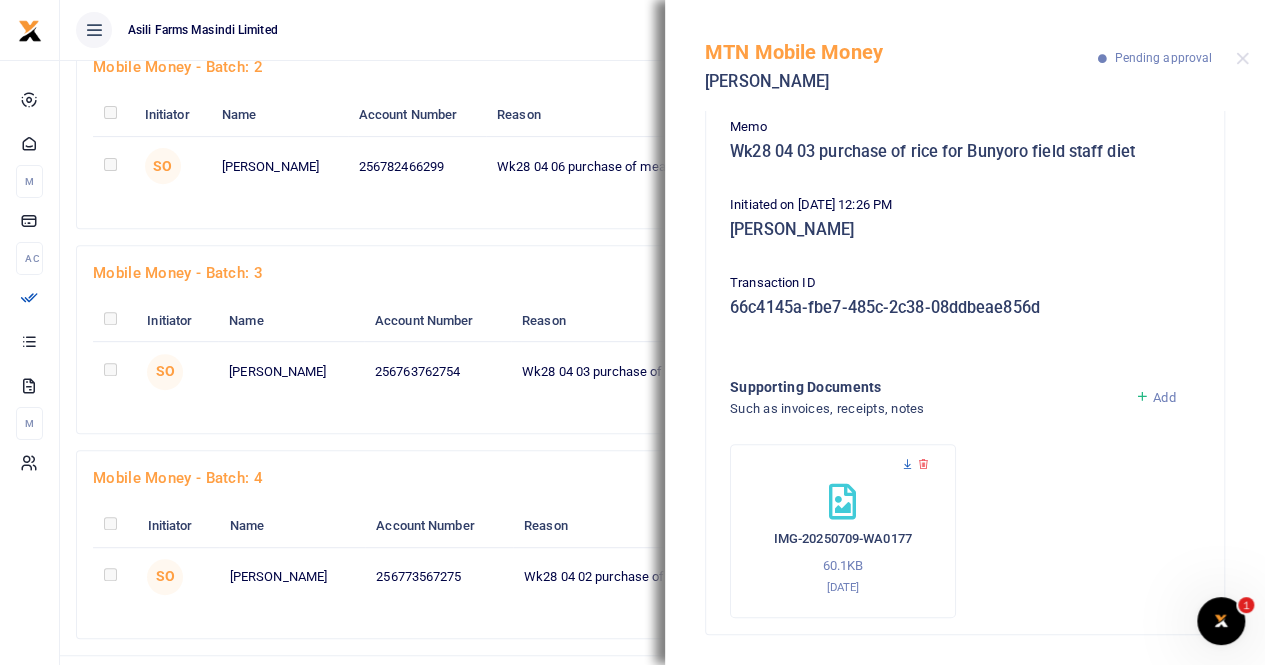 click at bounding box center [907, 464] 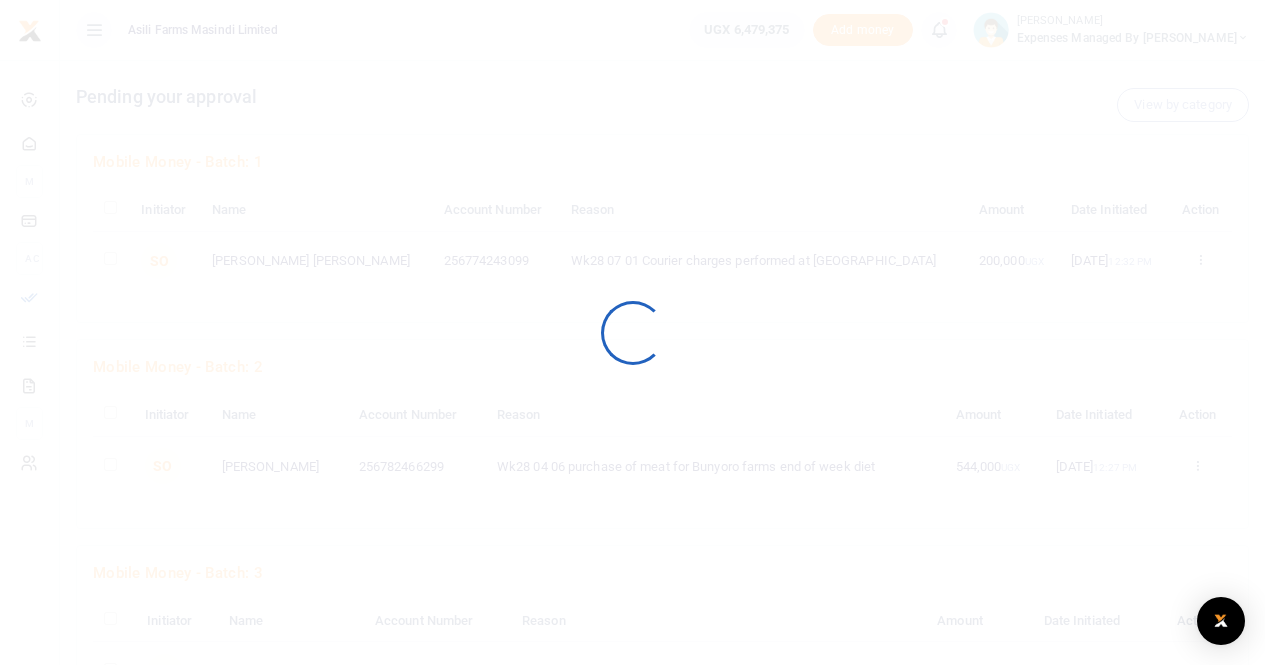 scroll, scrollTop: 300, scrollLeft: 0, axis: vertical 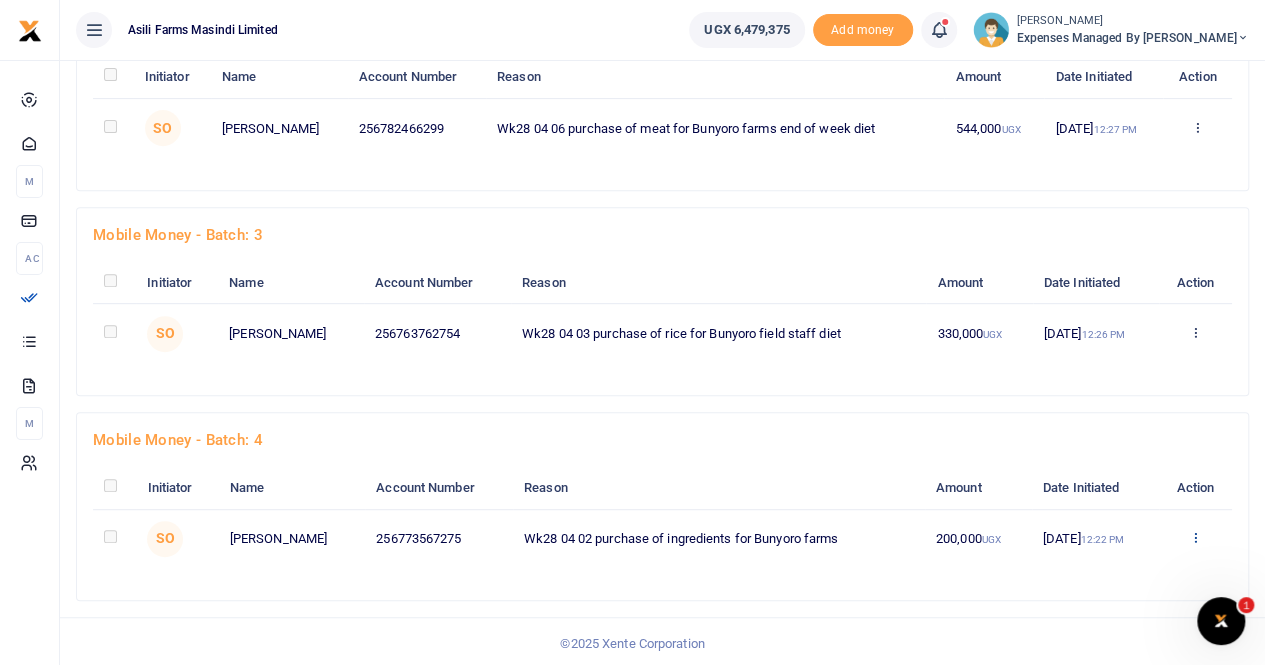 click at bounding box center [1200, -79] 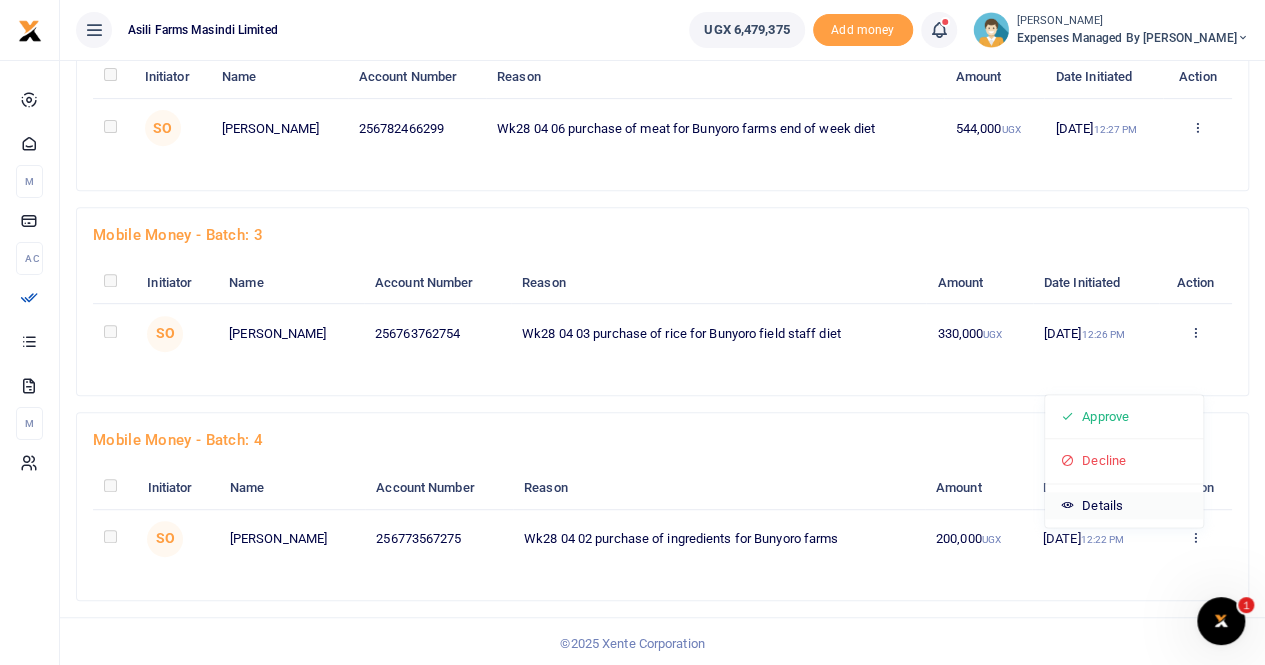 click on "Details" at bounding box center [1124, 506] 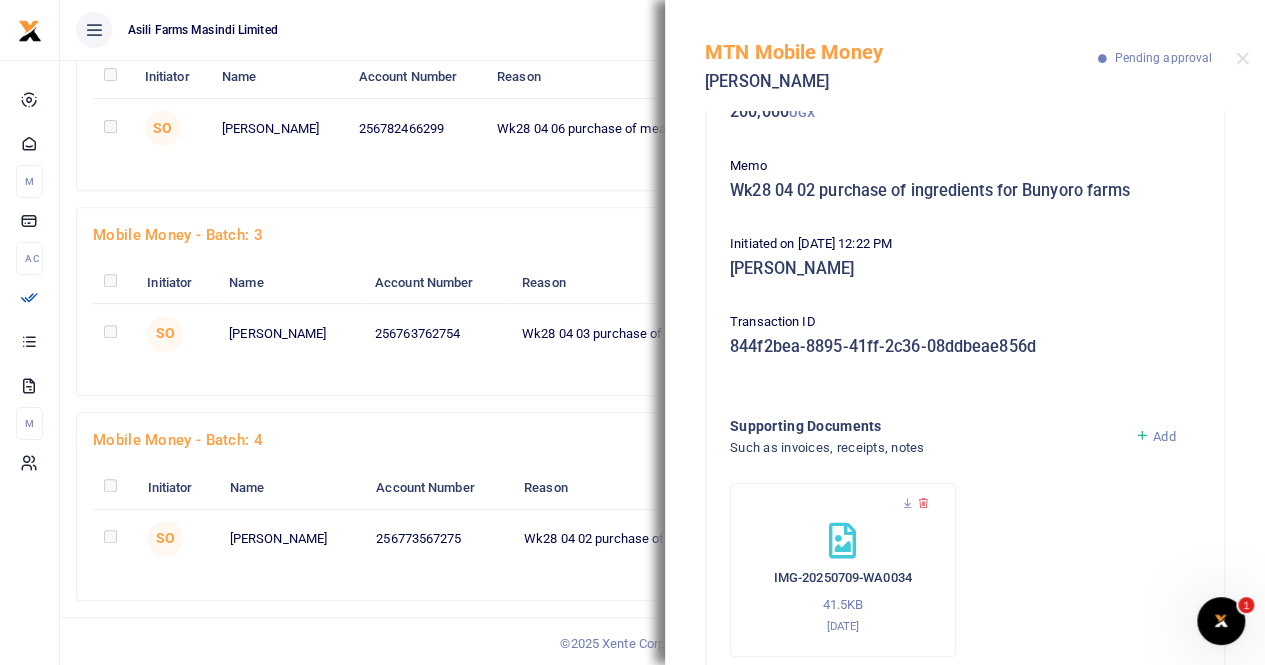 scroll, scrollTop: 179, scrollLeft: 0, axis: vertical 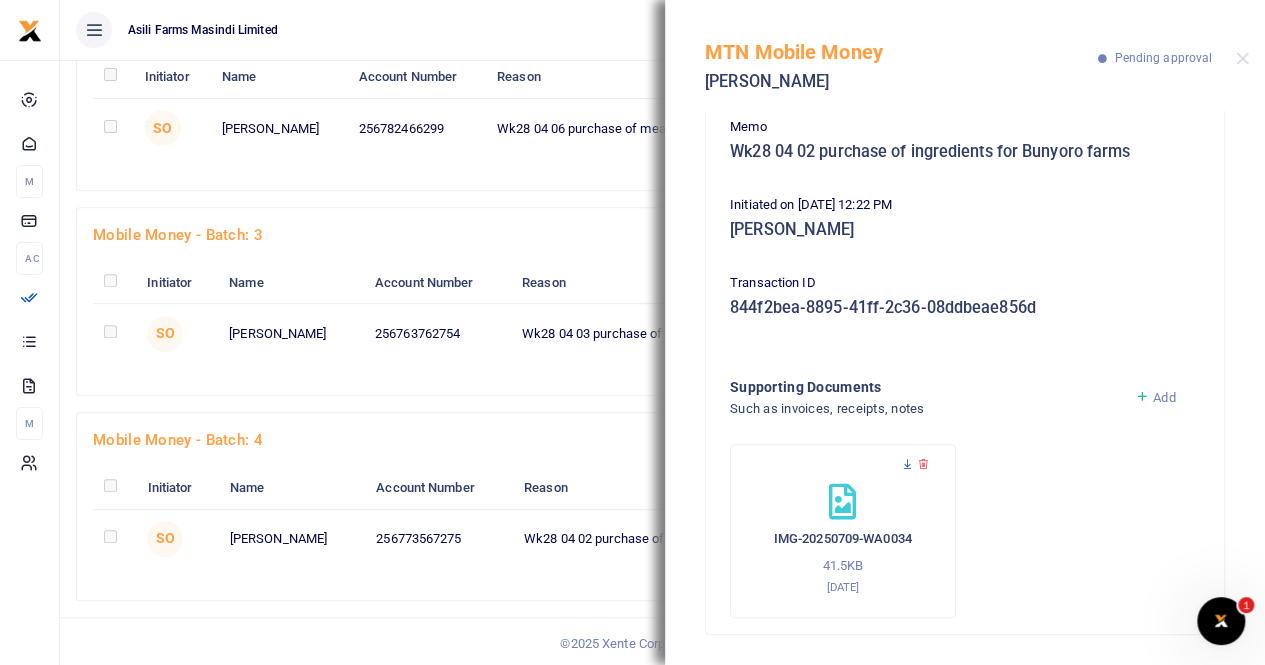 click at bounding box center (907, 464) 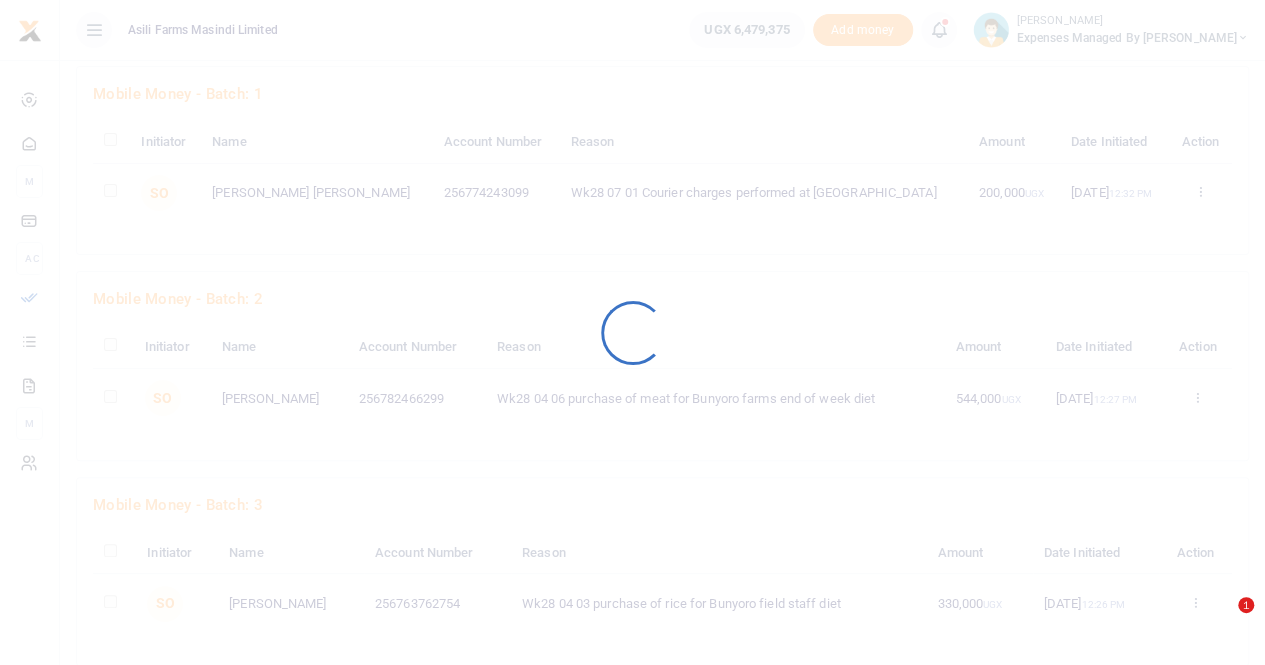 scroll, scrollTop: 29, scrollLeft: 0, axis: vertical 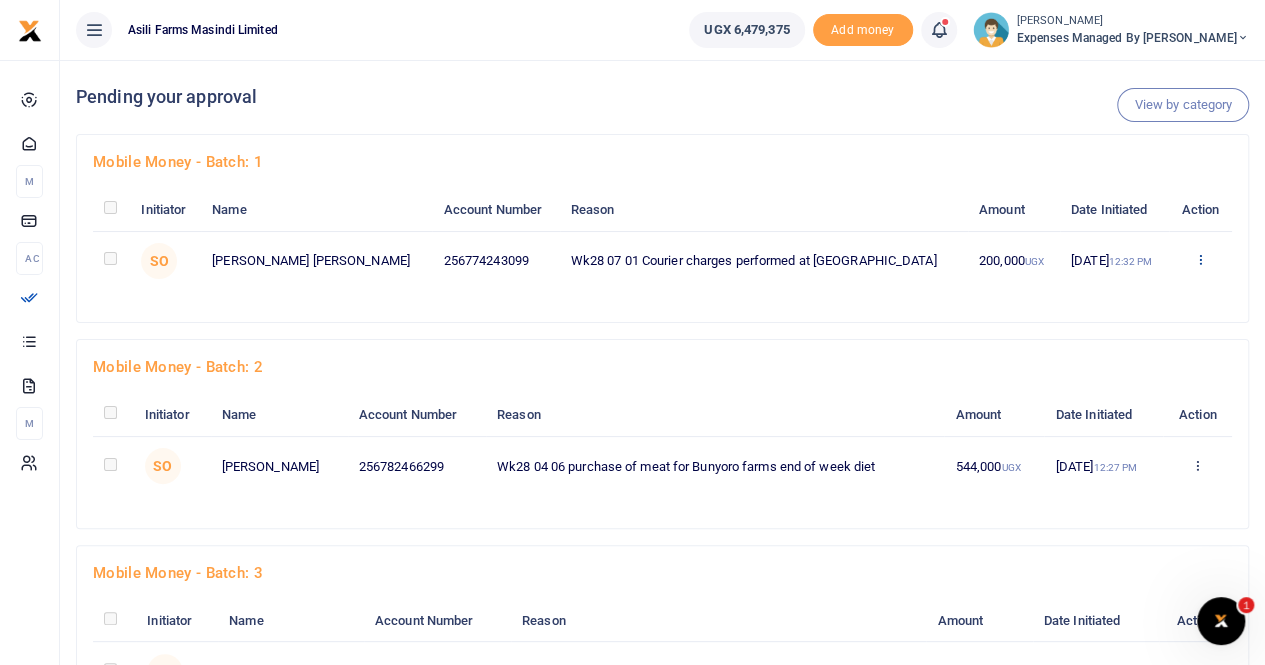 click at bounding box center [1200, 259] 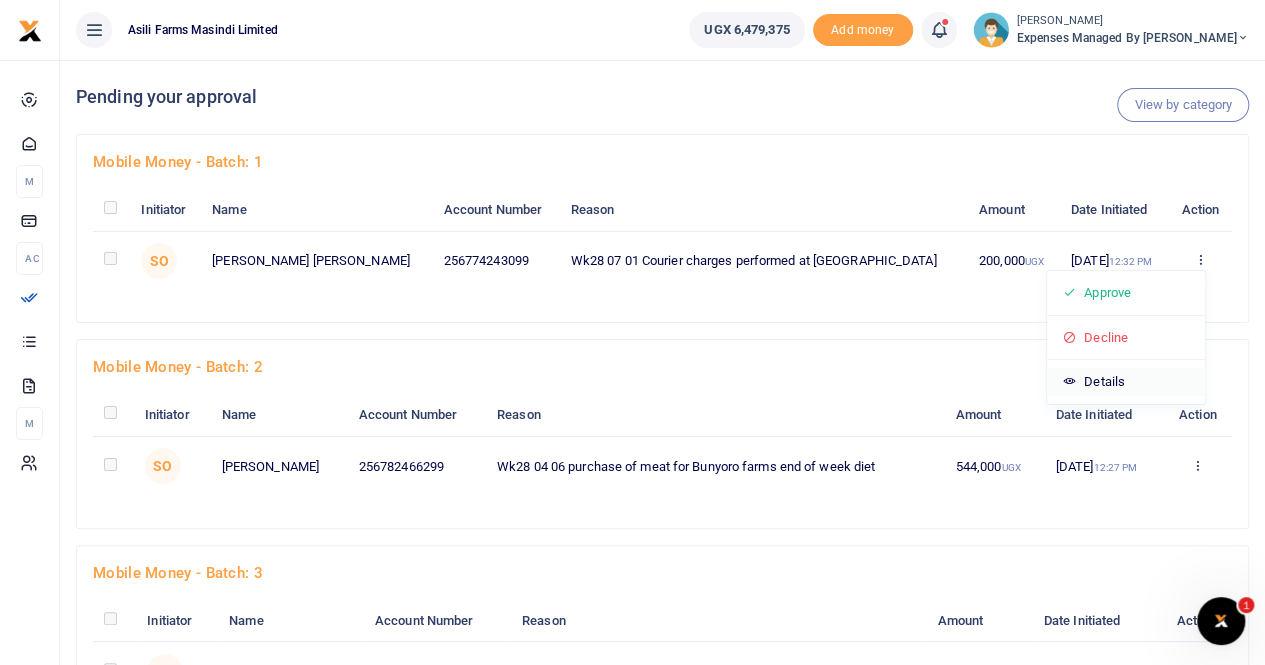 click on "Details" at bounding box center (1126, 382) 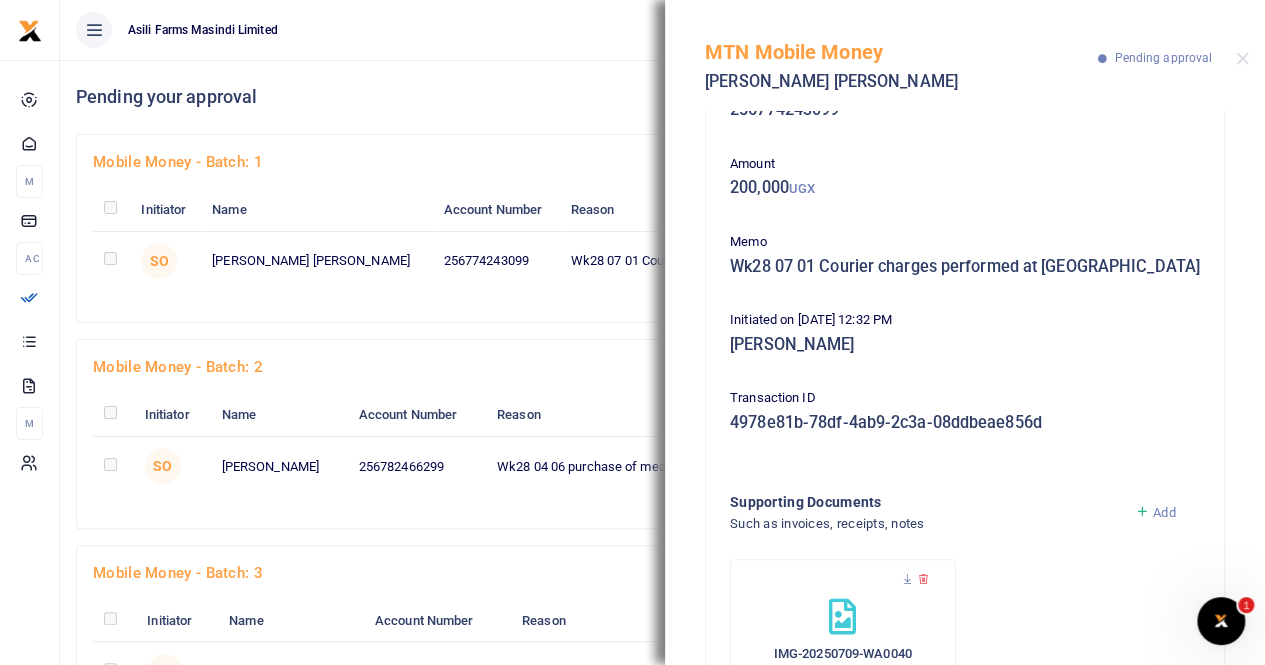 scroll, scrollTop: 179, scrollLeft: 0, axis: vertical 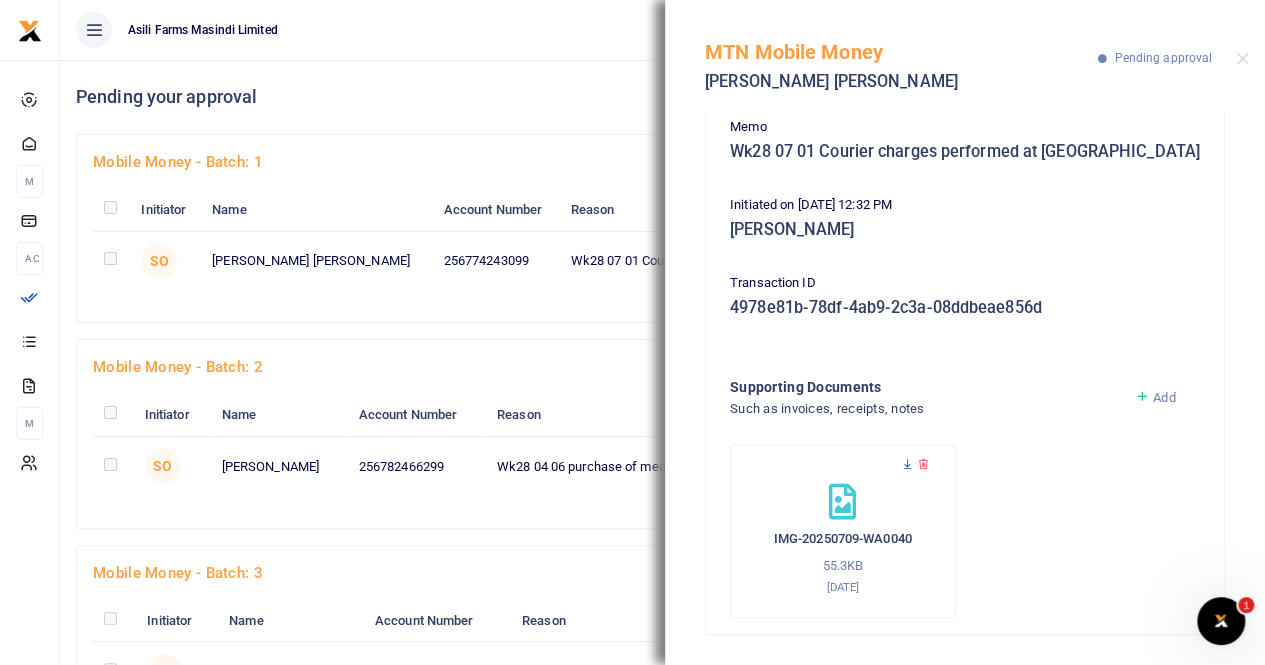 click at bounding box center (907, 464) 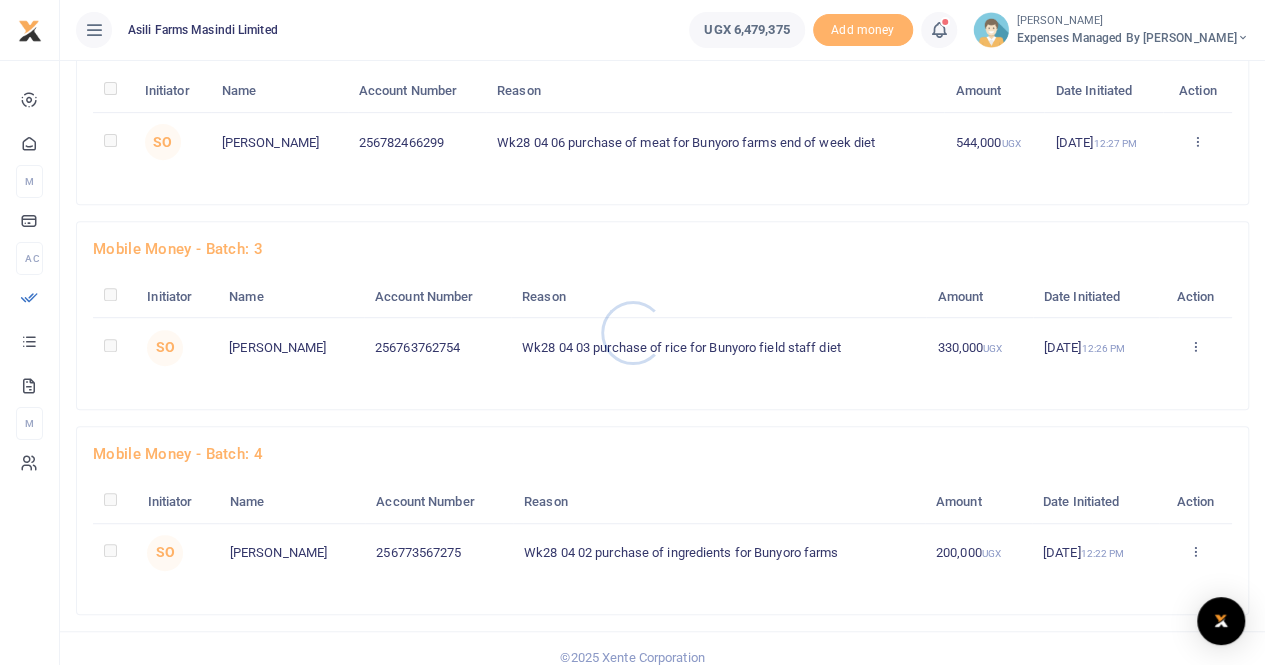 scroll, scrollTop: 338, scrollLeft: 0, axis: vertical 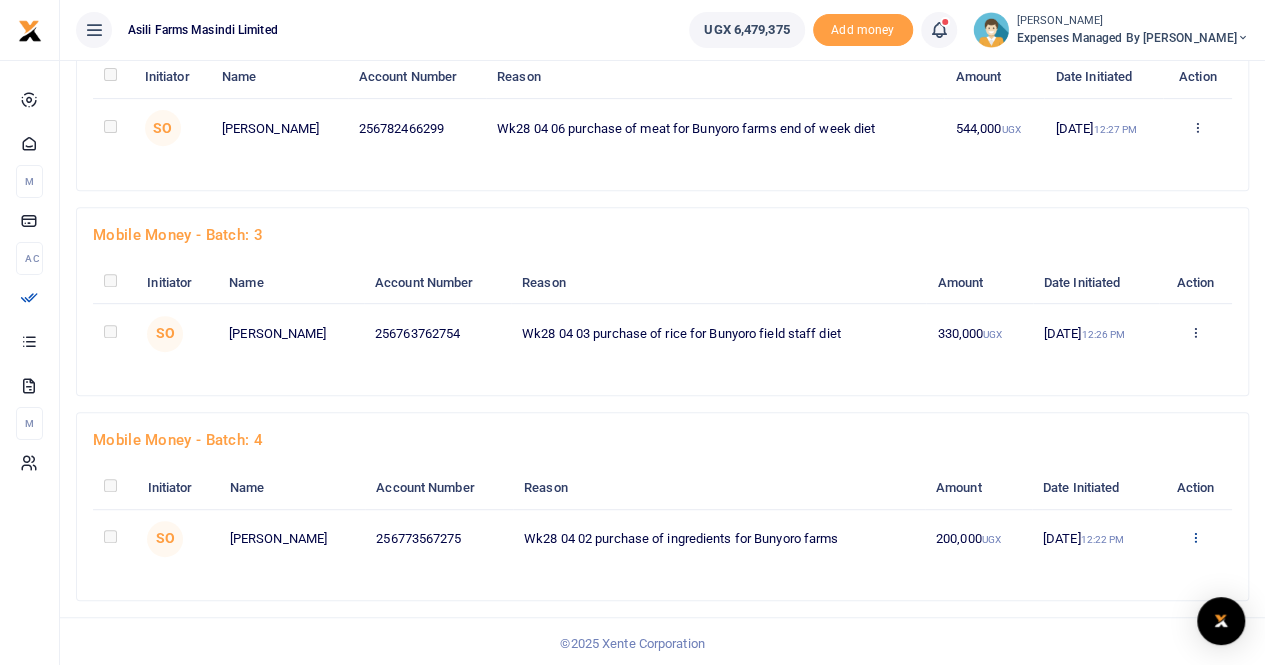 click at bounding box center [1200, -79] 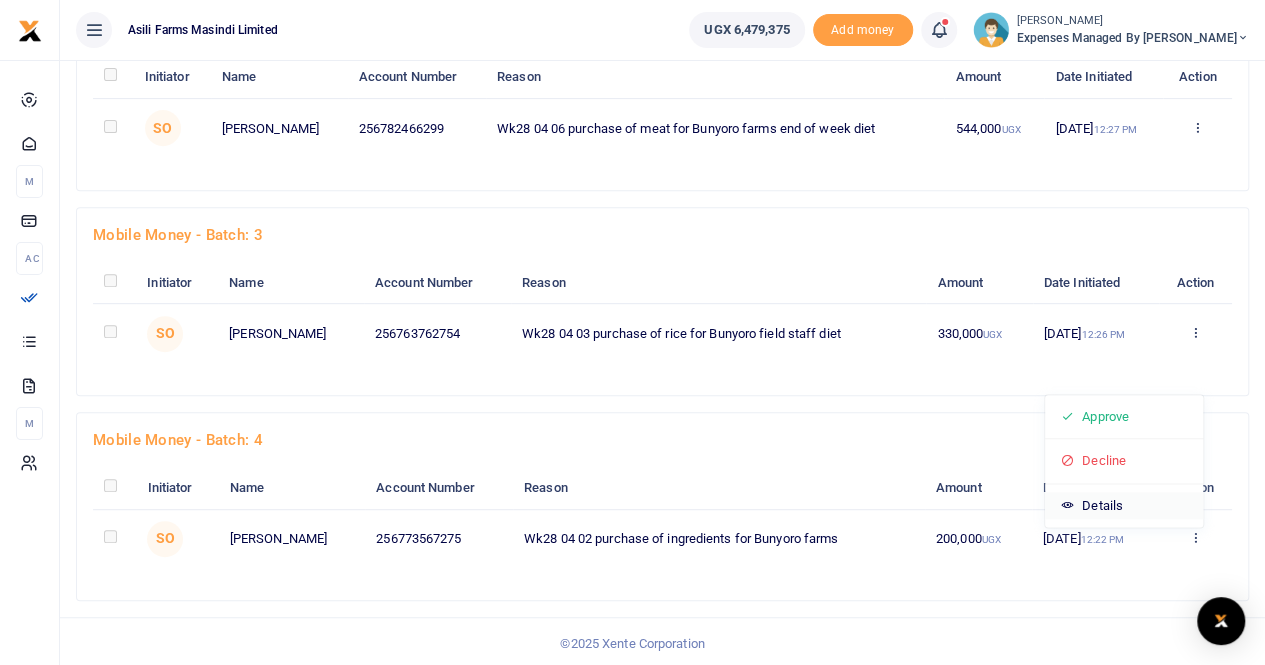 click on "Details" at bounding box center (1124, 506) 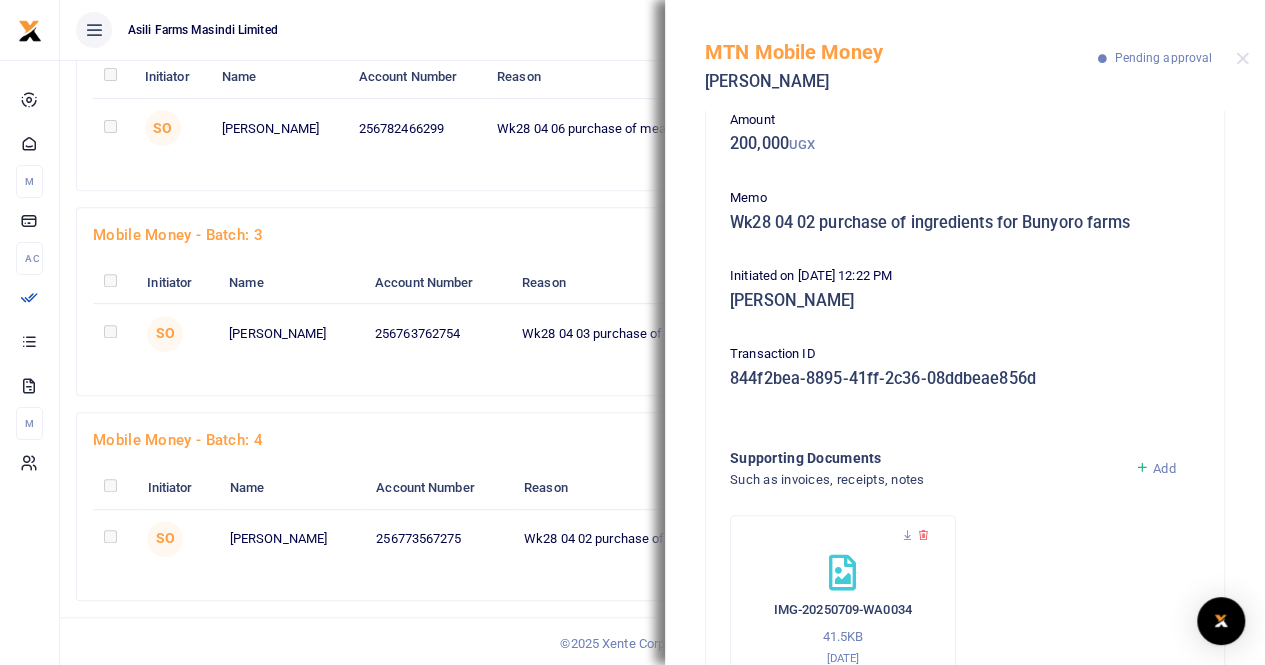 scroll, scrollTop: 179, scrollLeft: 0, axis: vertical 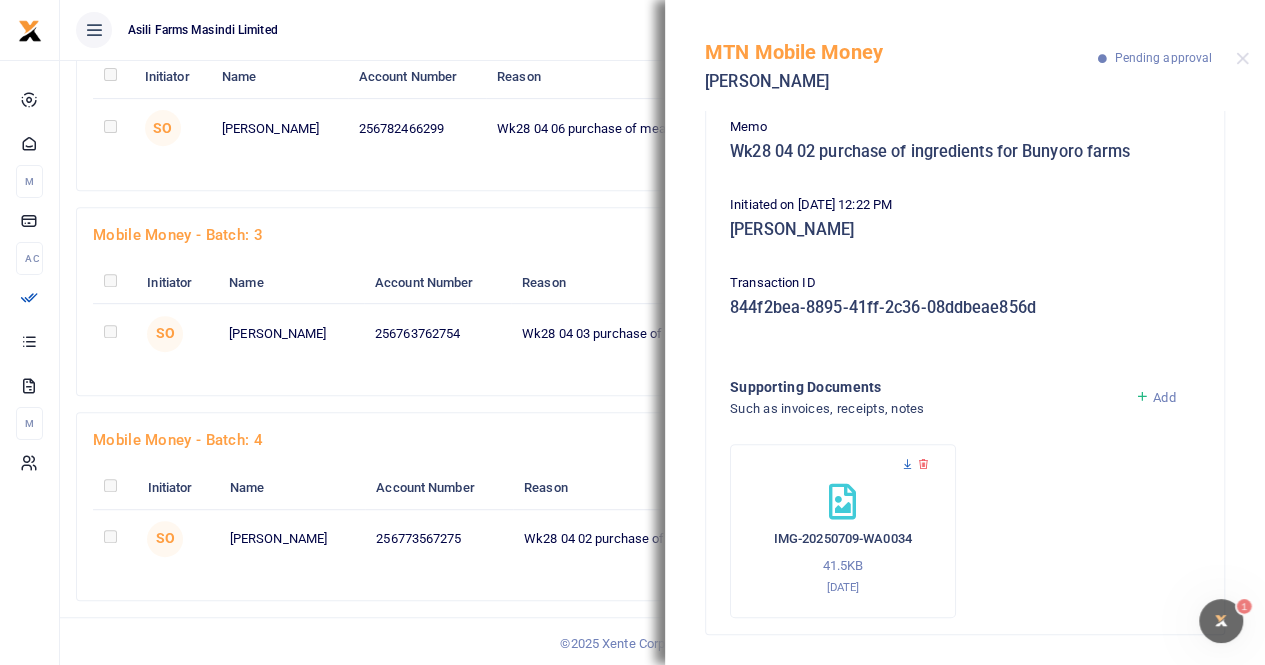 click at bounding box center (907, 464) 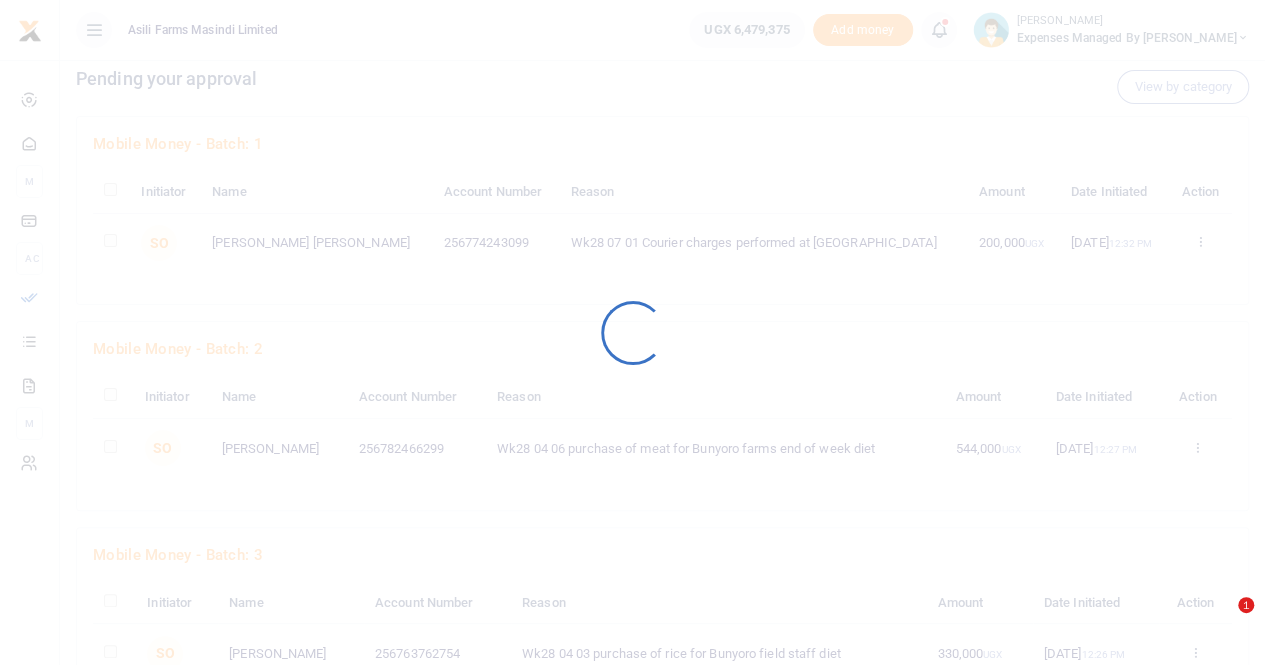 scroll, scrollTop: 10, scrollLeft: 0, axis: vertical 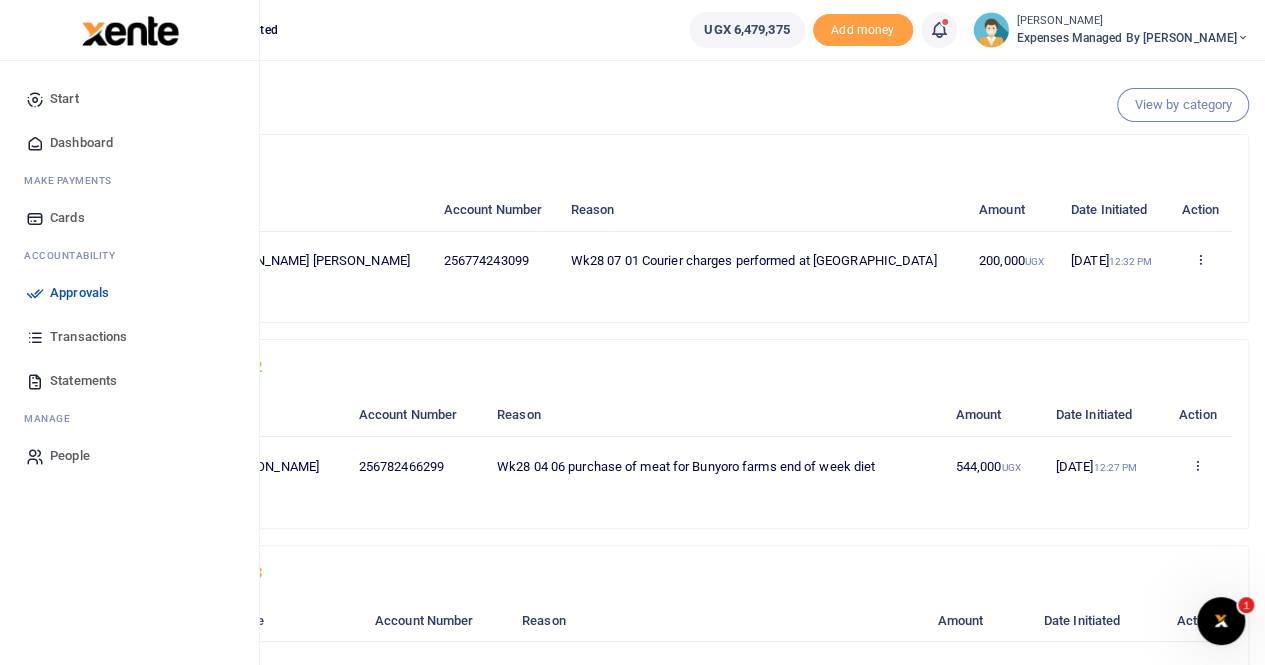 click on "Transactions" at bounding box center [88, 337] 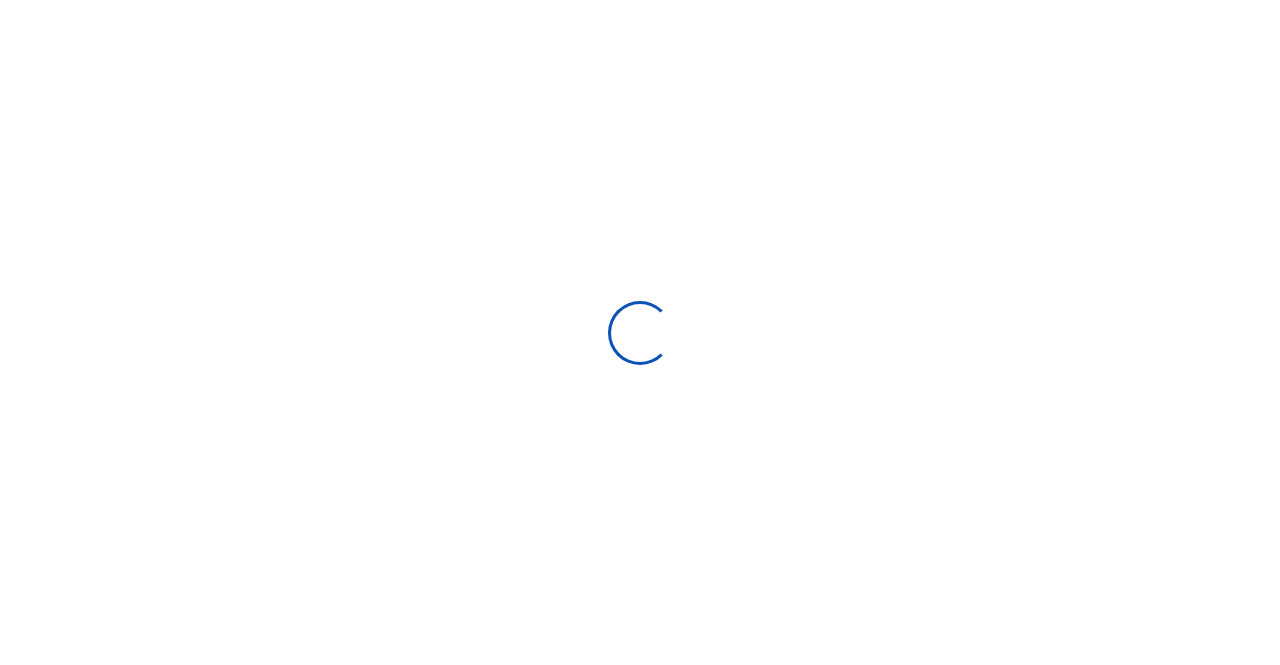 scroll, scrollTop: 0, scrollLeft: 0, axis: both 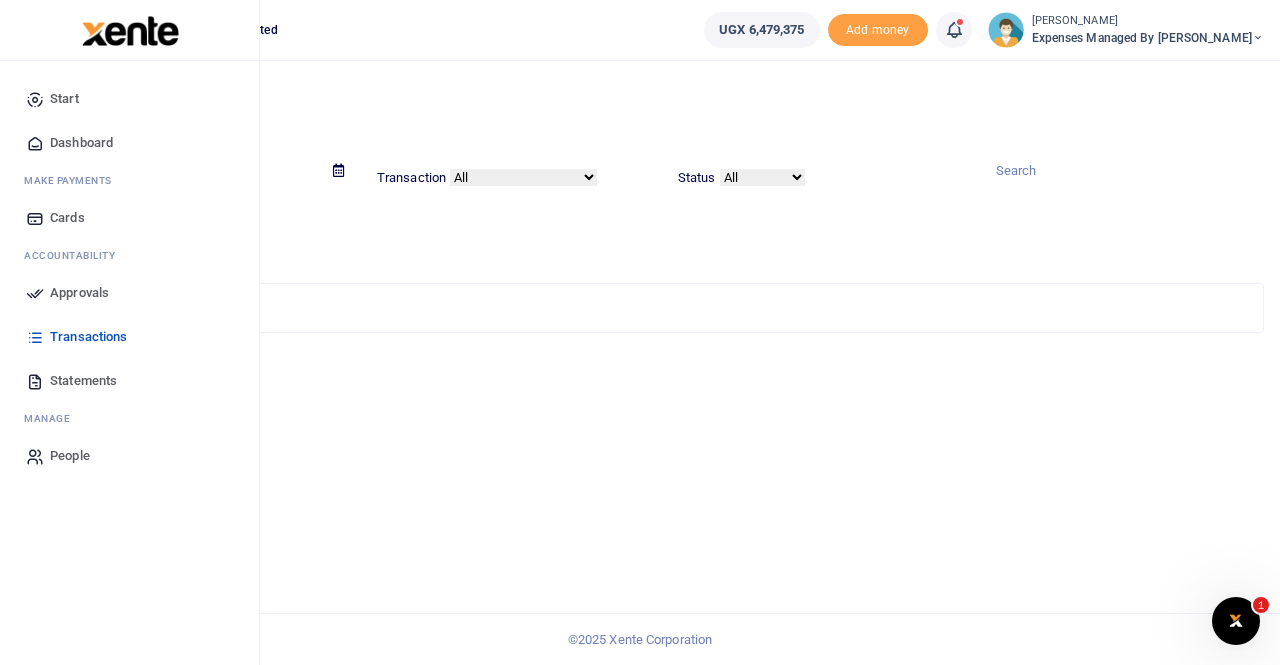 click on "Approvals" at bounding box center [79, 293] 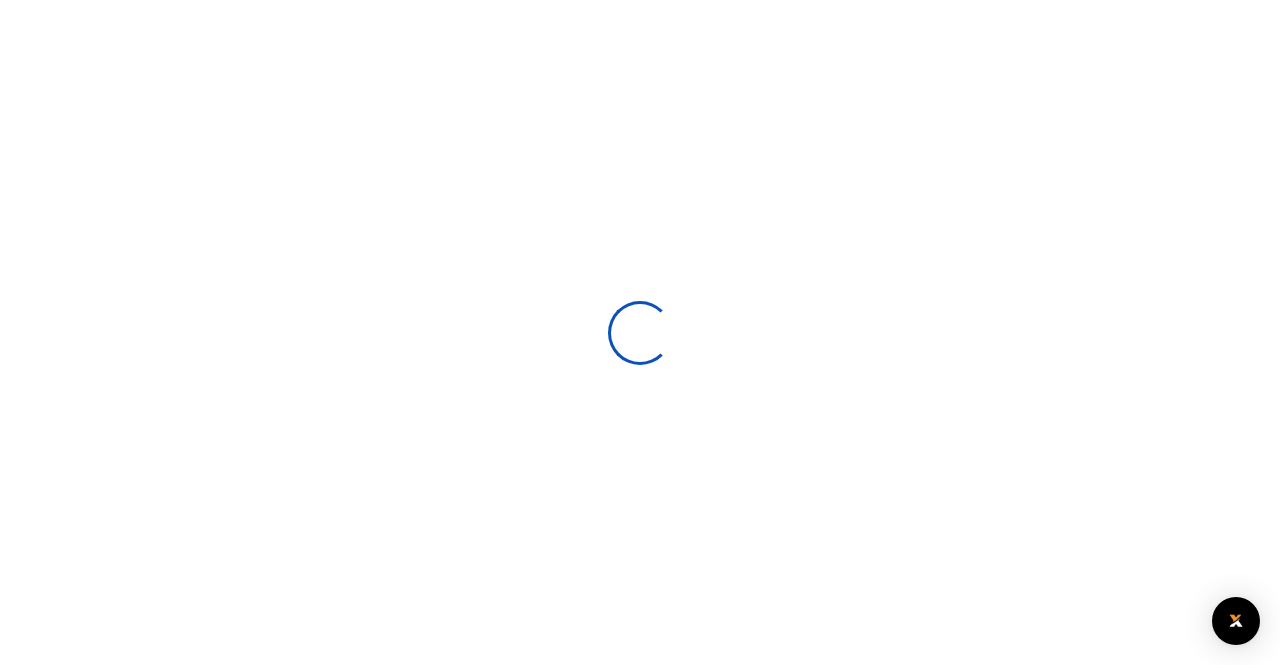 scroll, scrollTop: 0, scrollLeft: 0, axis: both 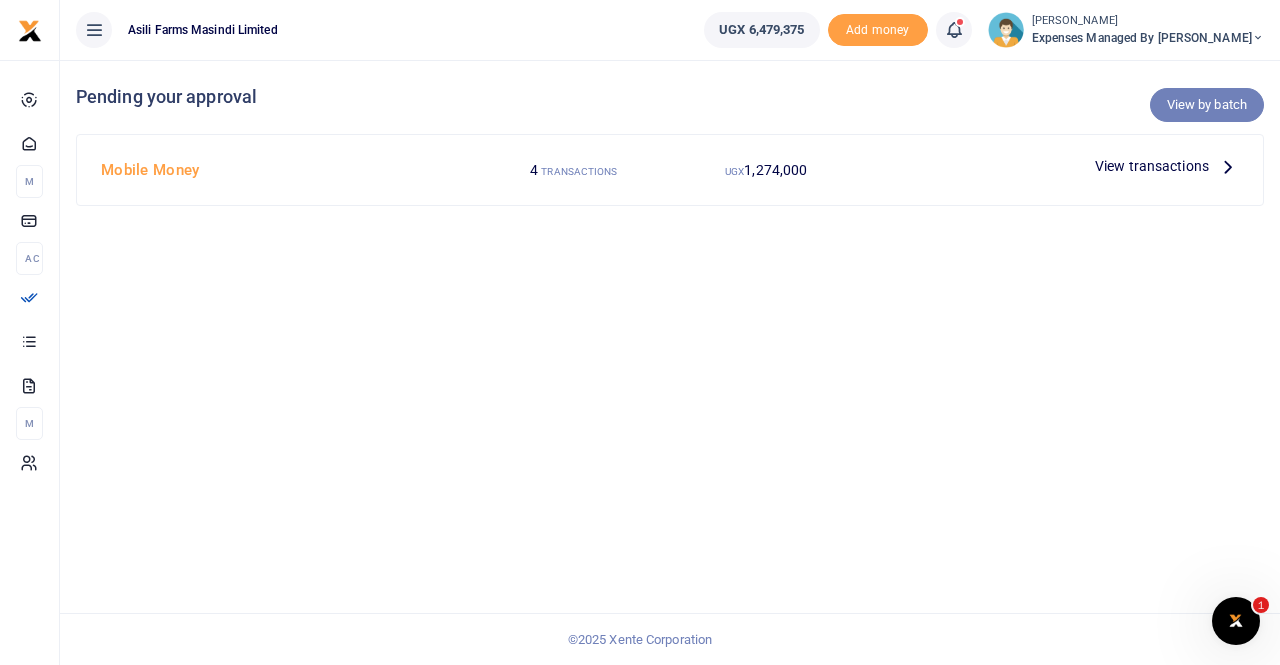 click on "View by batch" at bounding box center (1207, 105) 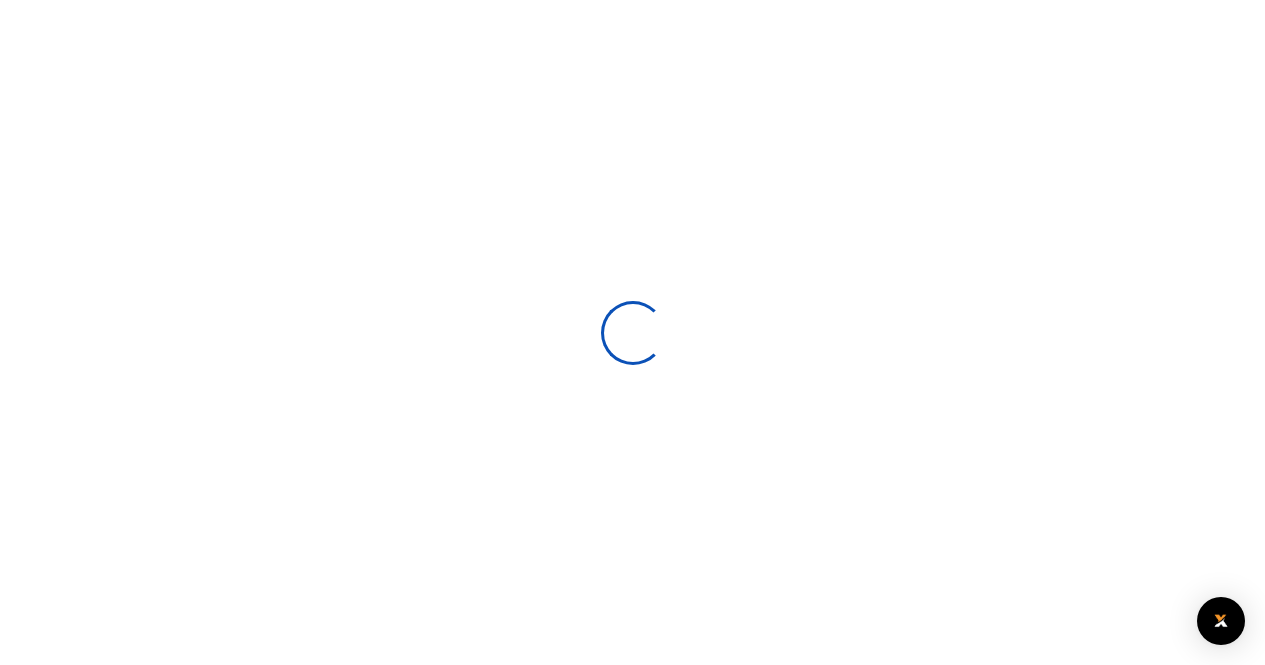 scroll, scrollTop: 0, scrollLeft: 0, axis: both 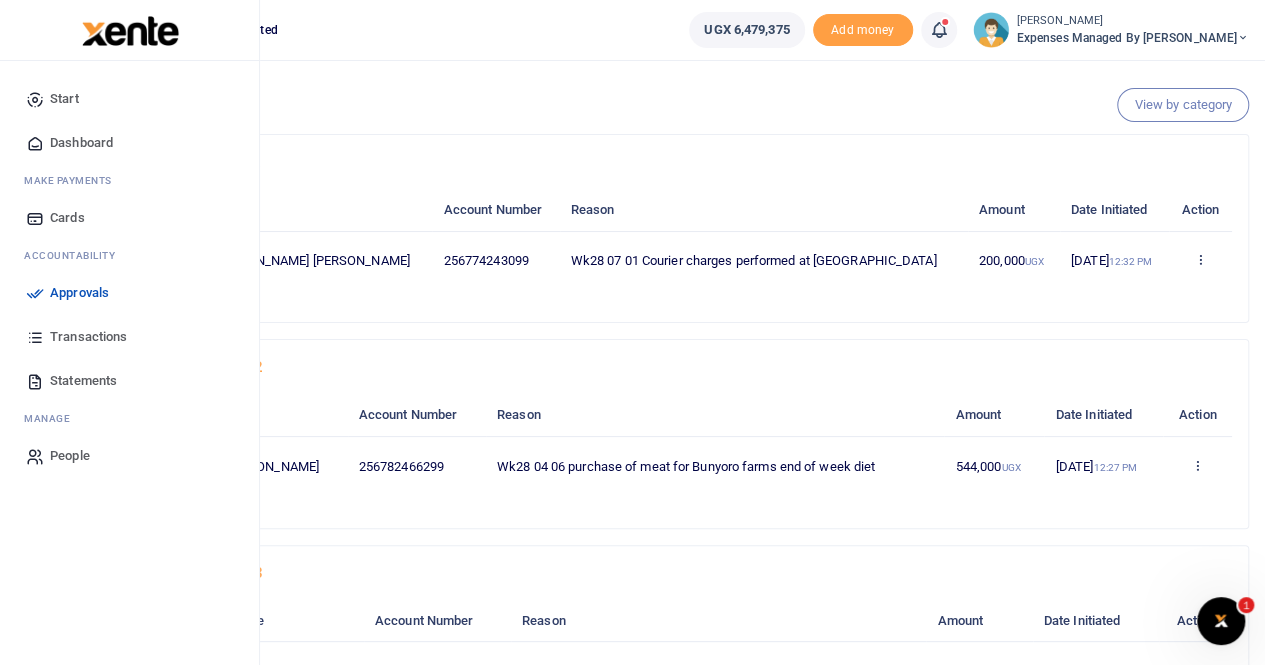 click on "Transactions" at bounding box center [88, 337] 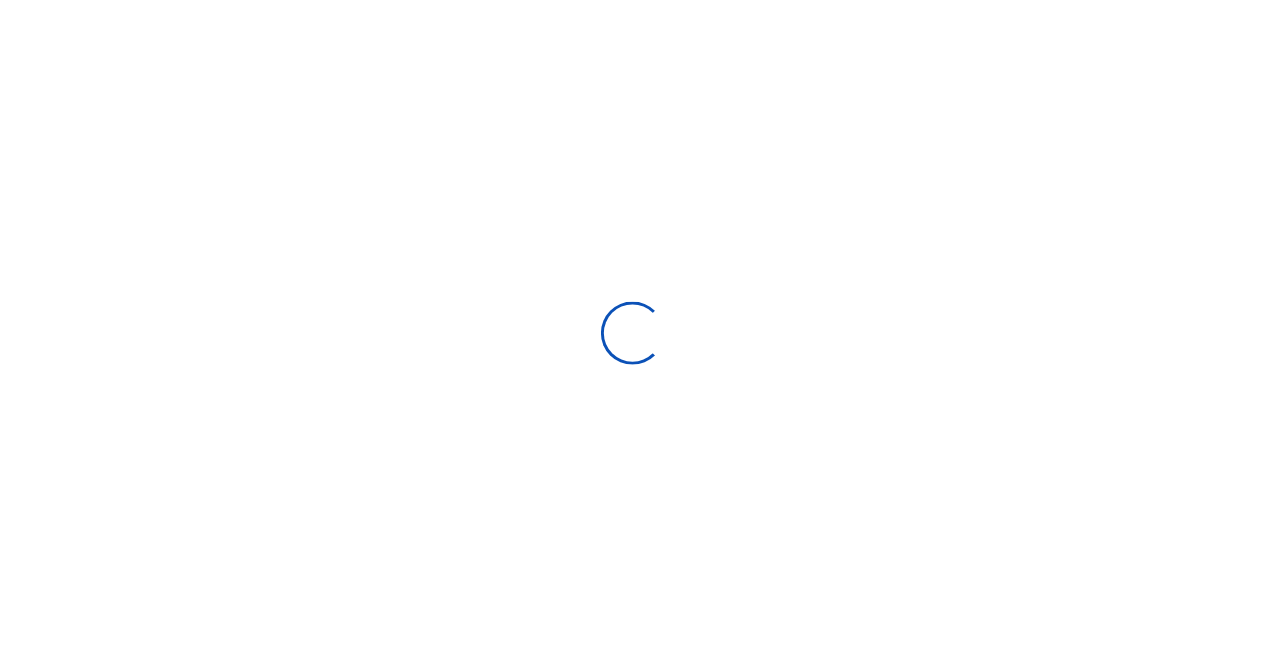 scroll, scrollTop: 0, scrollLeft: 0, axis: both 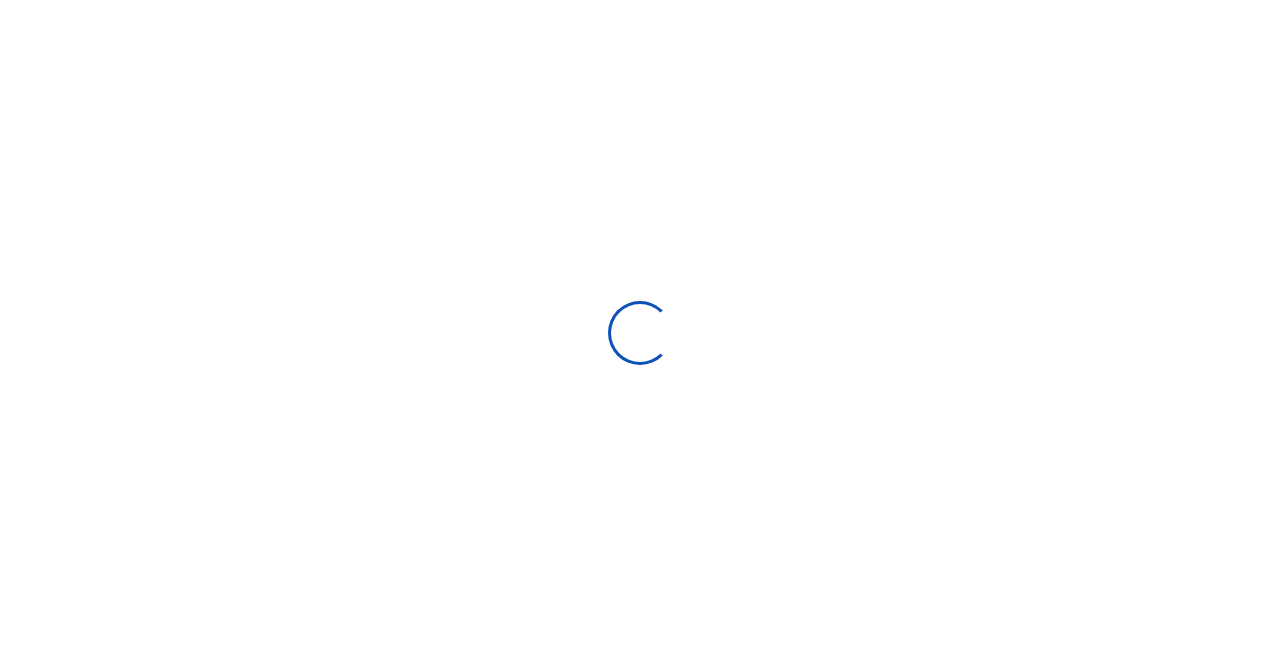 select 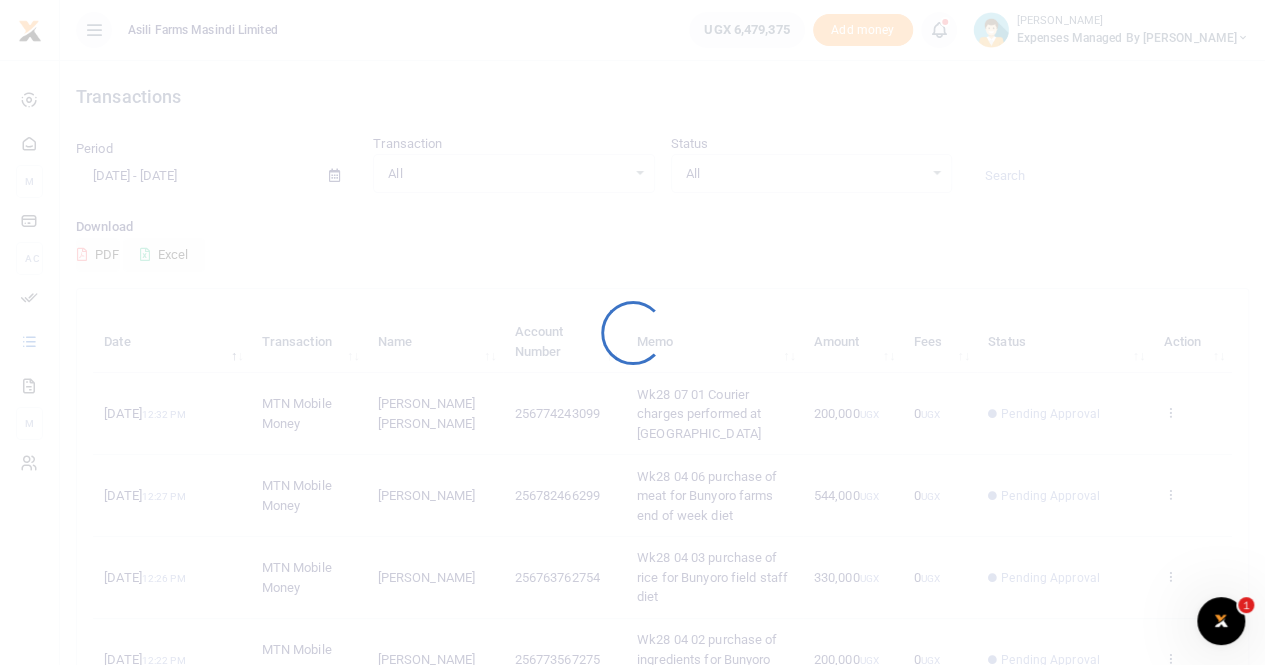 scroll, scrollTop: 0, scrollLeft: 0, axis: both 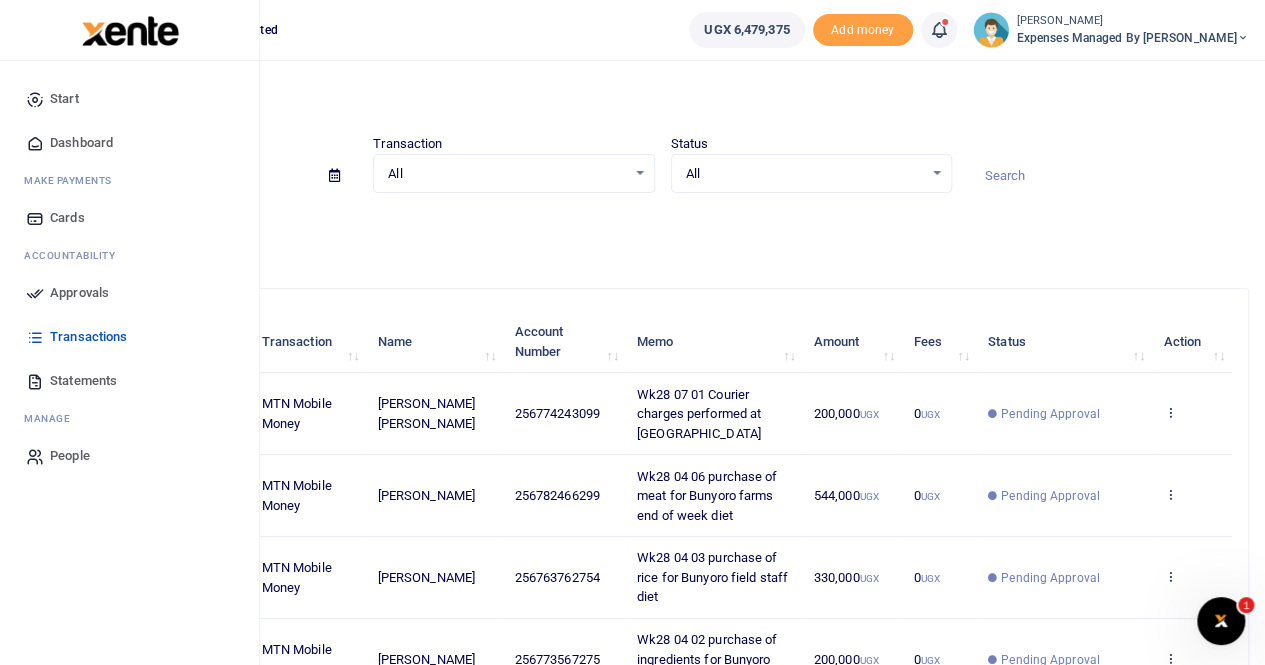click on "Approvals" at bounding box center [79, 293] 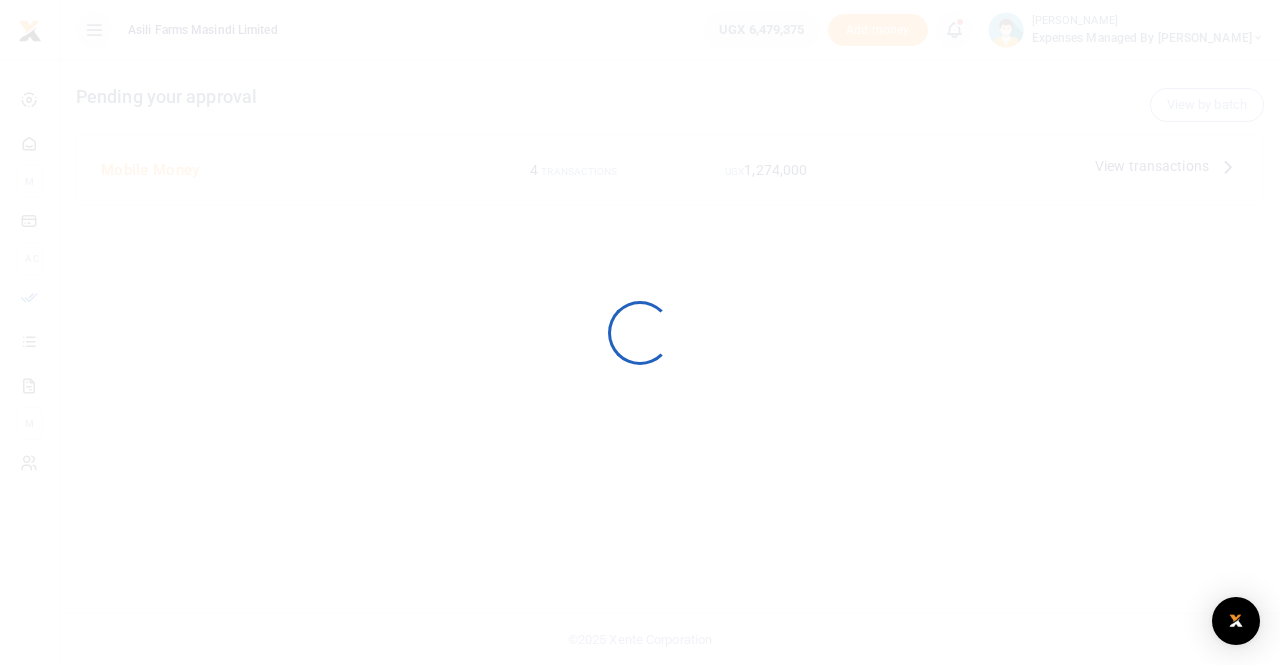 scroll, scrollTop: 0, scrollLeft: 0, axis: both 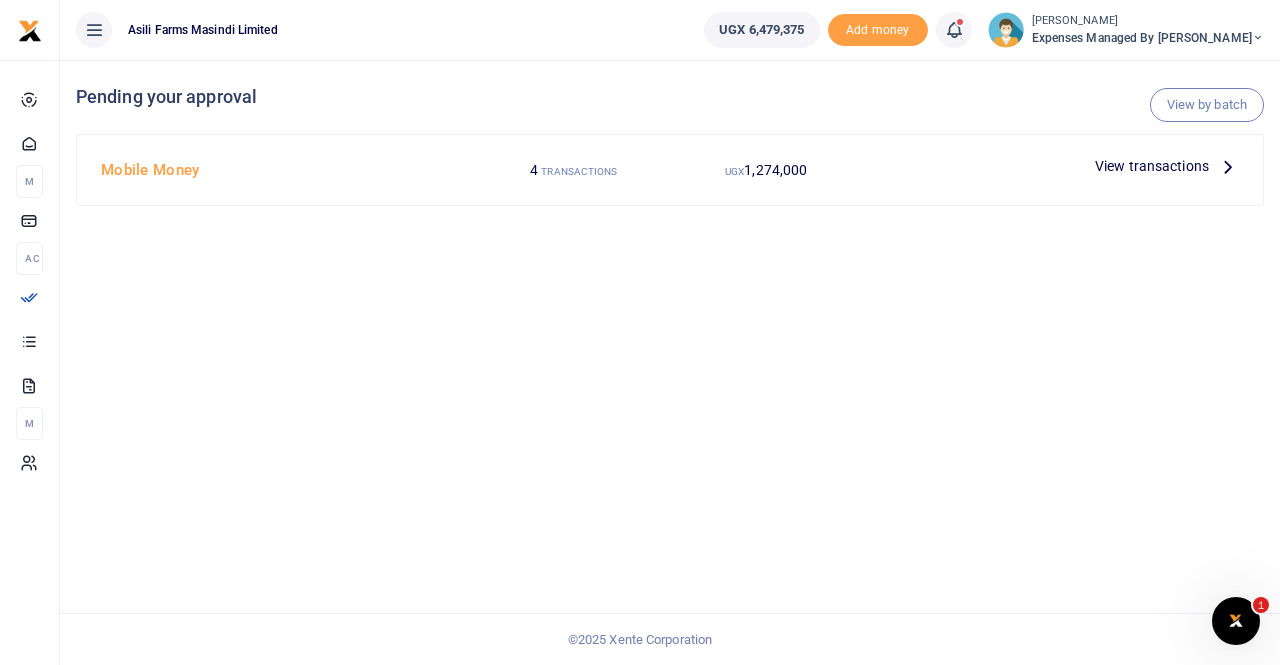 click on "View transactions" at bounding box center [1152, 166] 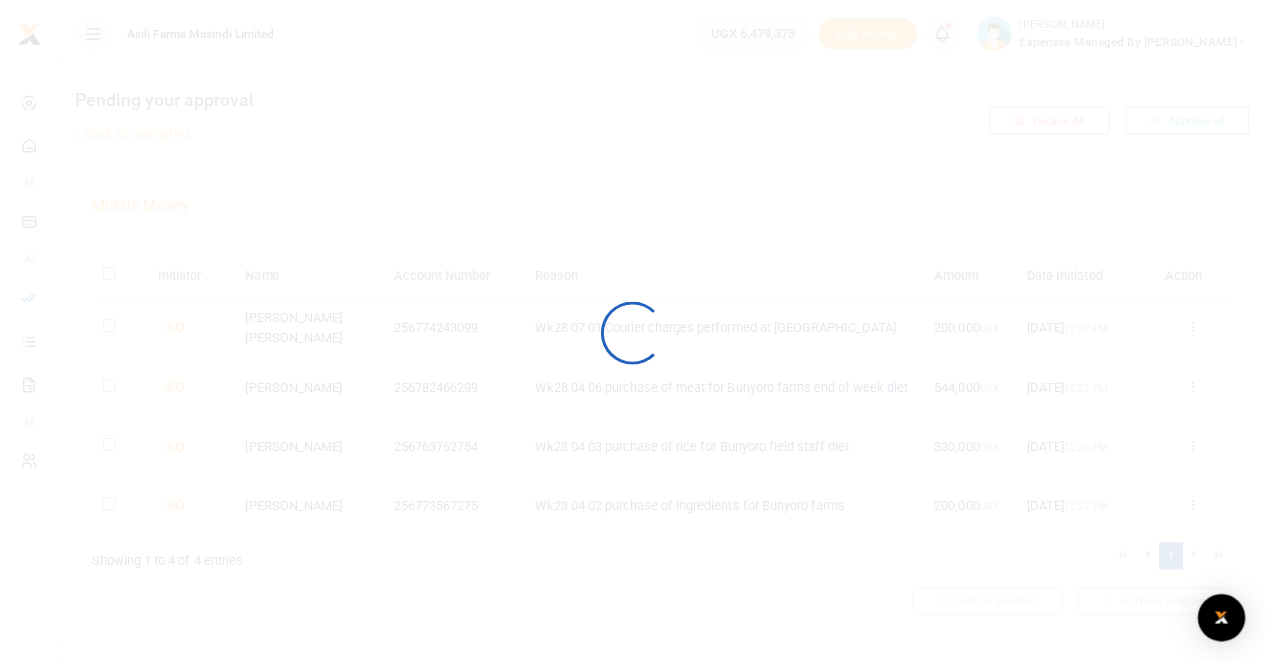 scroll, scrollTop: 0, scrollLeft: 0, axis: both 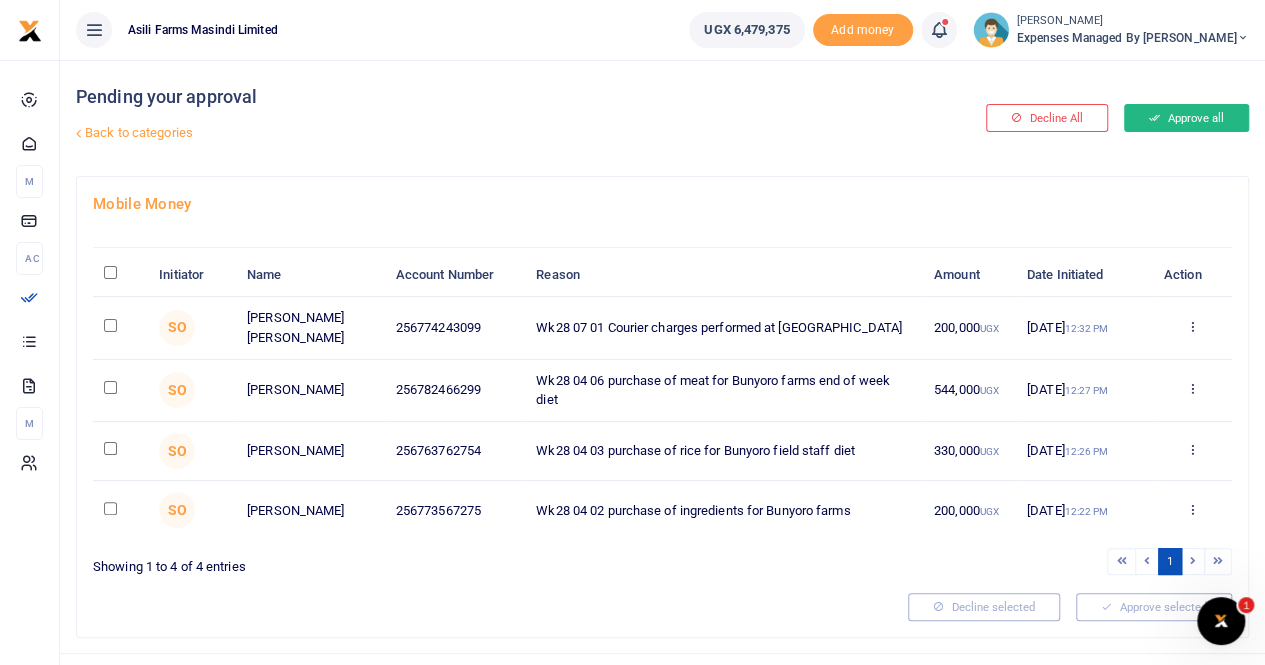 click on "Approve all" at bounding box center (1186, 118) 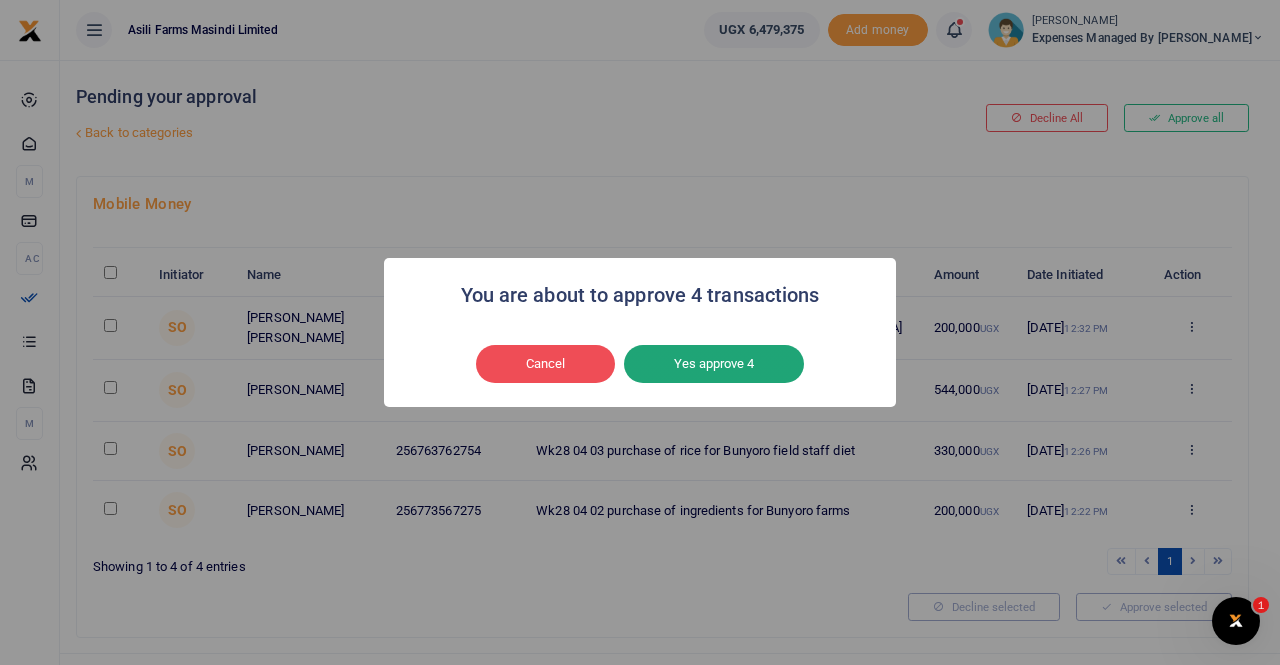 click on "Yes approve 4" at bounding box center [714, 364] 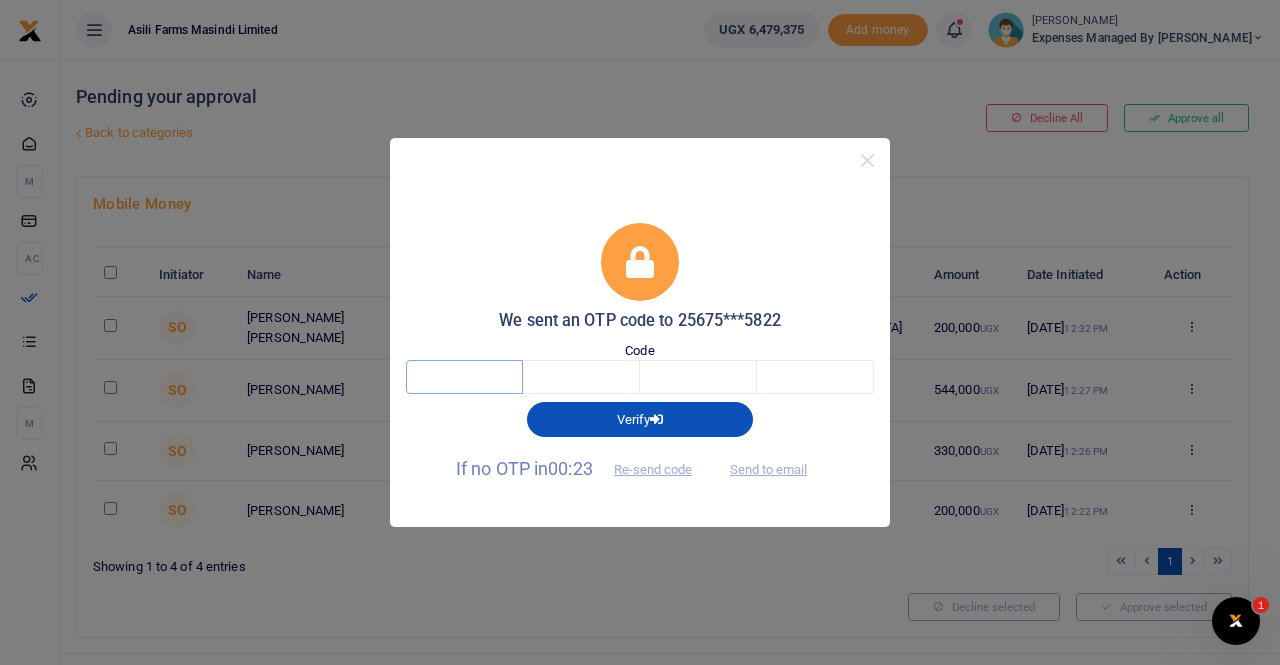 click at bounding box center (464, 377) 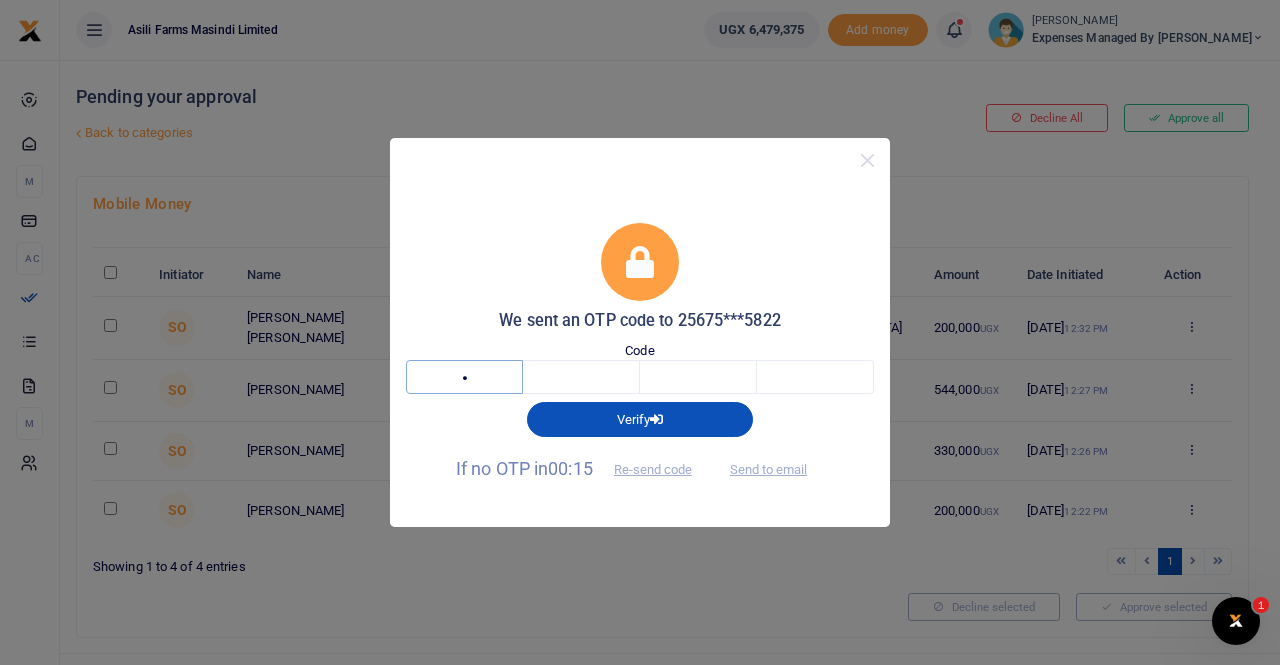type on "6" 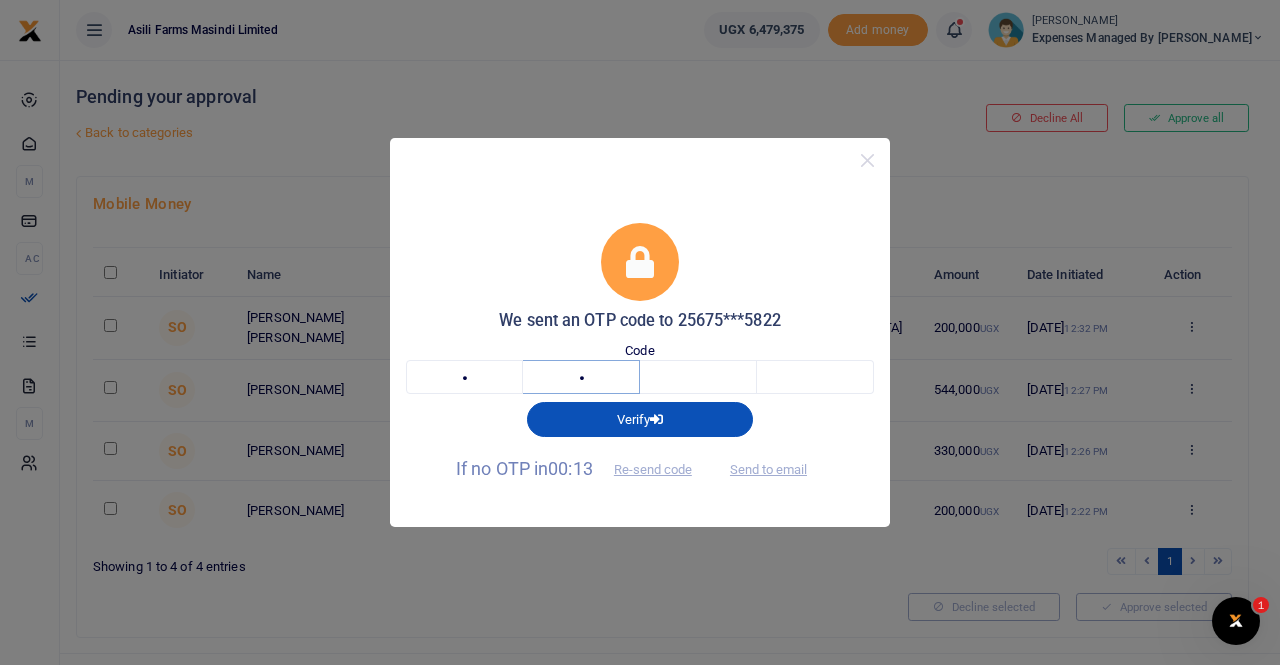type on "2" 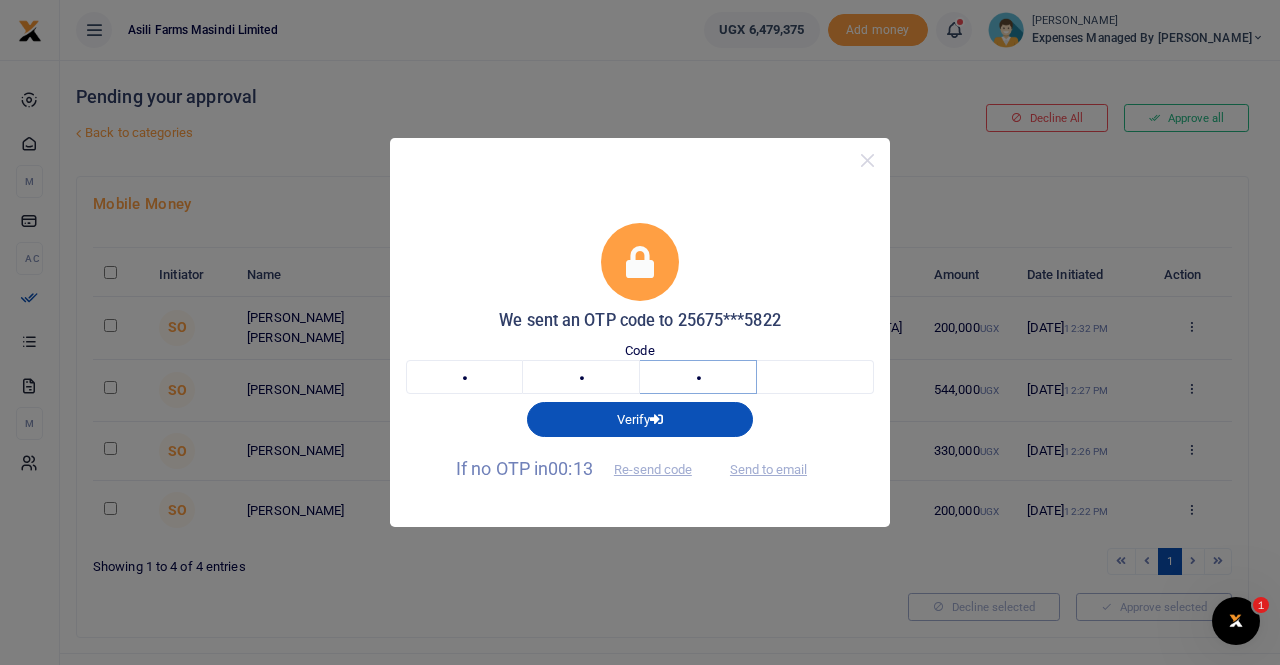 type on "5" 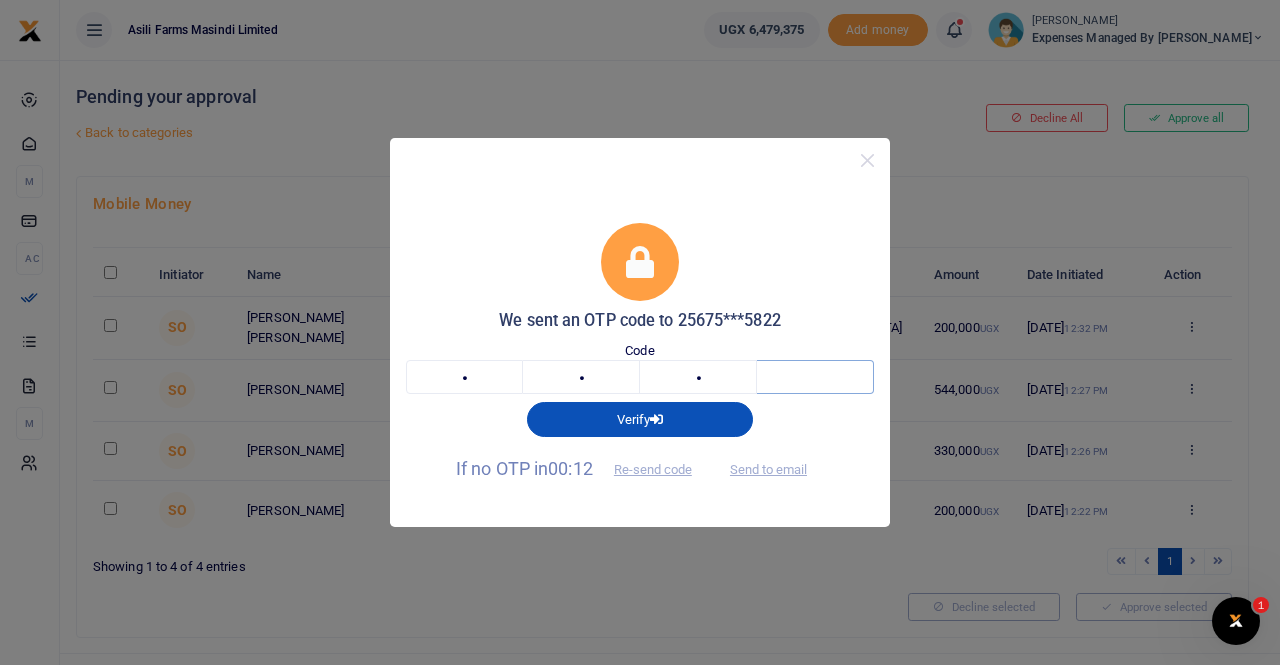 type on "6" 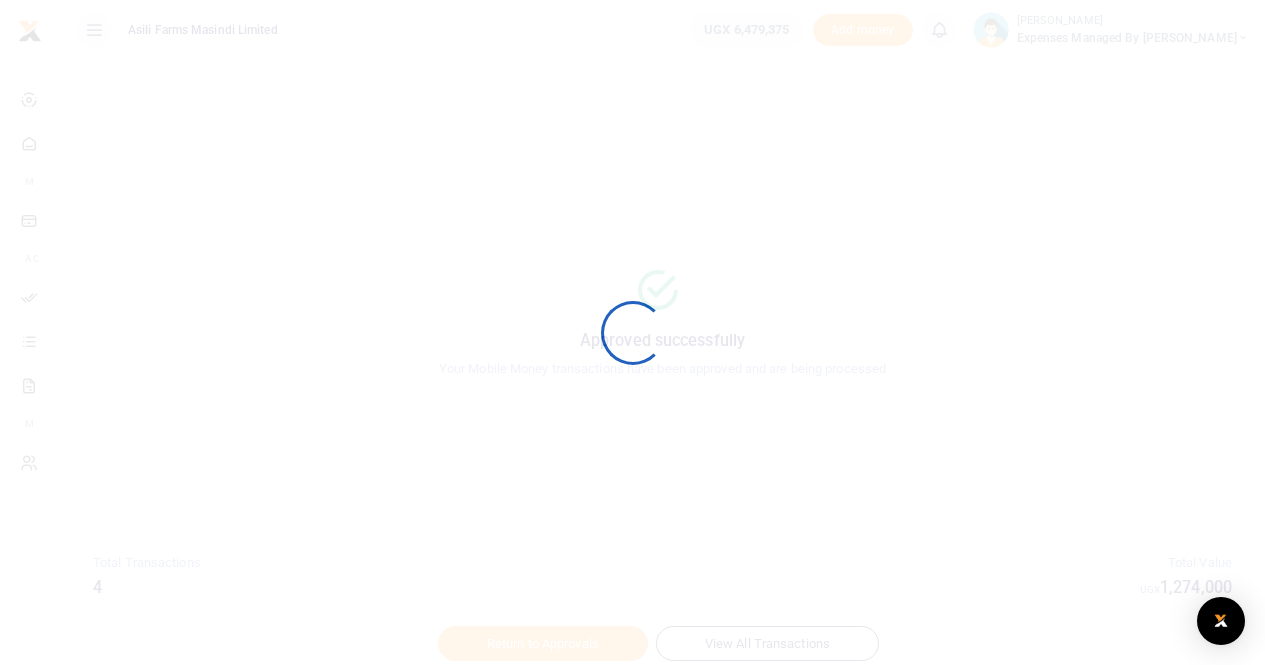 scroll, scrollTop: 0, scrollLeft: 0, axis: both 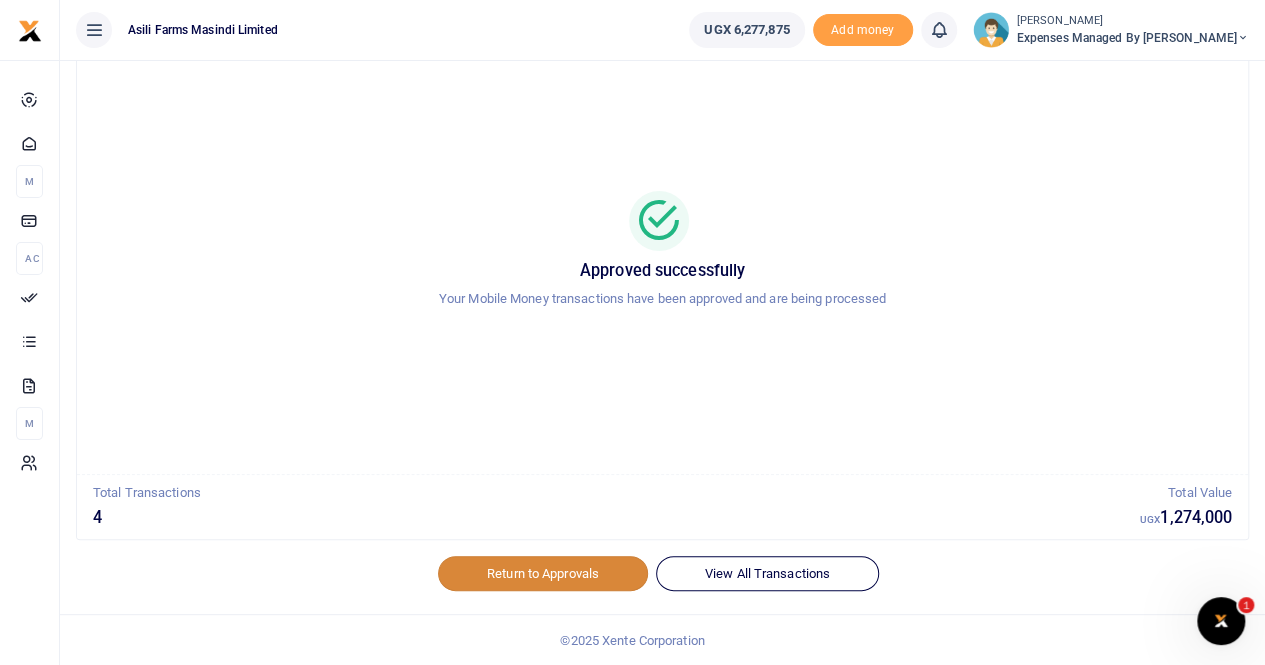 click on "Return to Approvals" at bounding box center (543, 573) 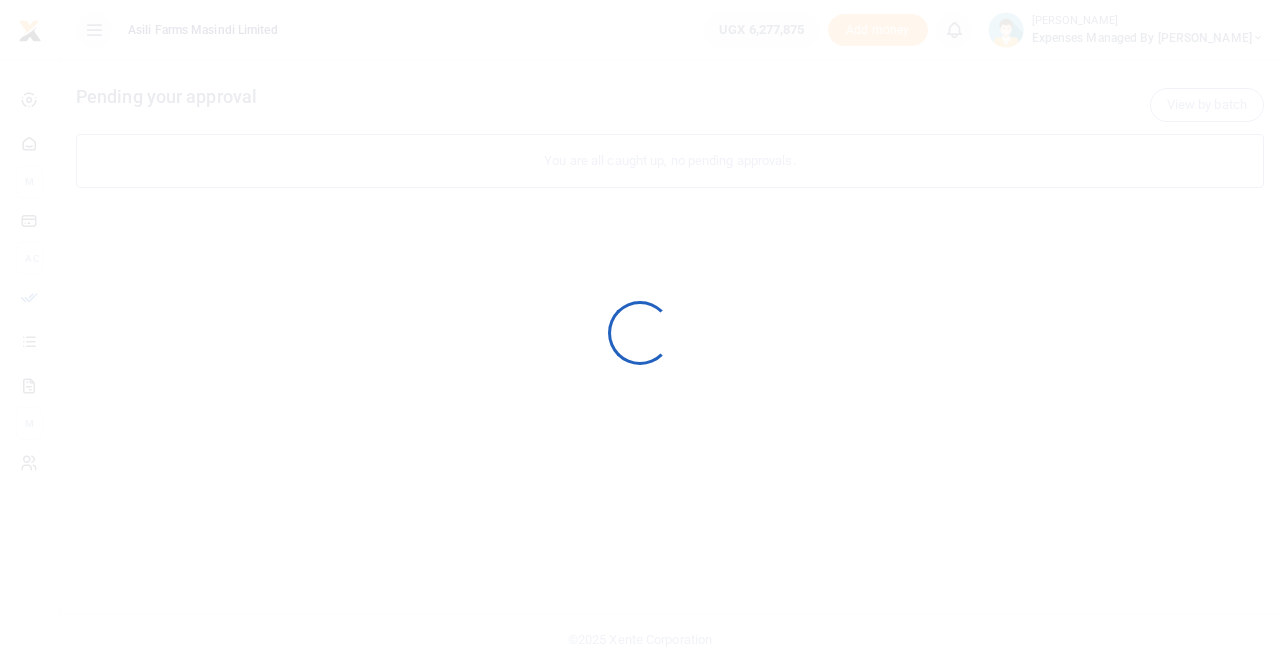 scroll, scrollTop: 0, scrollLeft: 0, axis: both 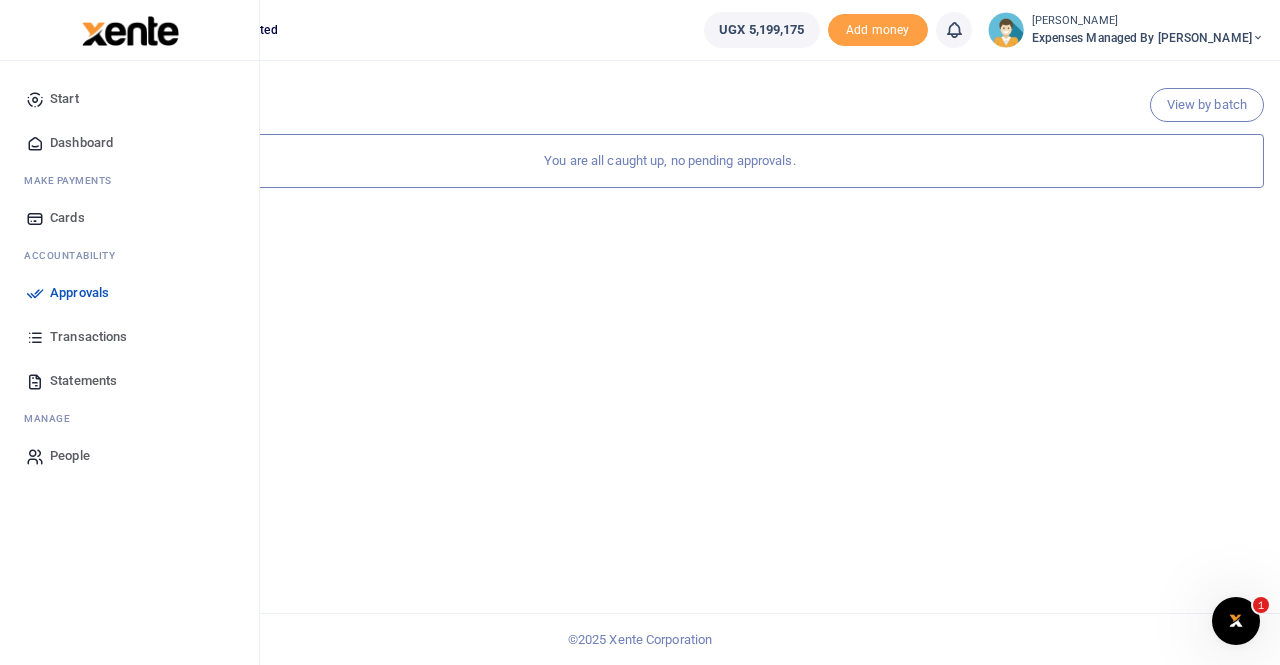 click on "Approvals" at bounding box center [79, 293] 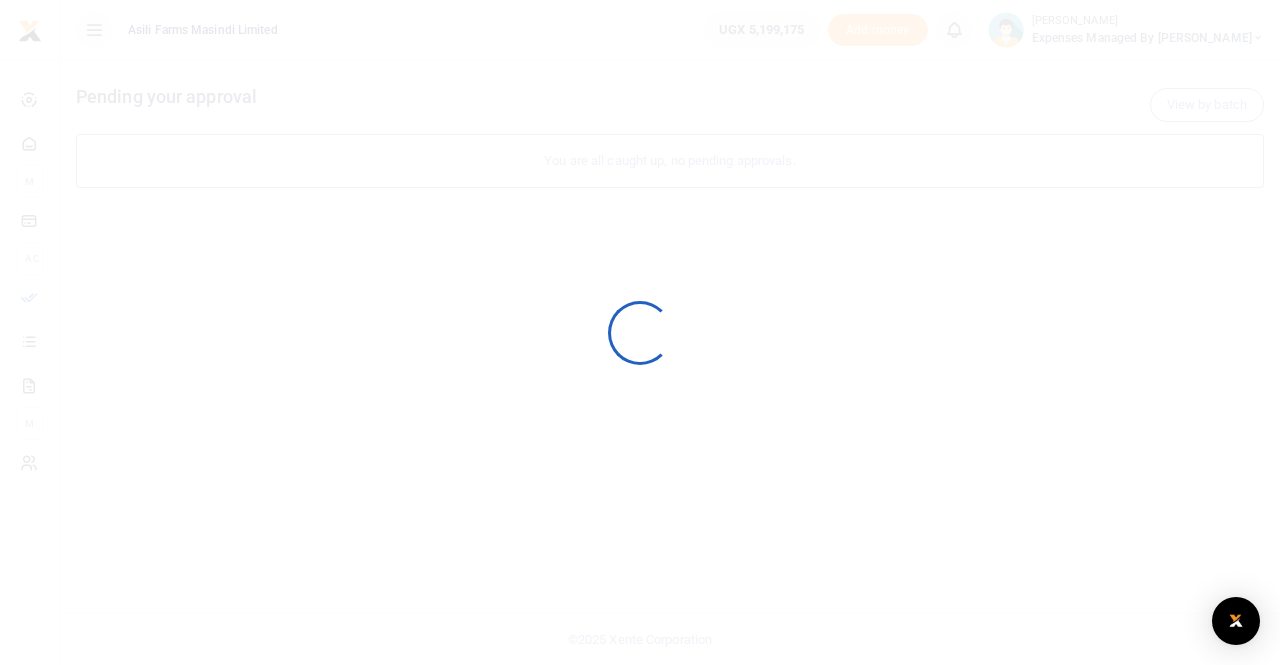 scroll, scrollTop: 0, scrollLeft: 0, axis: both 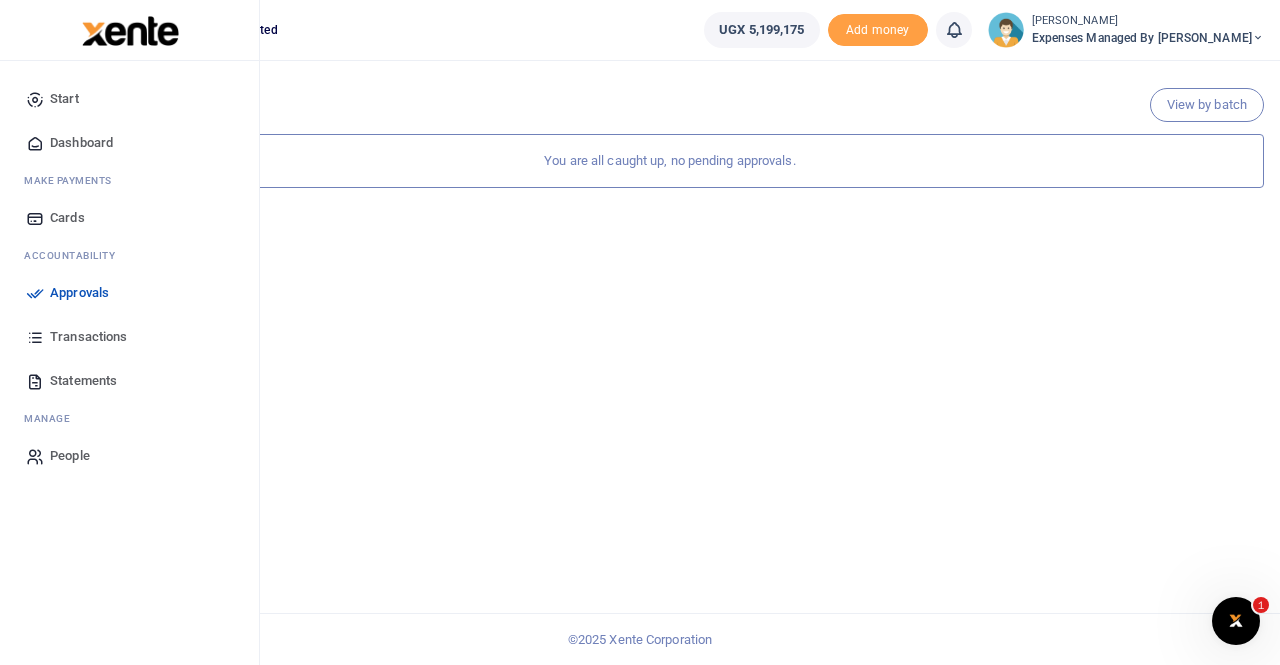 click on "Transactions" at bounding box center [88, 337] 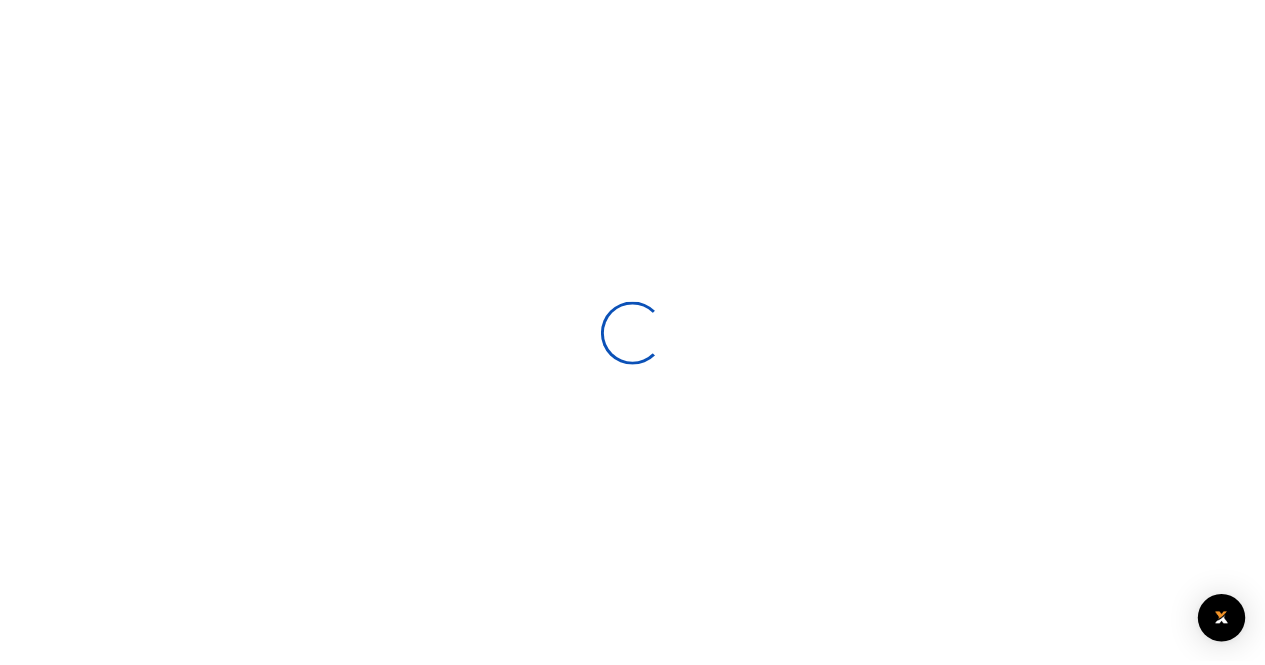 scroll, scrollTop: 0, scrollLeft: 0, axis: both 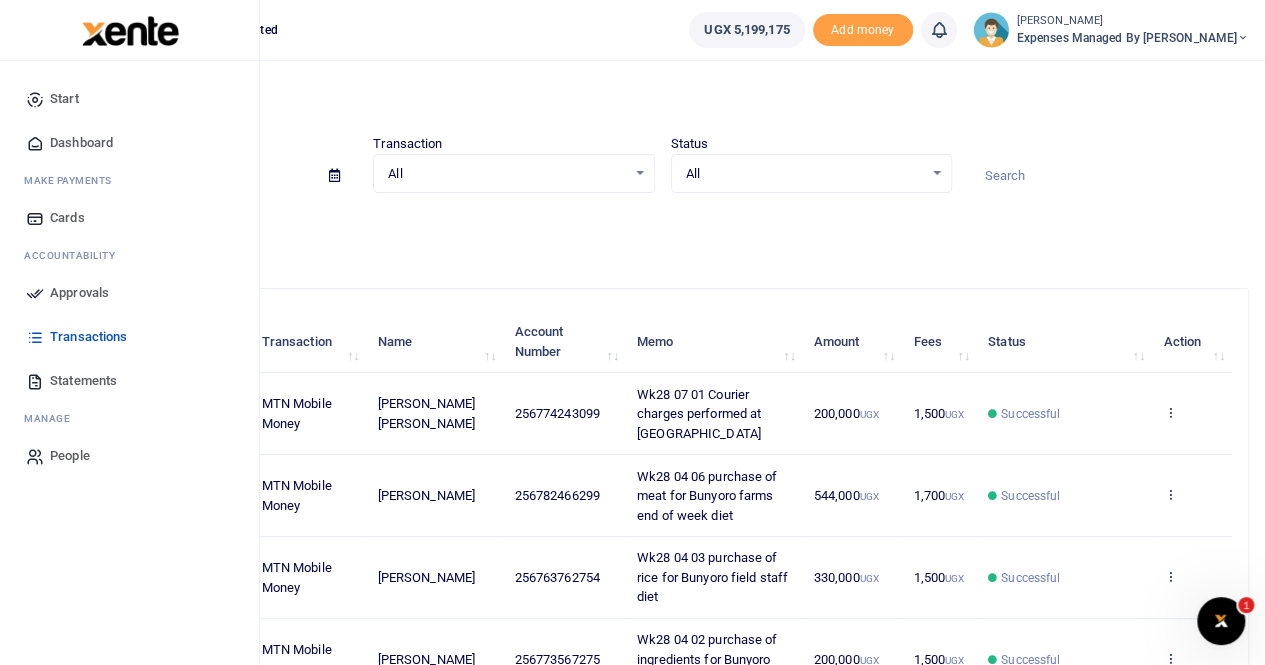 click on "Transactions" at bounding box center (88, 337) 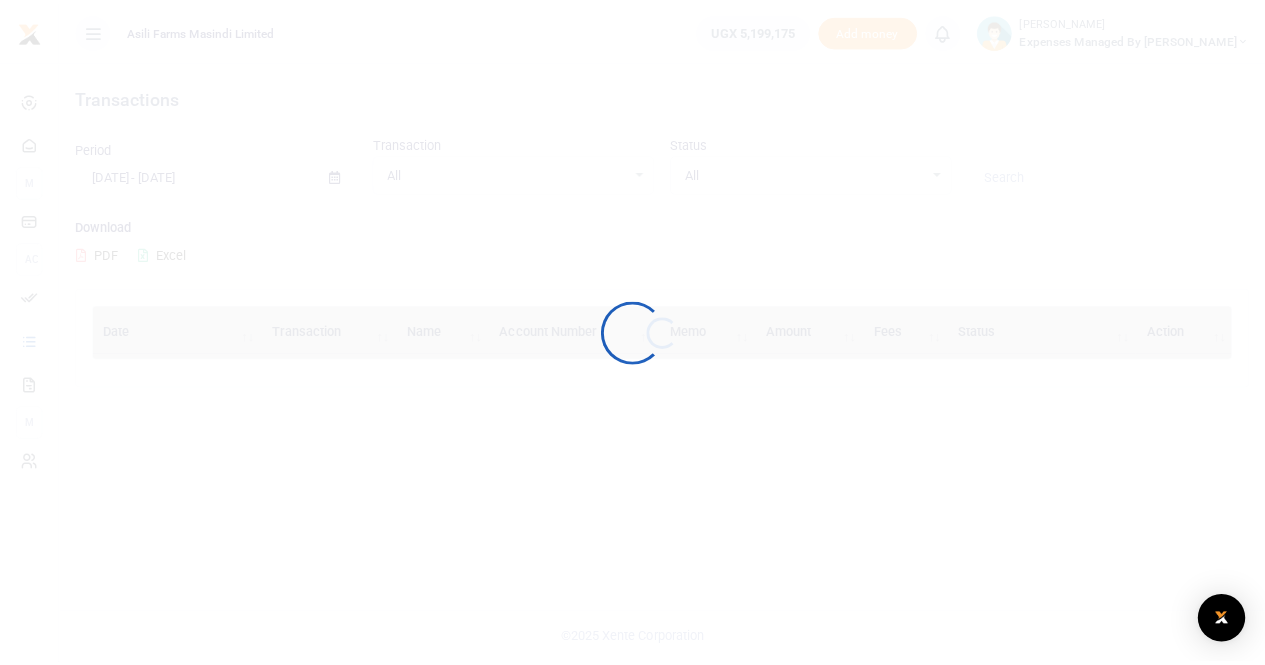 scroll, scrollTop: 0, scrollLeft: 0, axis: both 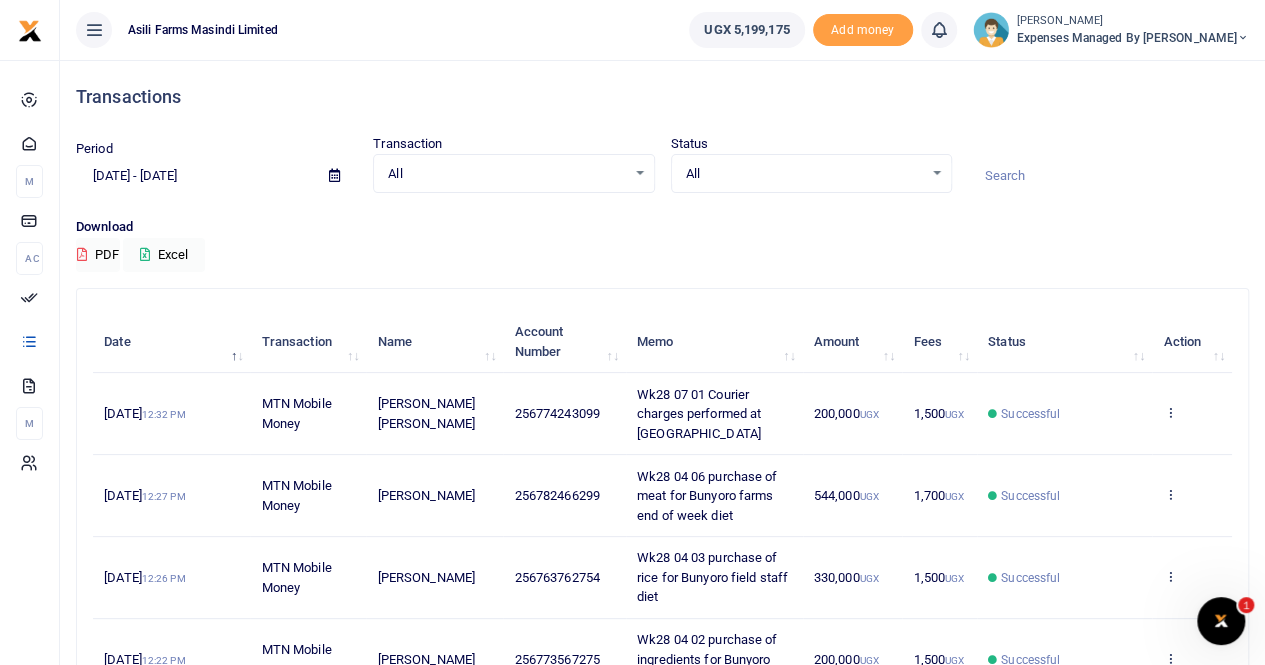 click at bounding box center [334, 175] 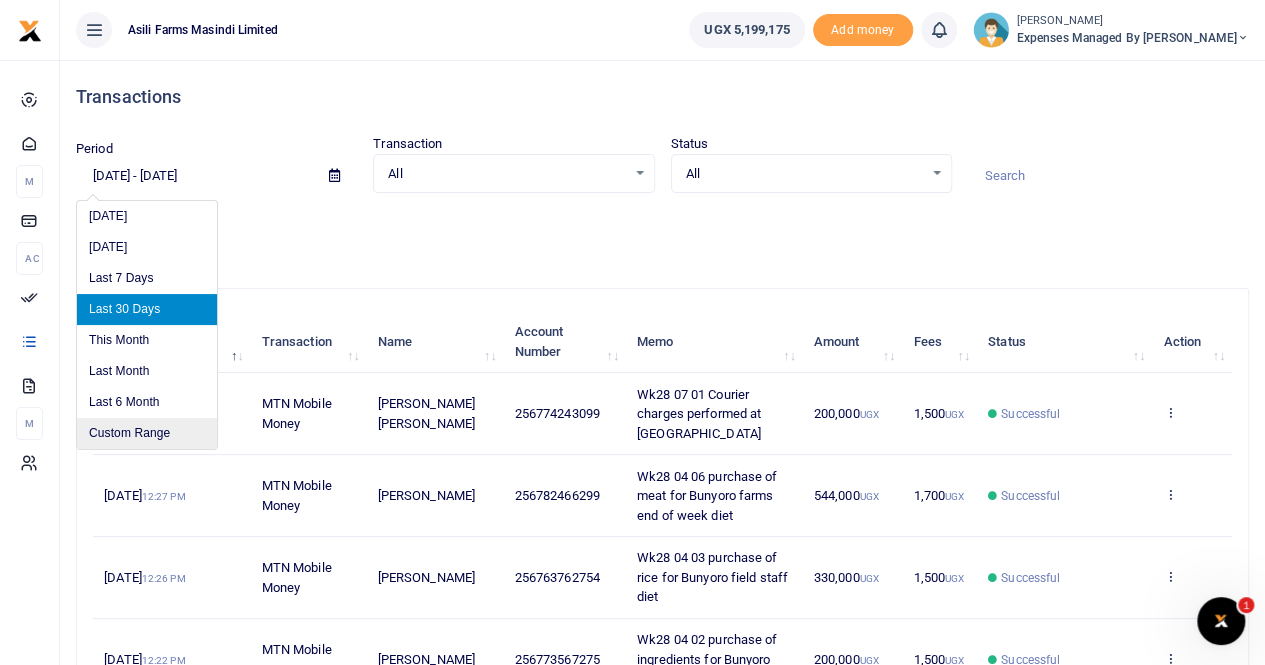 click on "Custom Range" at bounding box center (147, 433) 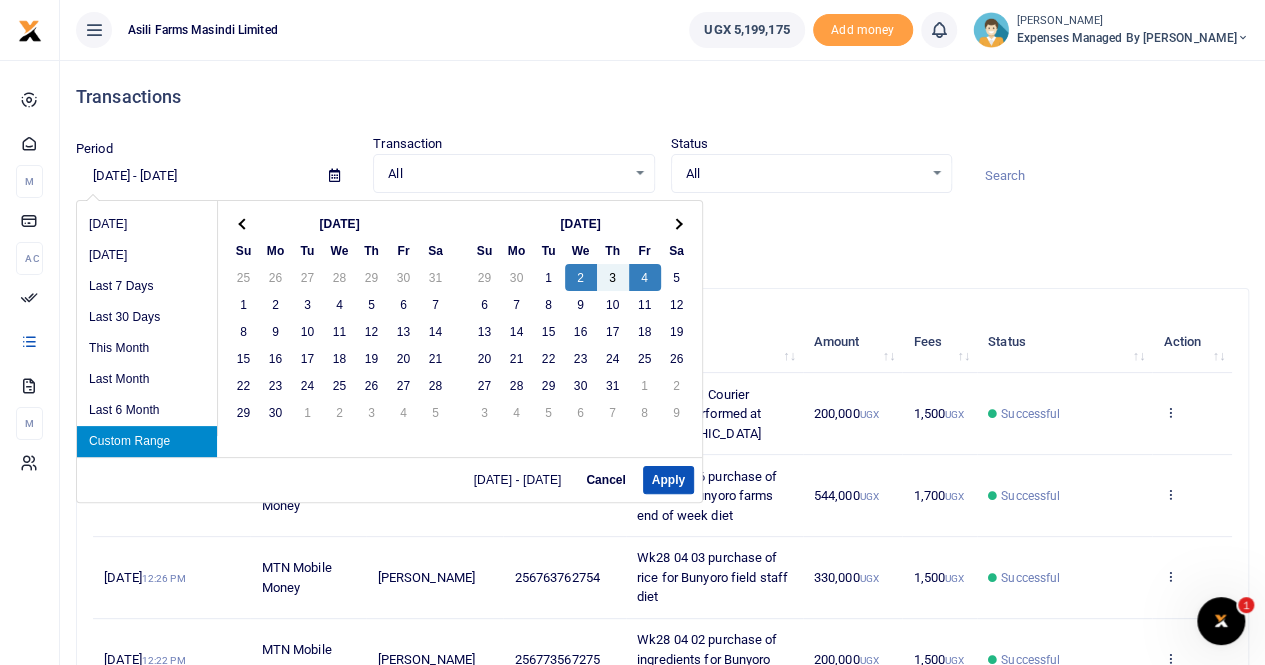 click on "Custom Range" at bounding box center (147, 441) 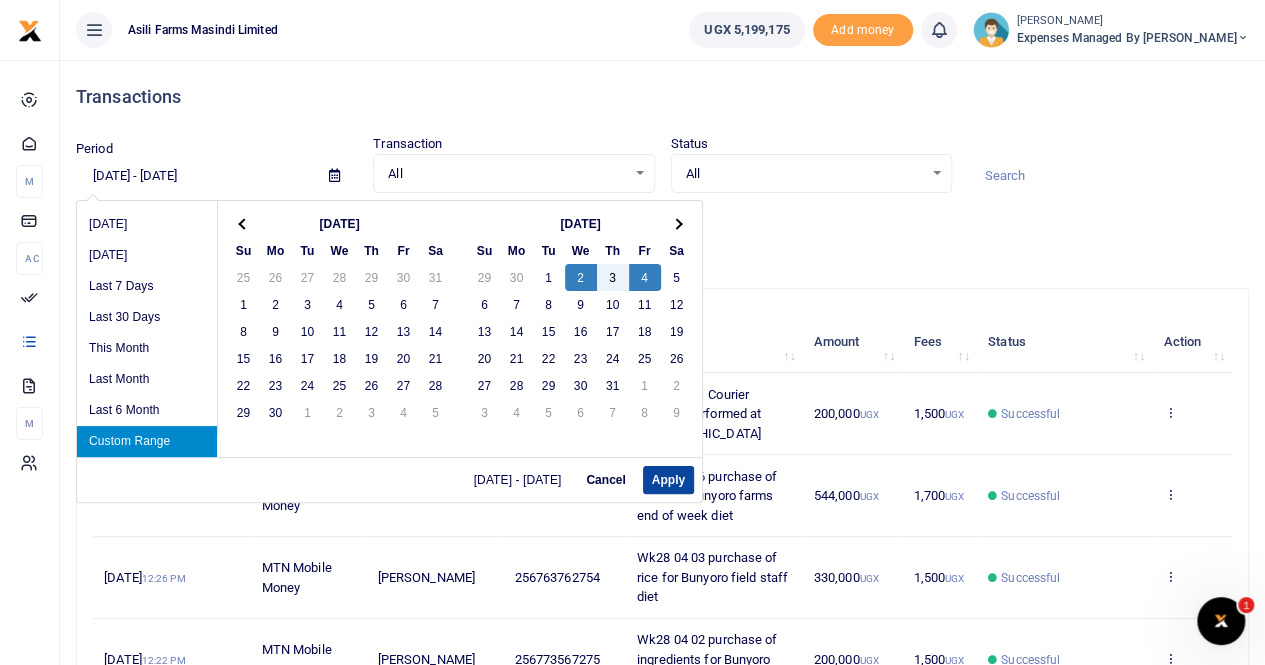 click on "Apply" at bounding box center [668, 480] 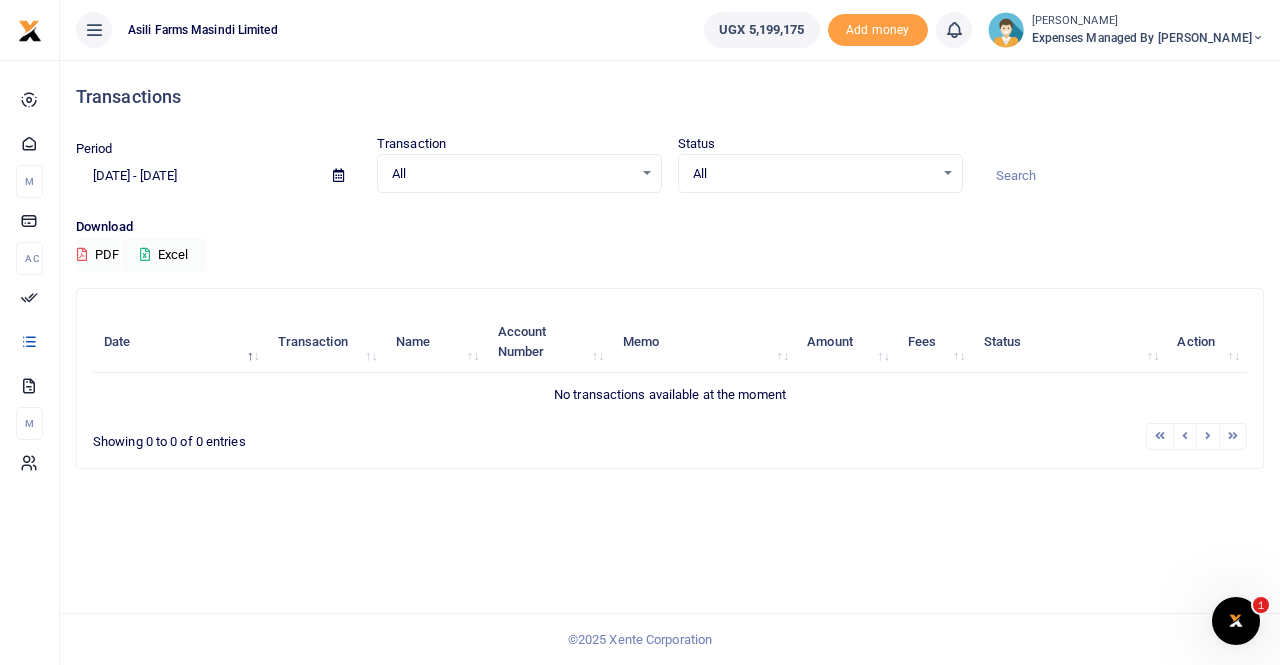 click at bounding box center [338, 175] 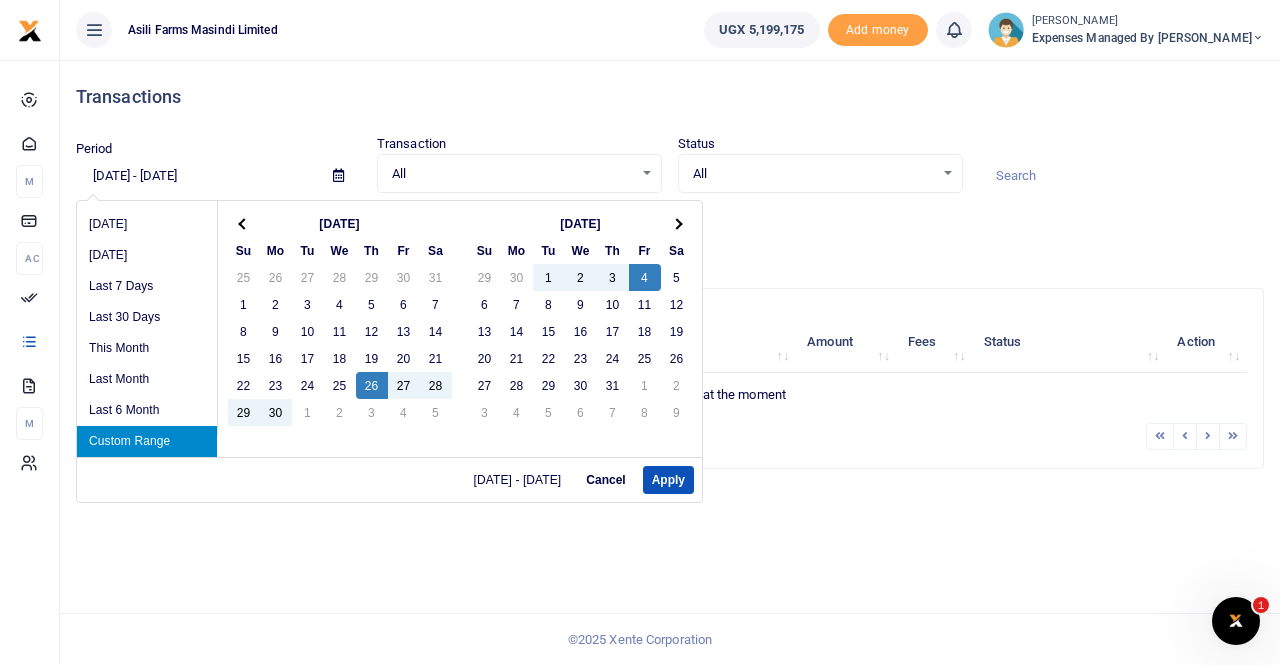 click on "Custom Range" at bounding box center [147, 441] 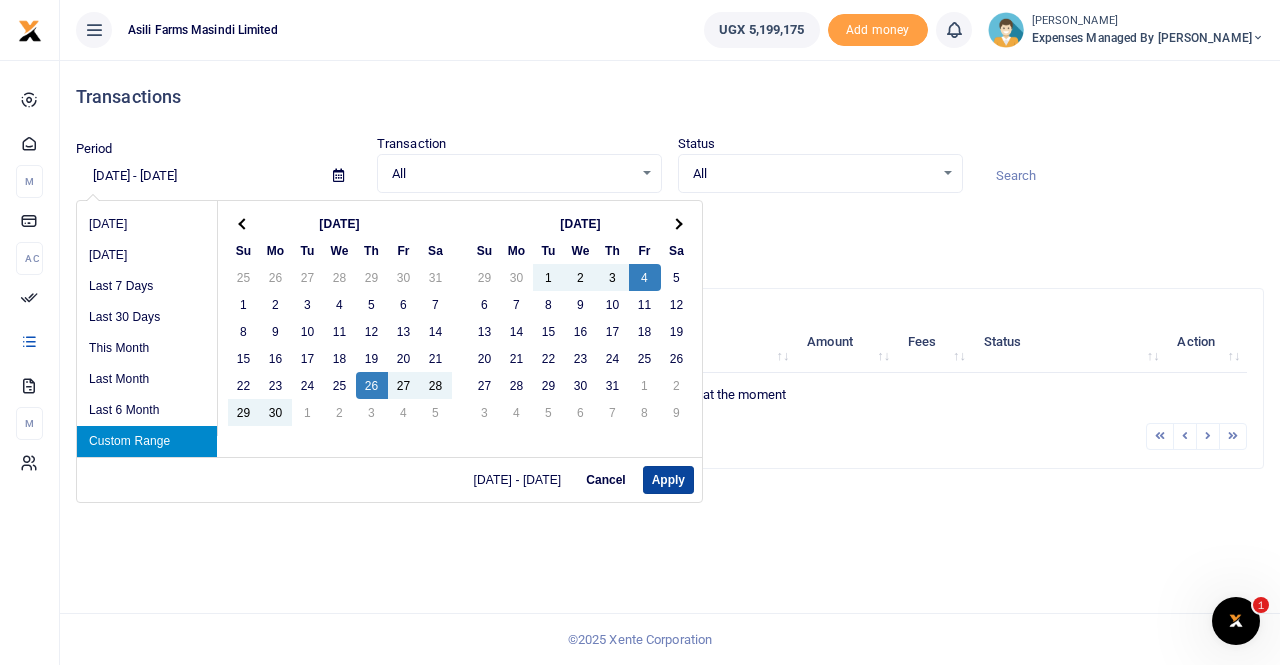 click on "Apply" at bounding box center (668, 480) 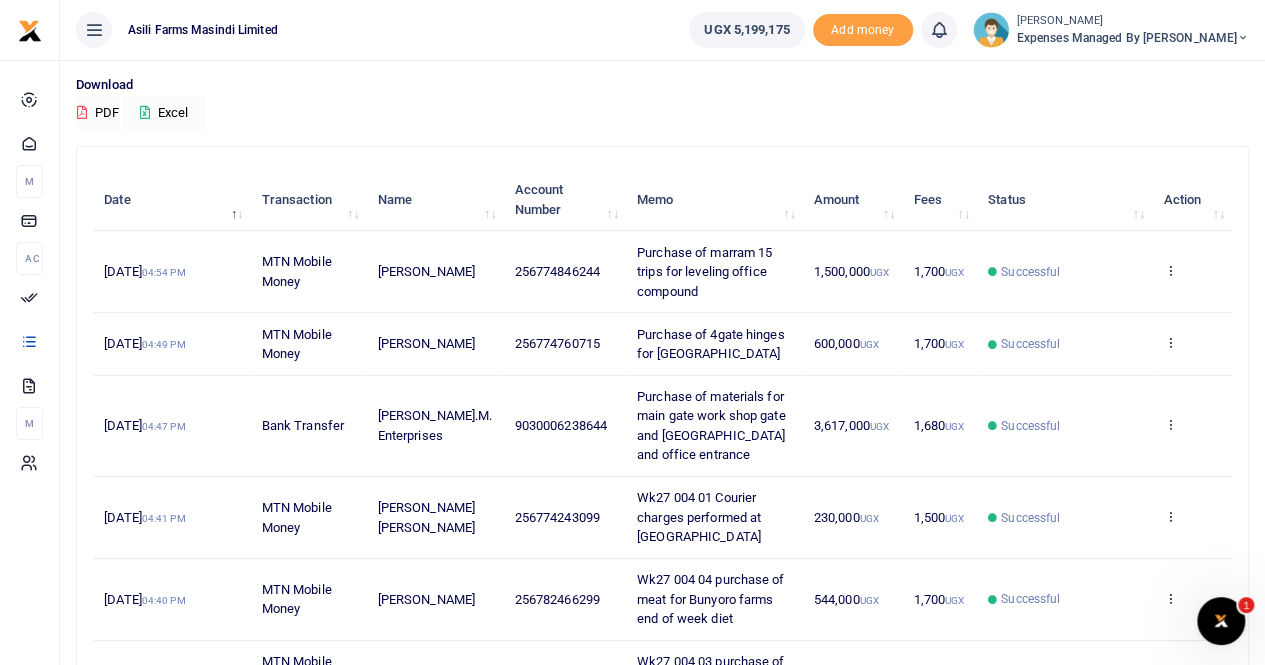 scroll, scrollTop: 100, scrollLeft: 0, axis: vertical 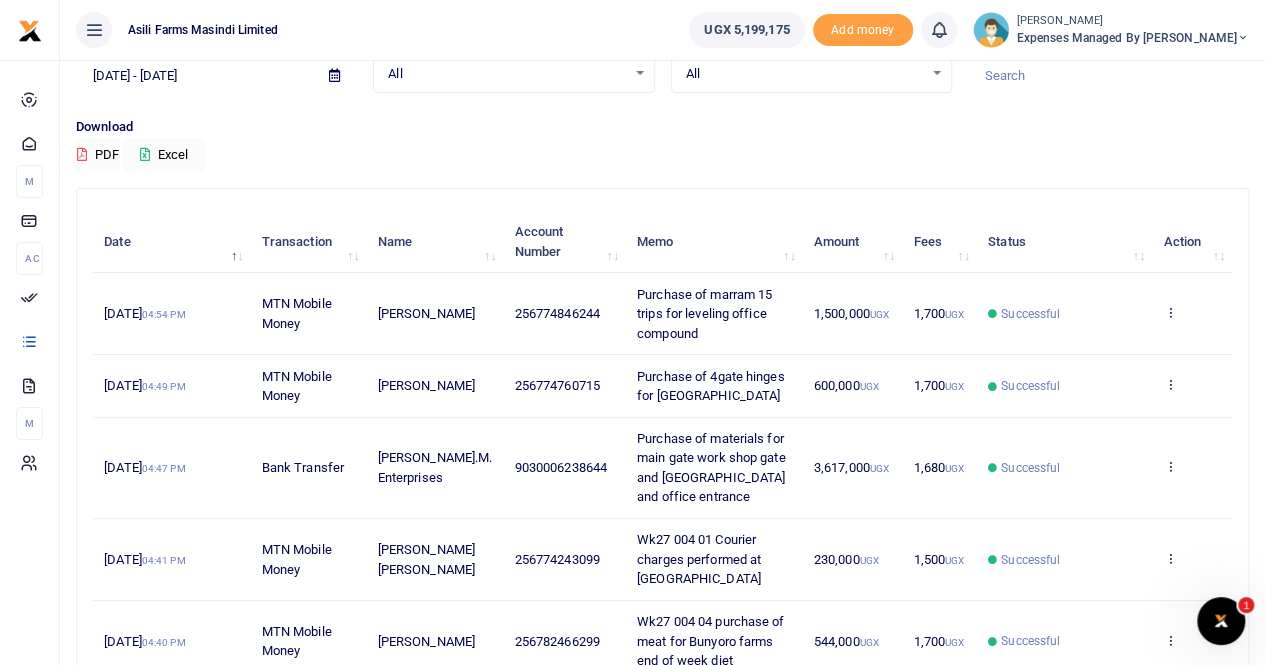 click at bounding box center [334, 75] 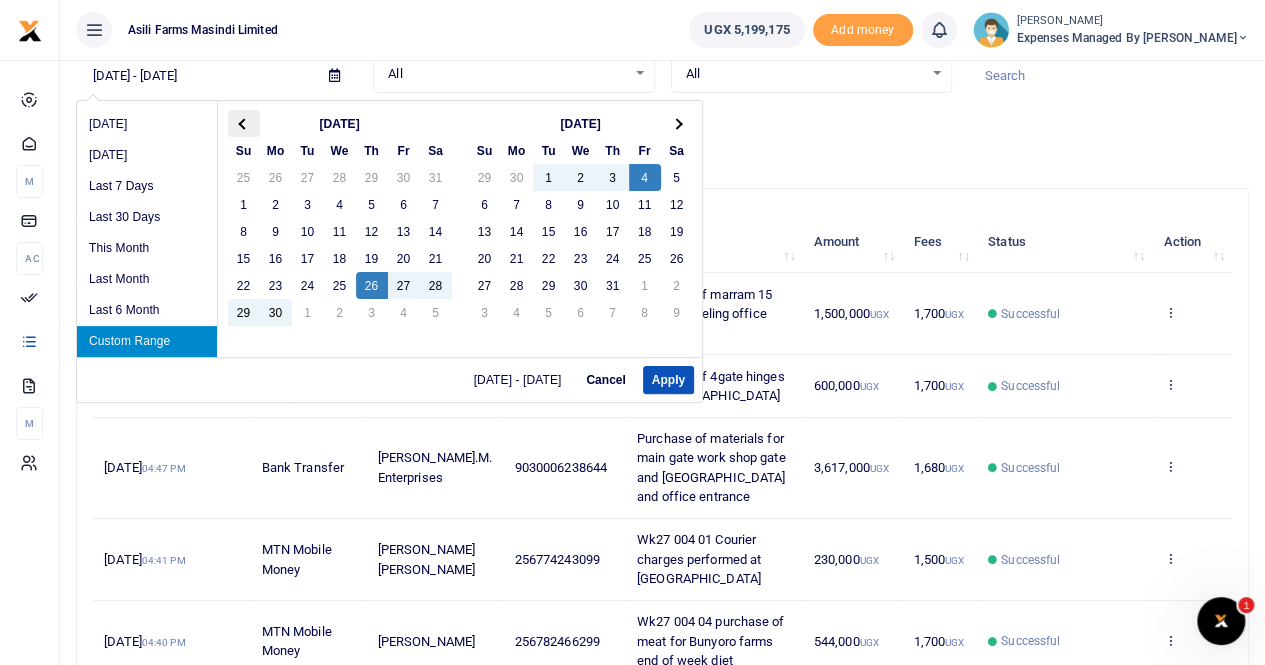 click at bounding box center [244, 123] 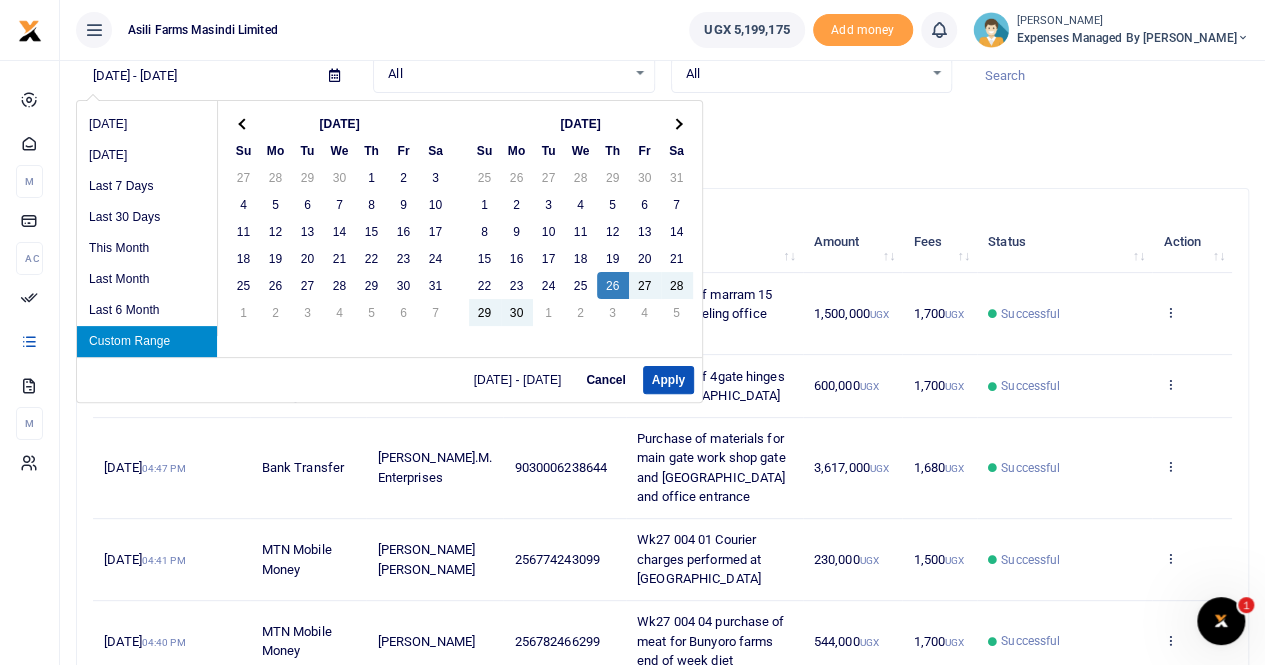 click at bounding box center (244, 123) 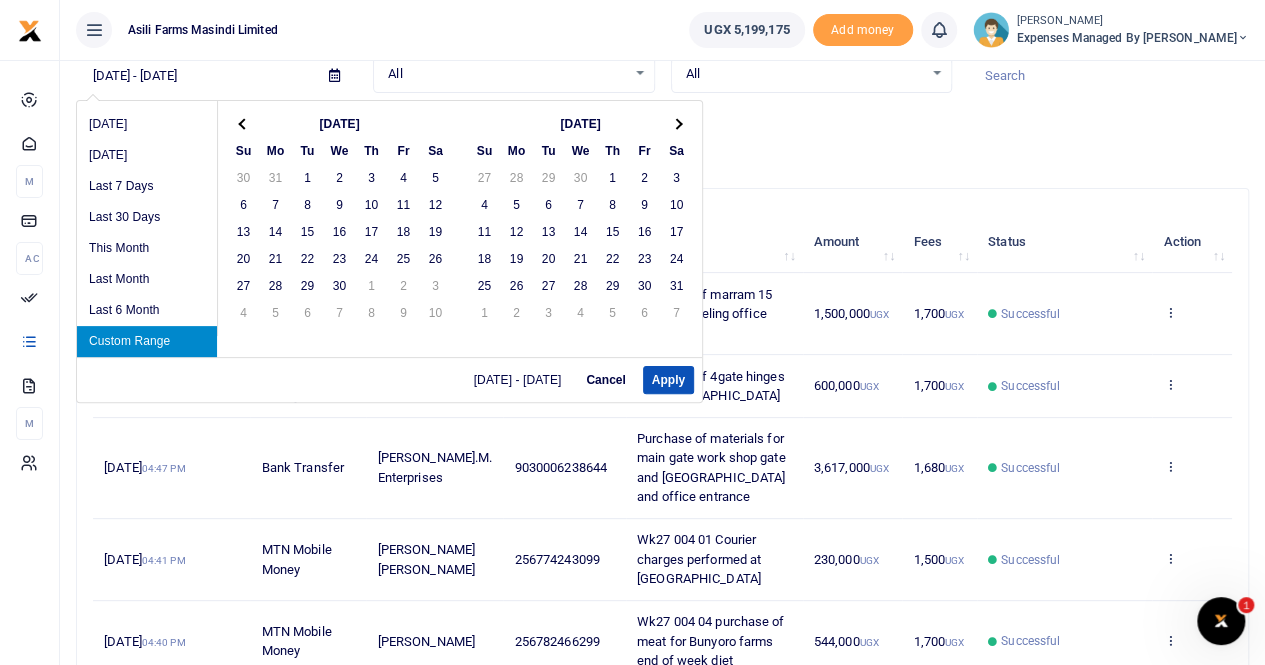click at bounding box center [244, 123] 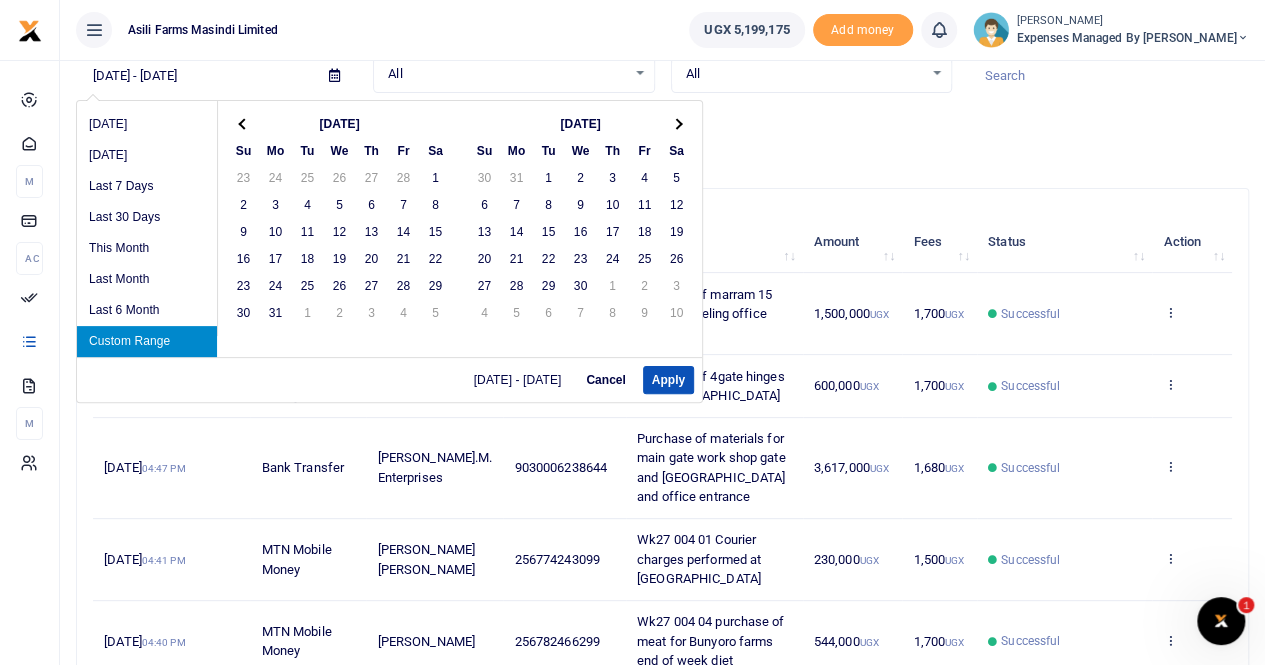 click at bounding box center [244, 123] 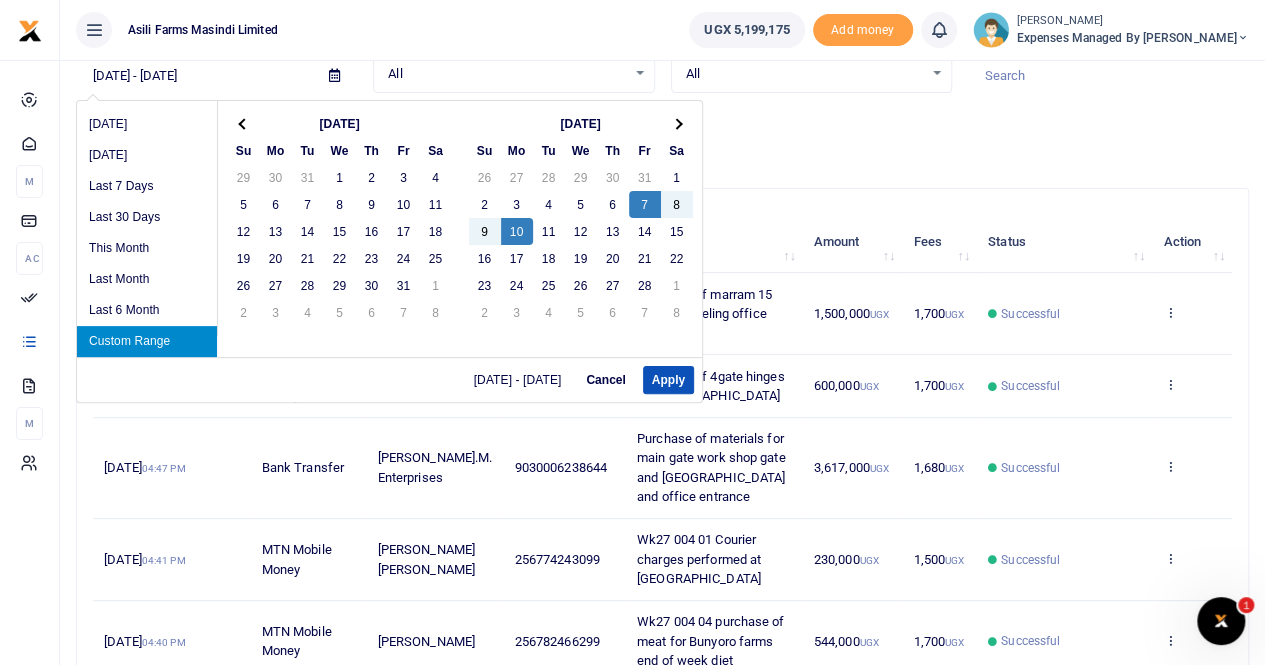 click on "Custom Range" at bounding box center [147, 341] 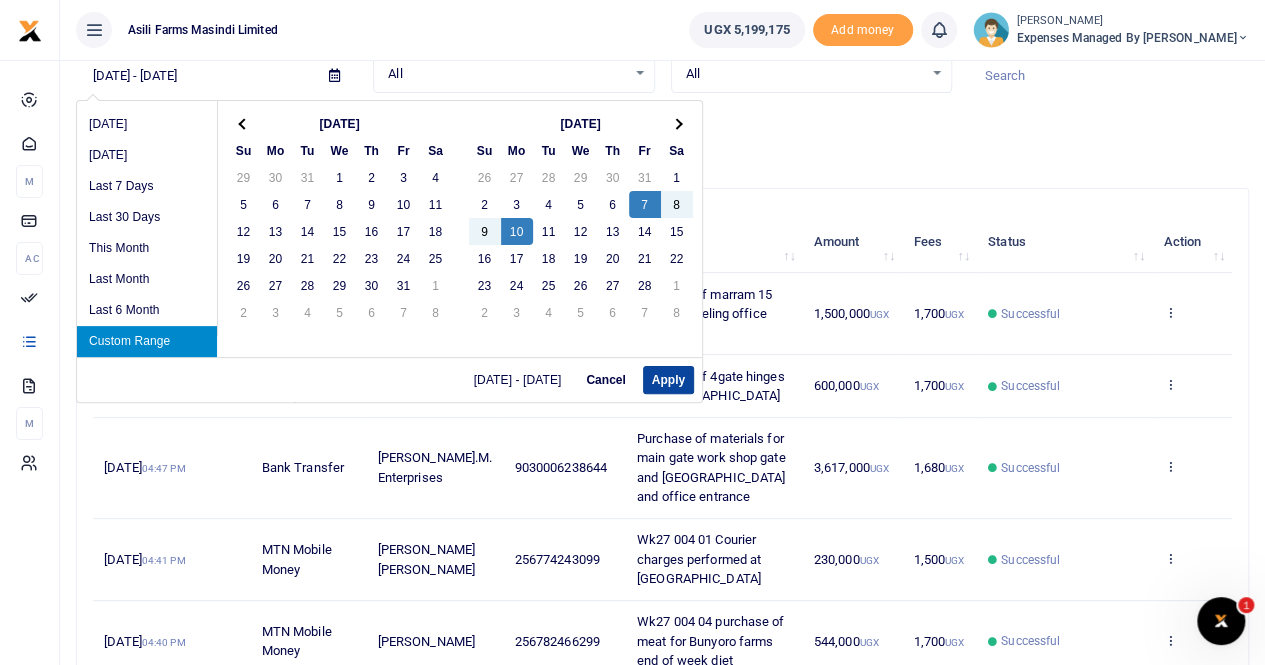 click on "Apply" at bounding box center (668, 380) 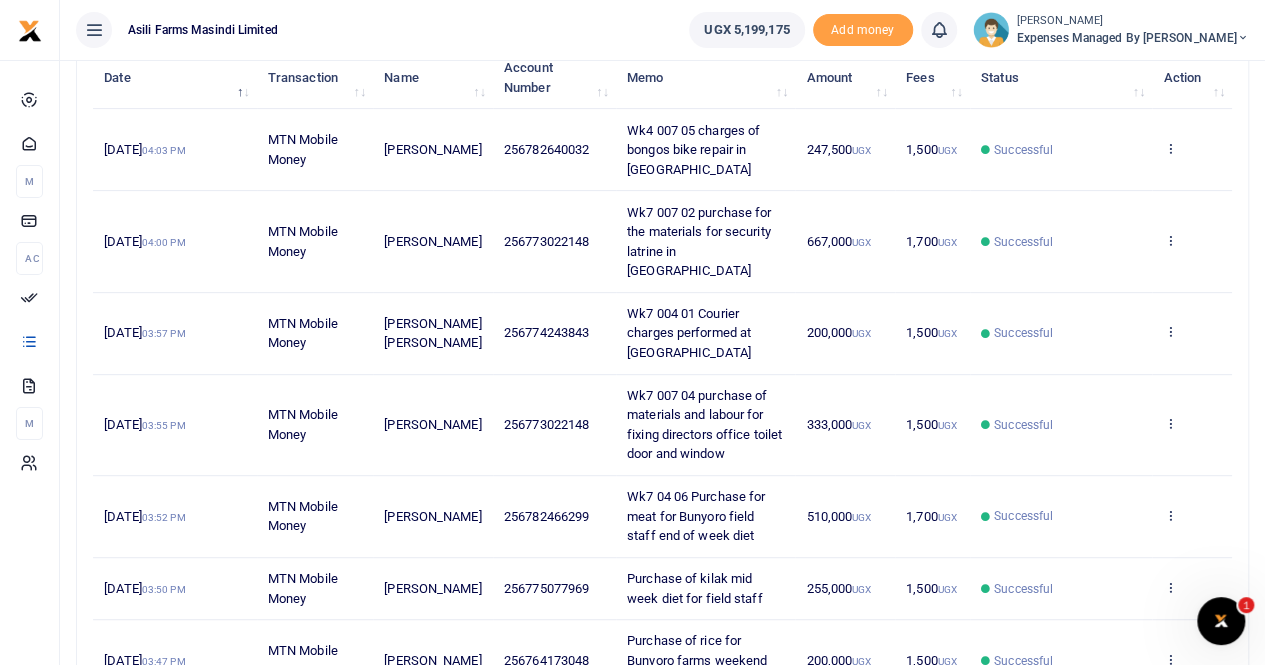 scroll, scrollTop: 0, scrollLeft: 0, axis: both 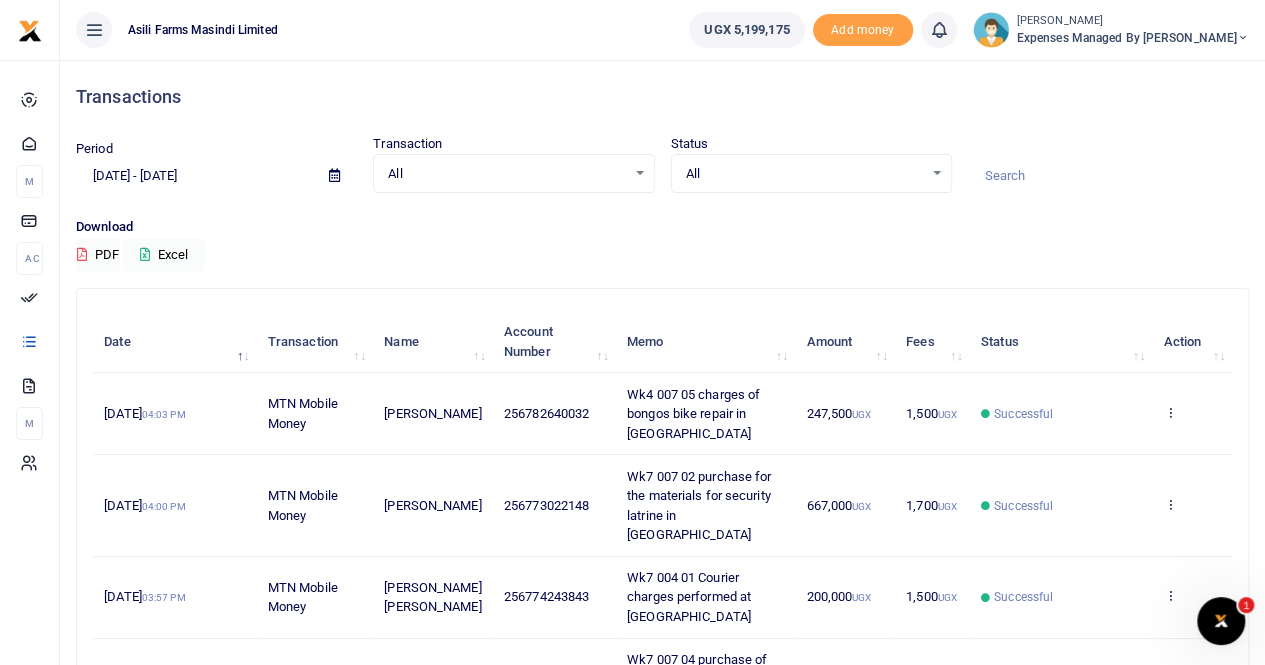 click on "Expenses Managed by Sam Ochen" at bounding box center (1133, 38) 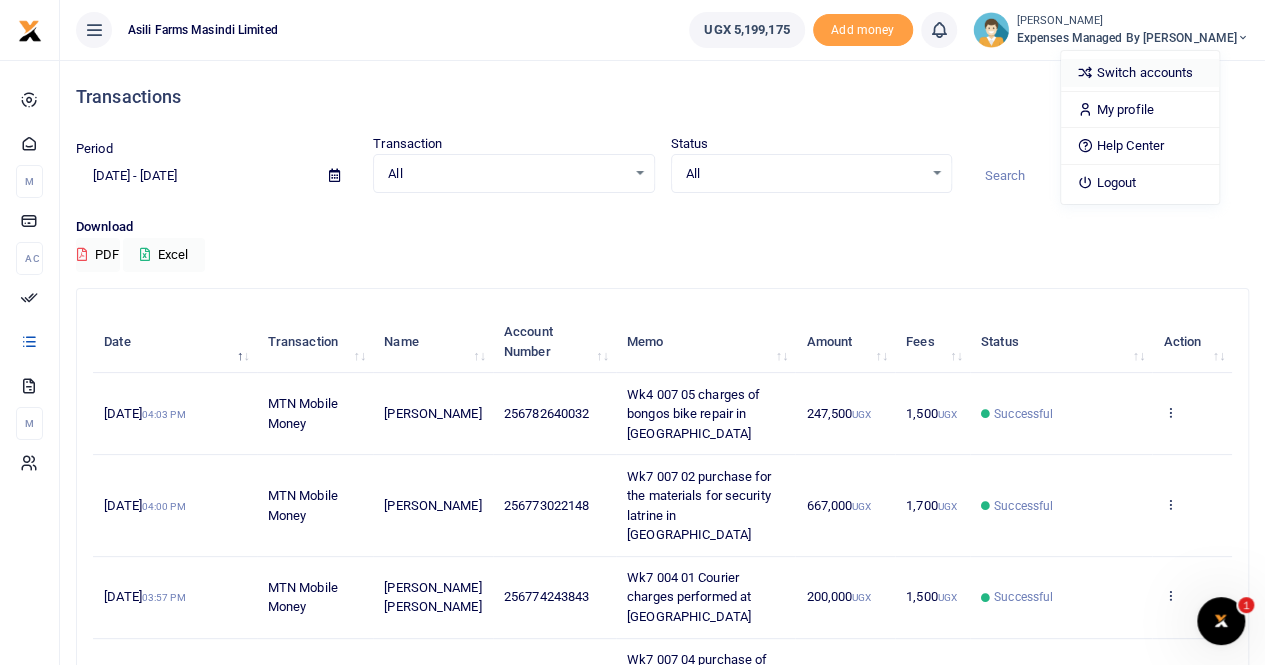 click on "Switch accounts" at bounding box center (1140, 73) 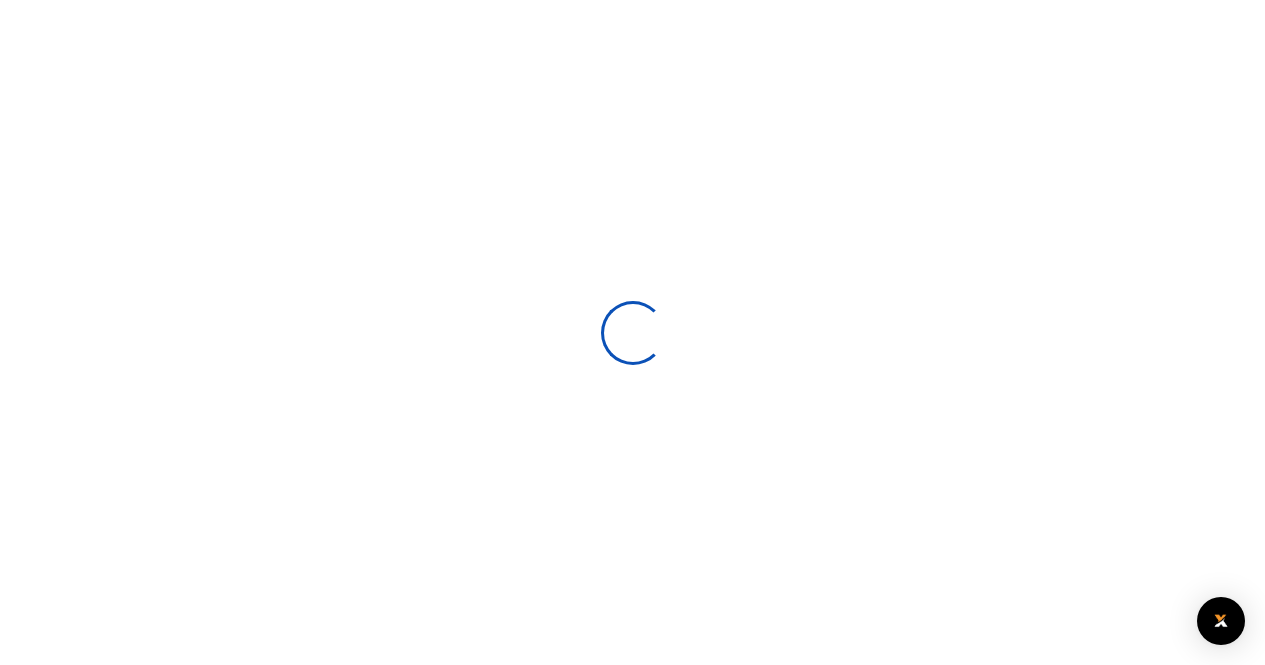 scroll, scrollTop: 0, scrollLeft: 0, axis: both 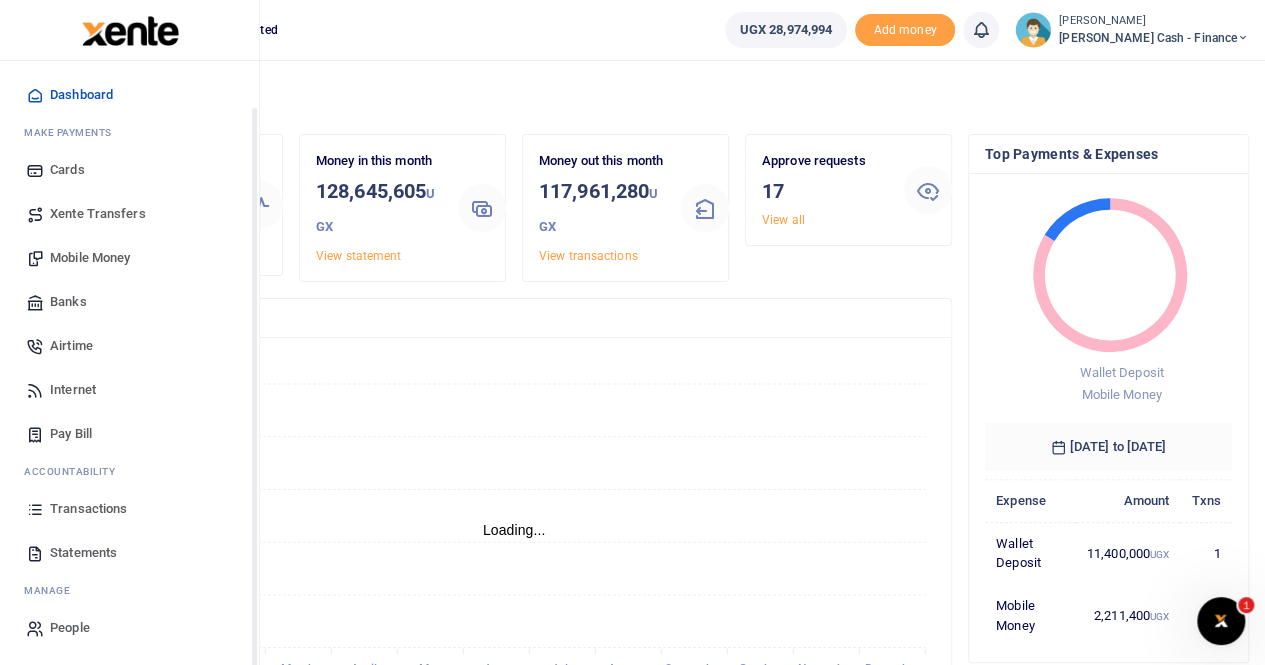 click on "Transactions" at bounding box center [129, 509] 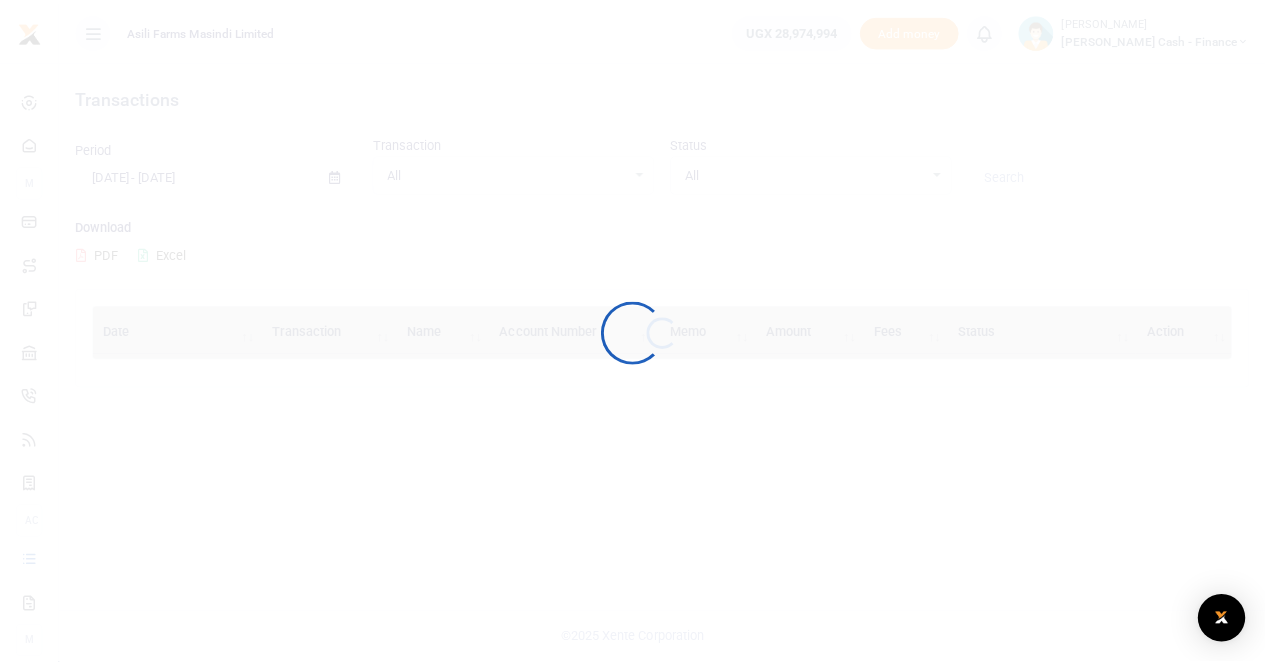 scroll, scrollTop: 0, scrollLeft: 0, axis: both 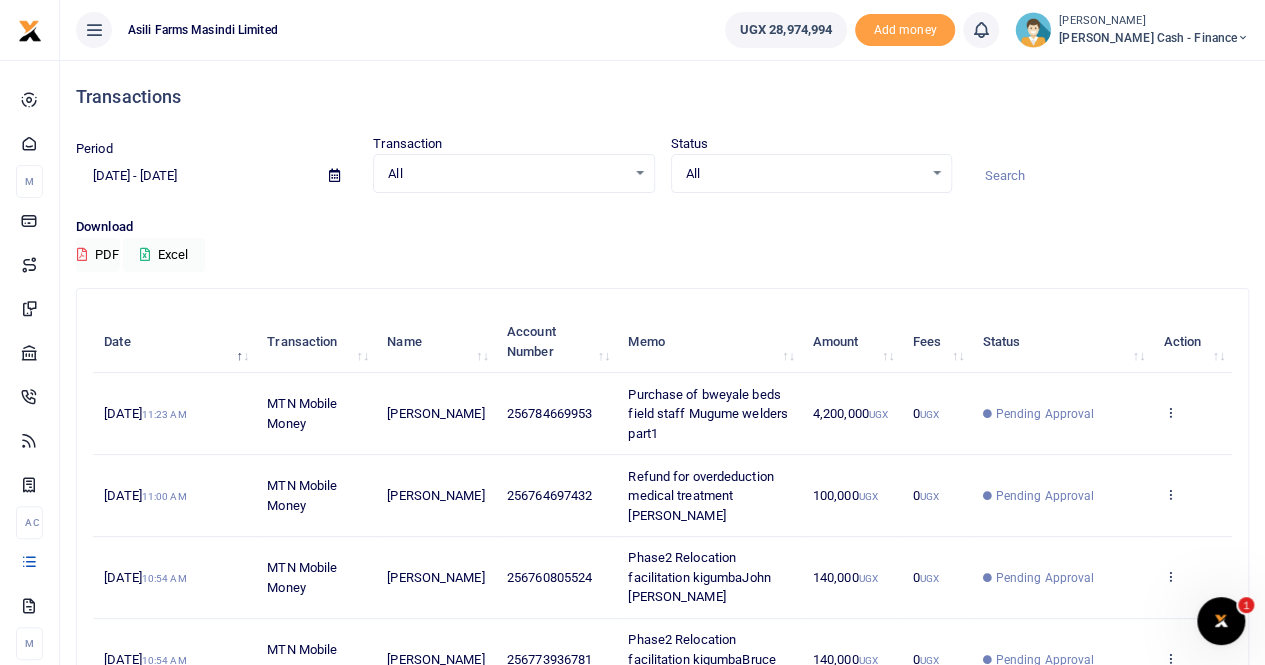 click at bounding box center [334, 176] 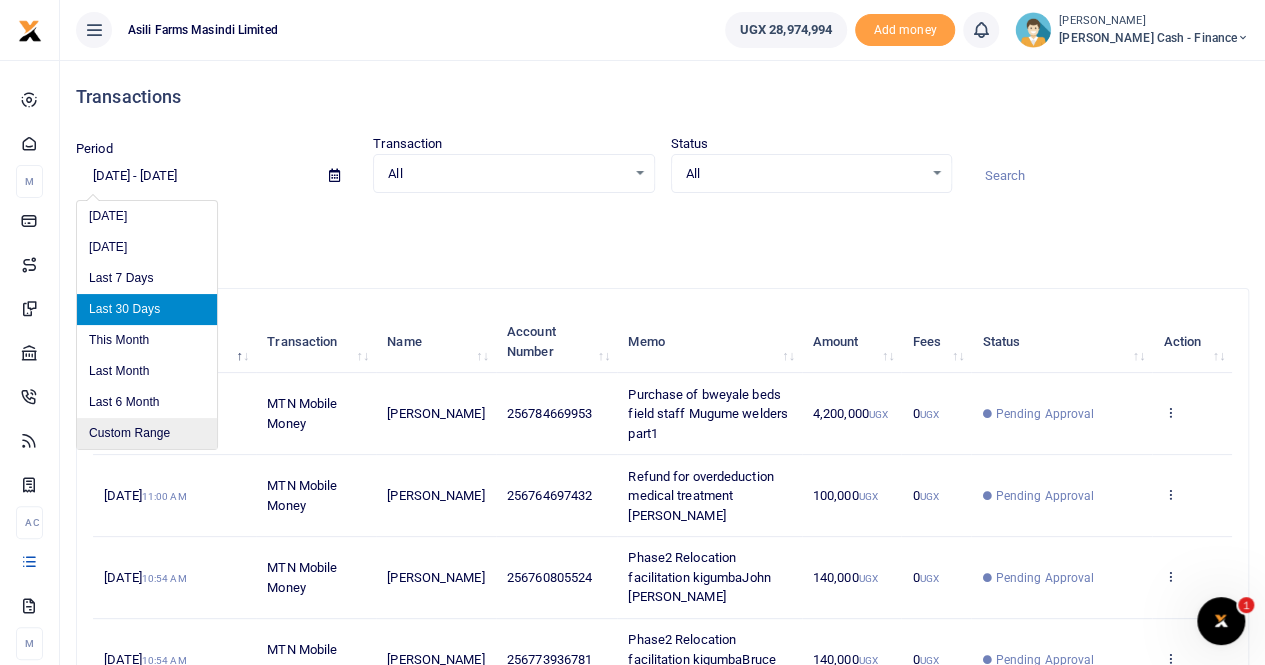 click on "Custom Range" at bounding box center [147, 433] 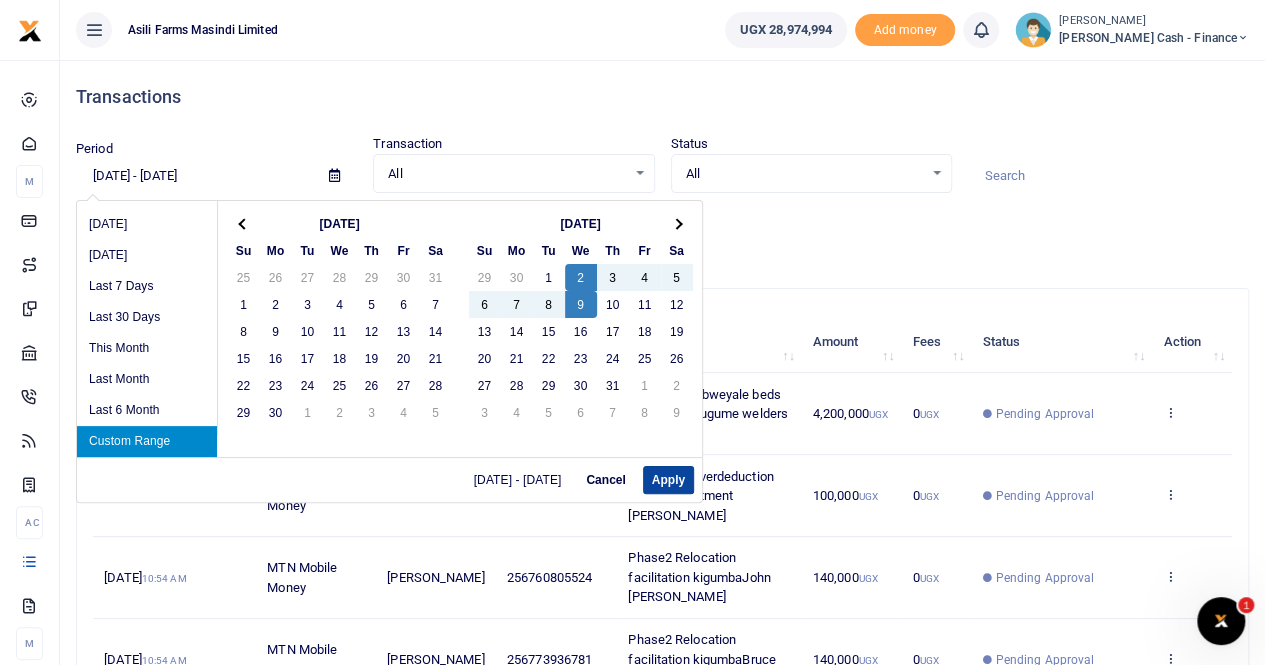 click on "Apply" at bounding box center (668, 480) 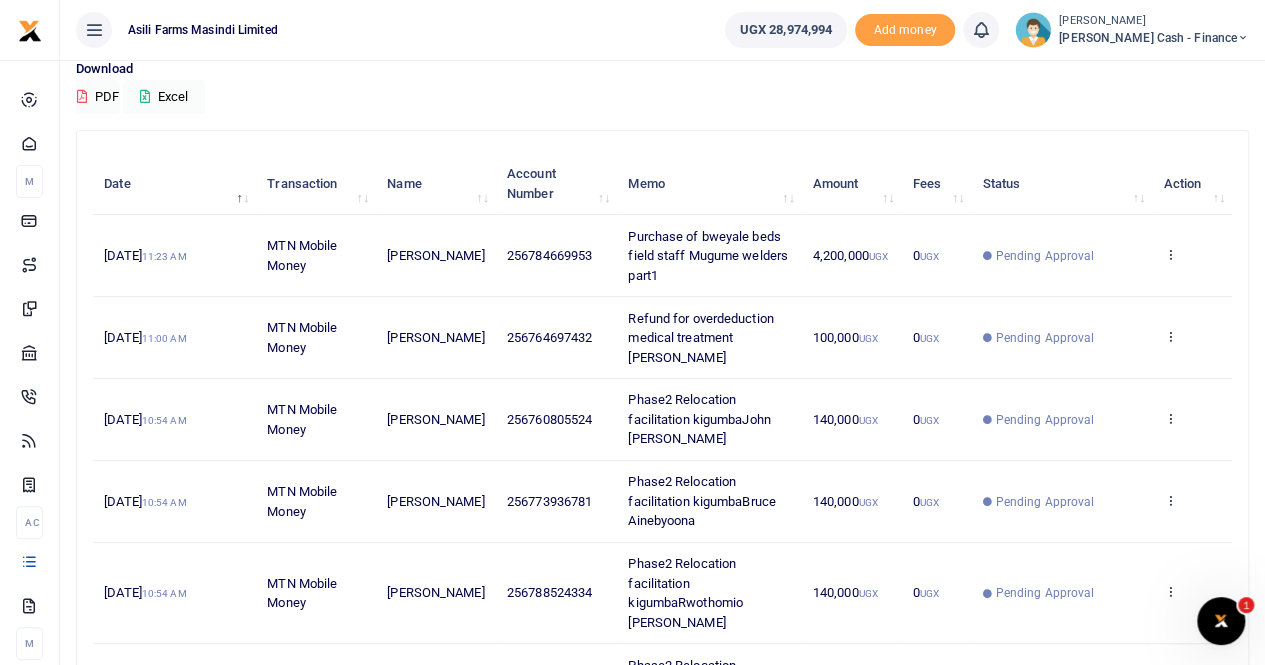 scroll, scrollTop: 0, scrollLeft: 0, axis: both 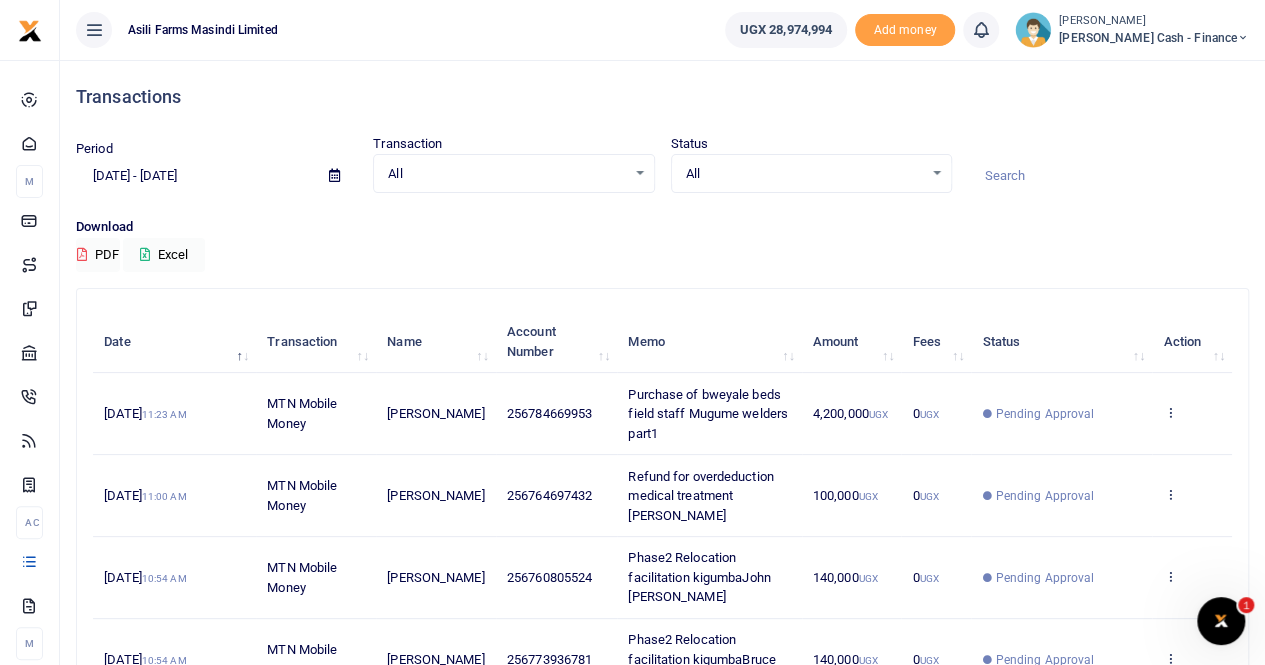 click at bounding box center (334, 175) 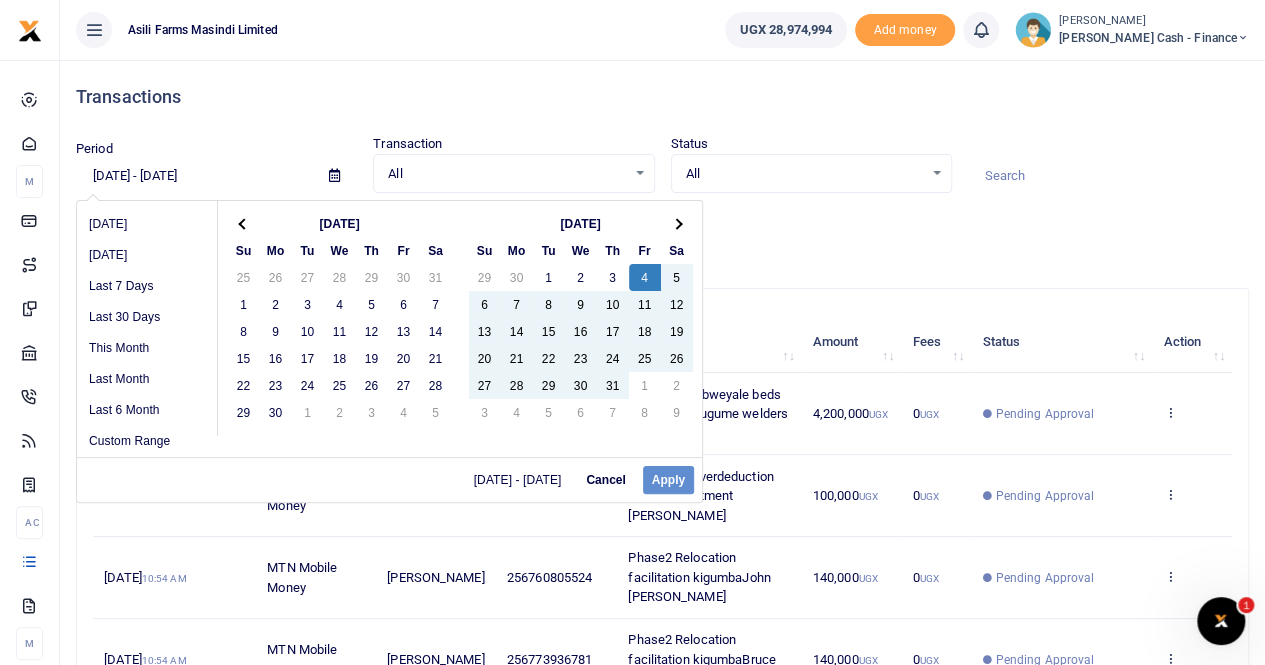 click on "07/02/2025 - 07/09/2025 Cancel Apply" at bounding box center (389, 479) 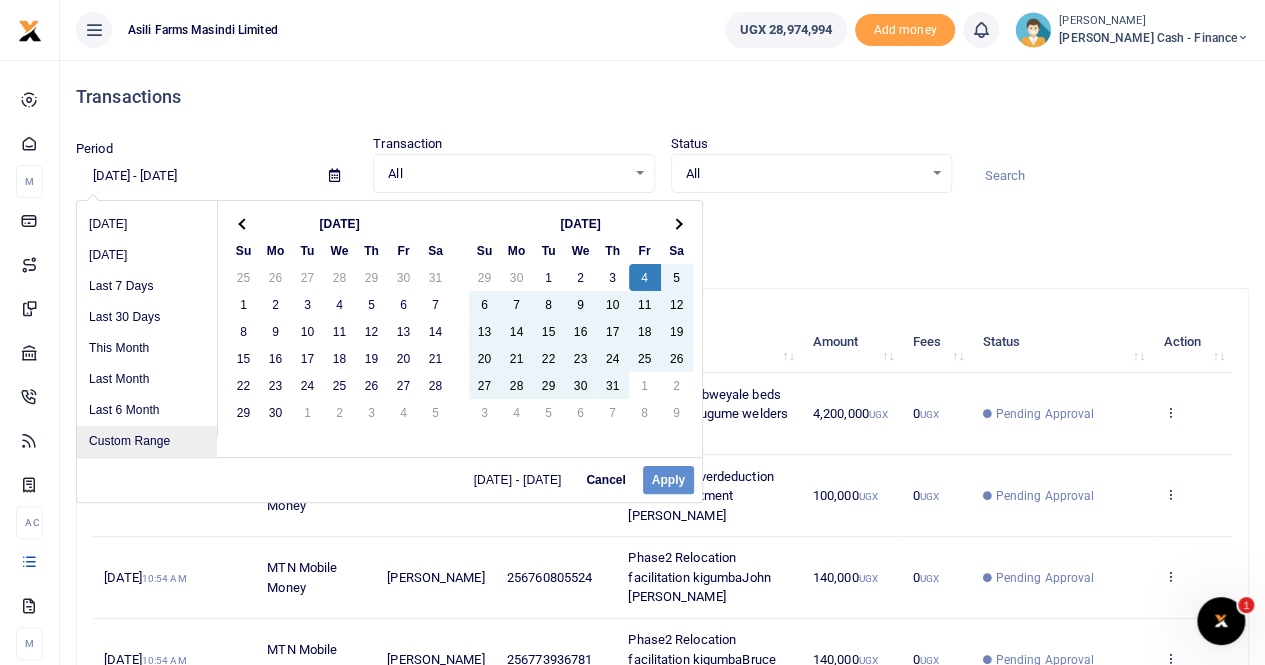 click on "Custom Range" at bounding box center [147, 441] 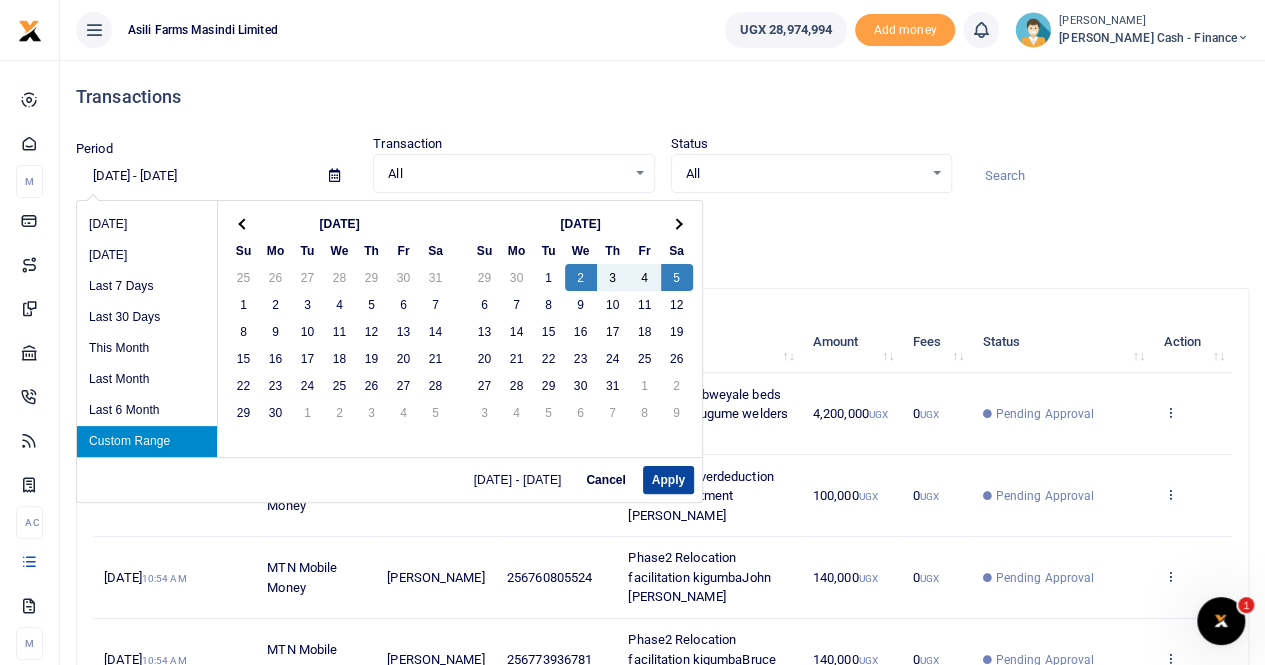 click on "Apply" at bounding box center (668, 480) 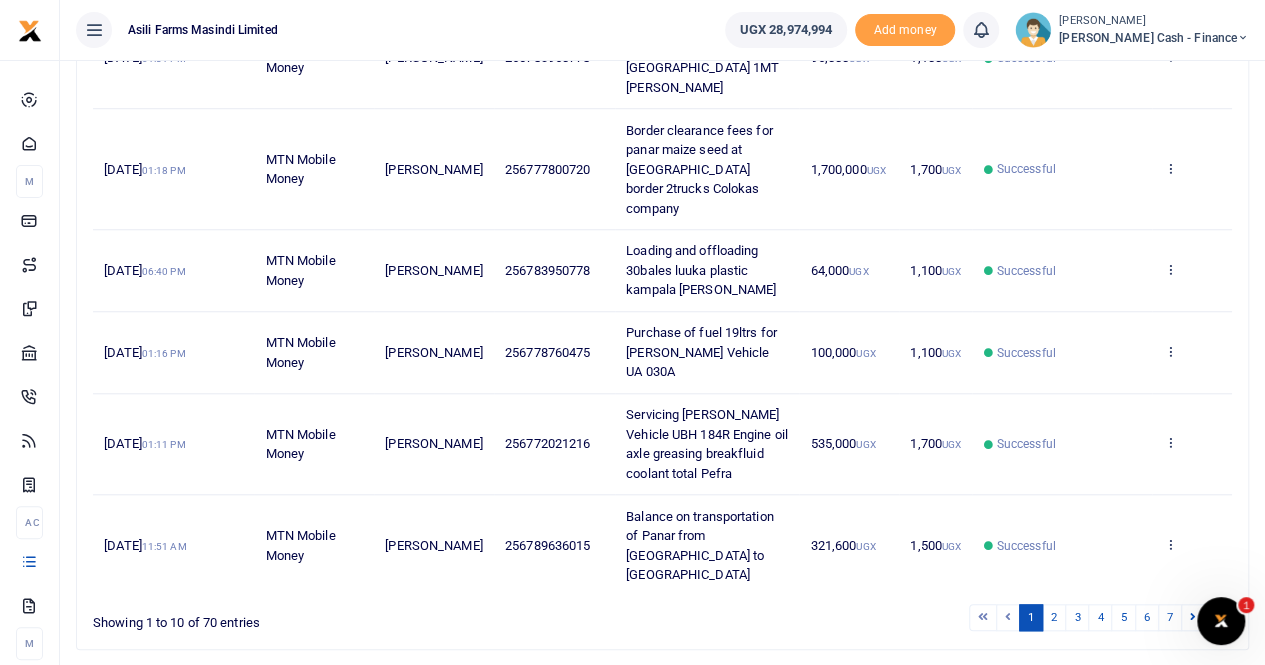 scroll, scrollTop: 736, scrollLeft: 0, axis: vertical 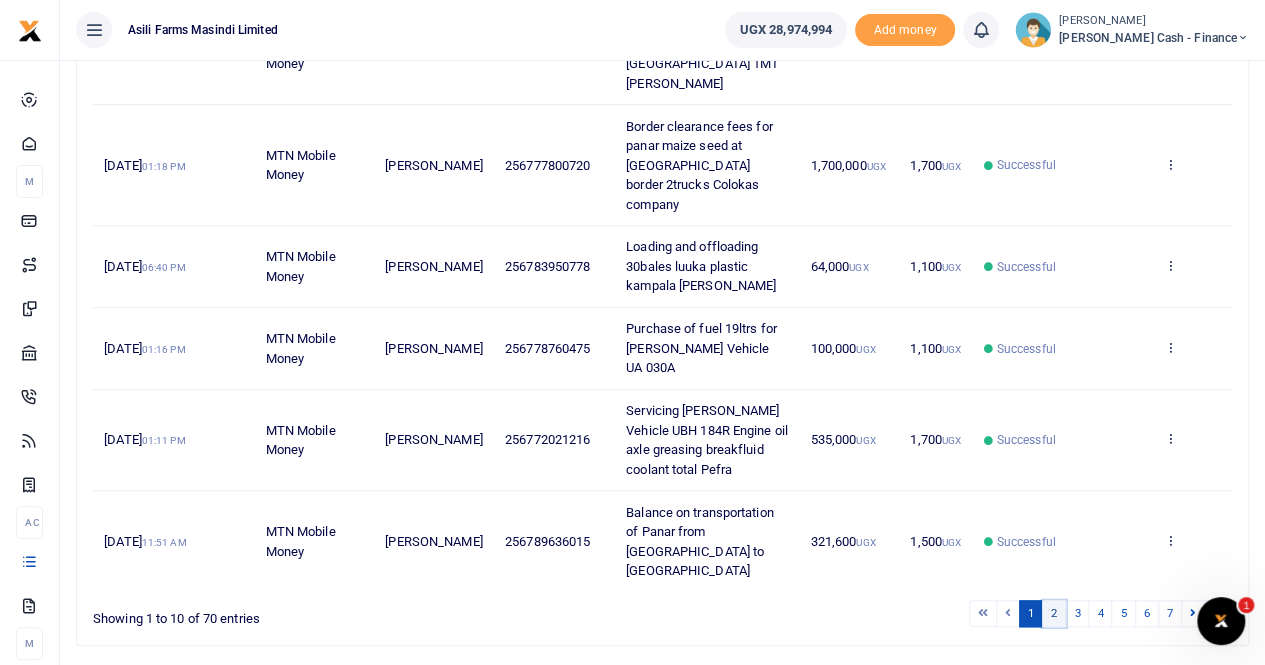 click on "2" at bounding box center (1054, 613) 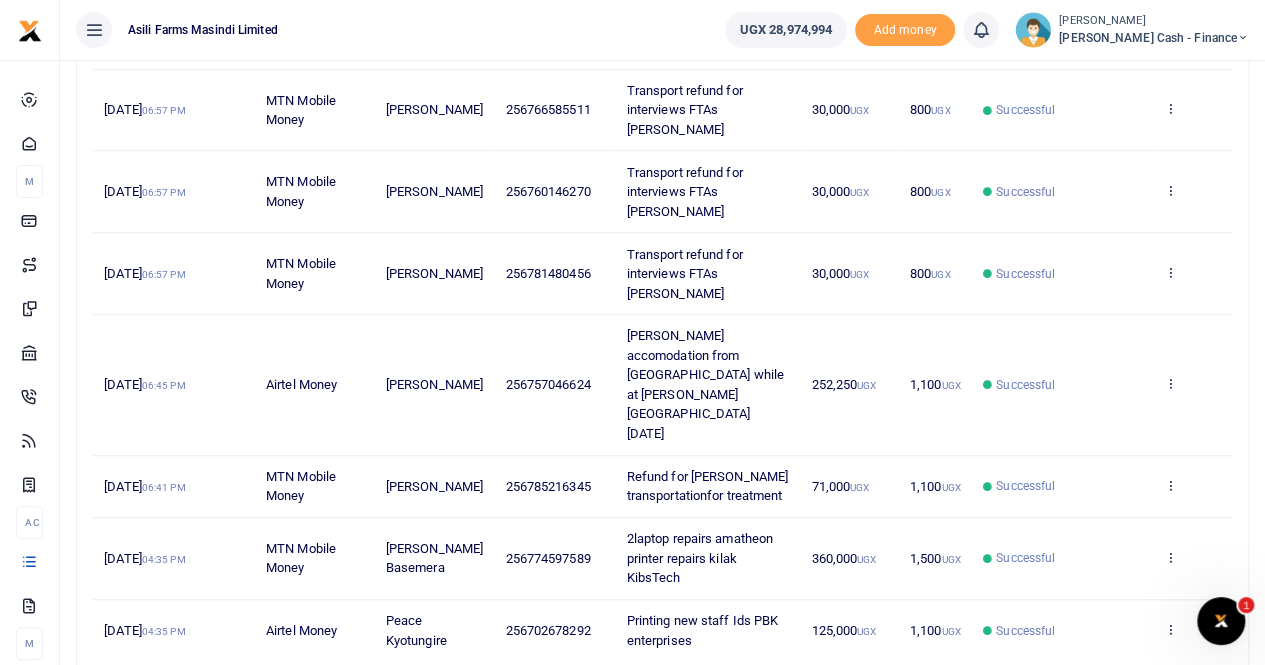 scroll, scrollTop: 580, scrollLeft: 0, axis: vertical 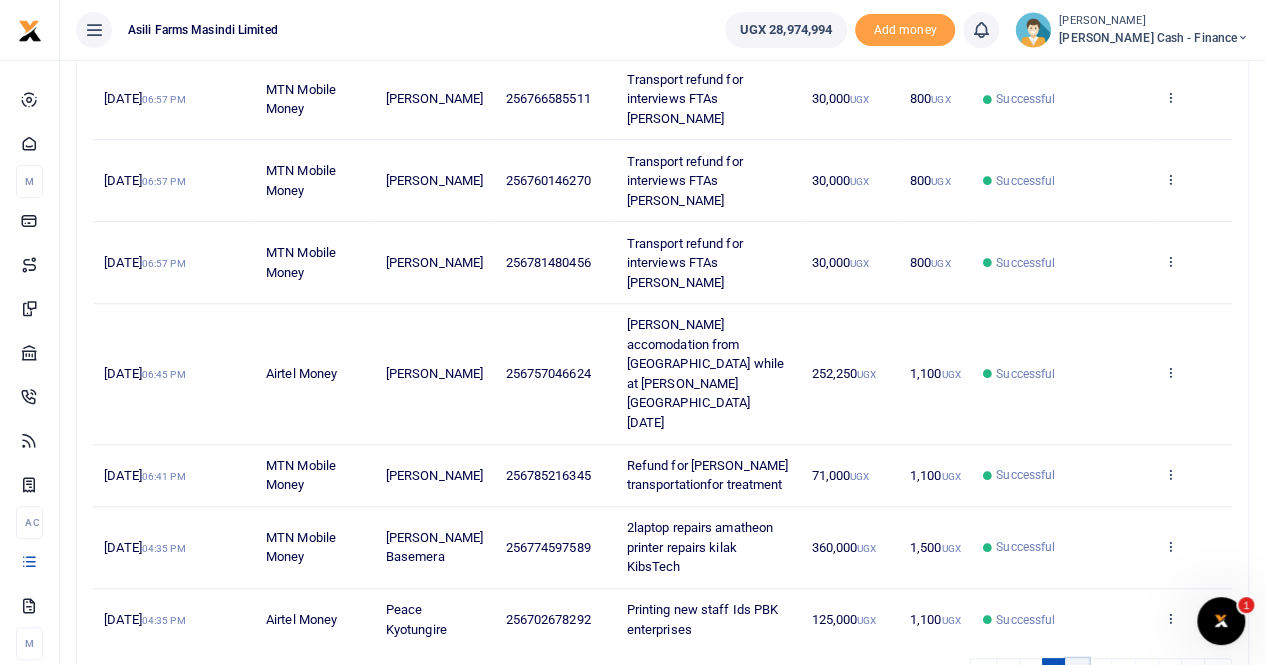 click on "3" at bounding box center (1077, 671) 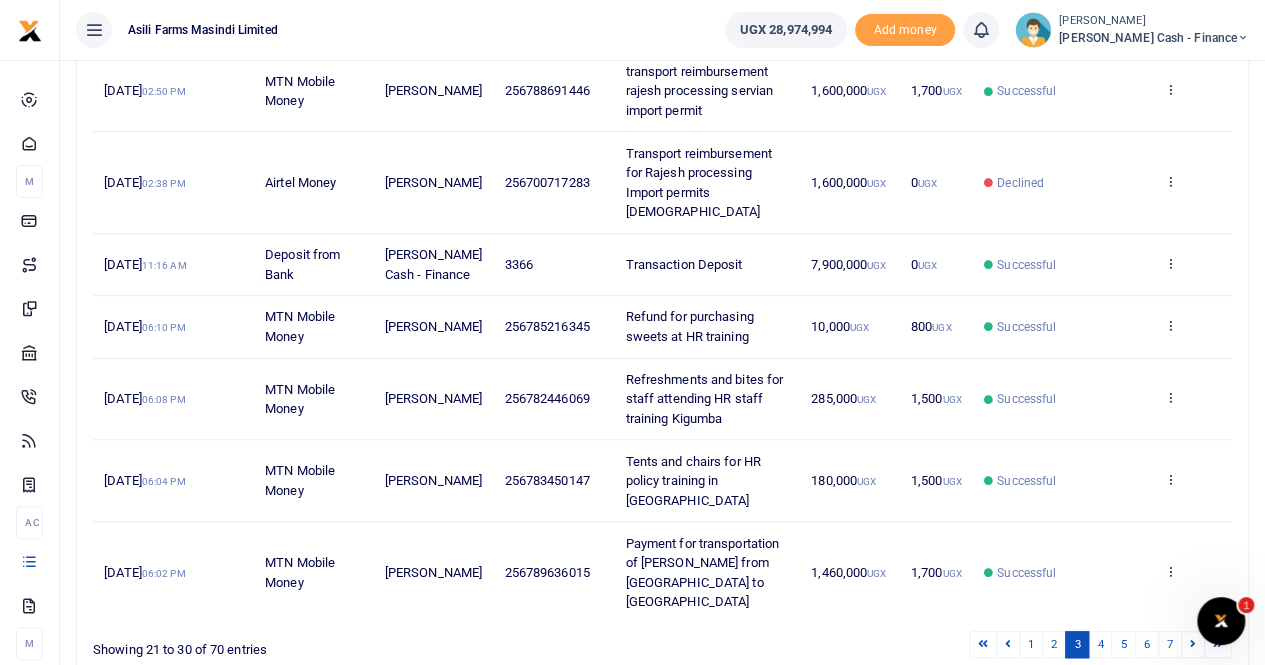 scroll, scrollTop: 541, scrollLeft: 0, axis: vertical 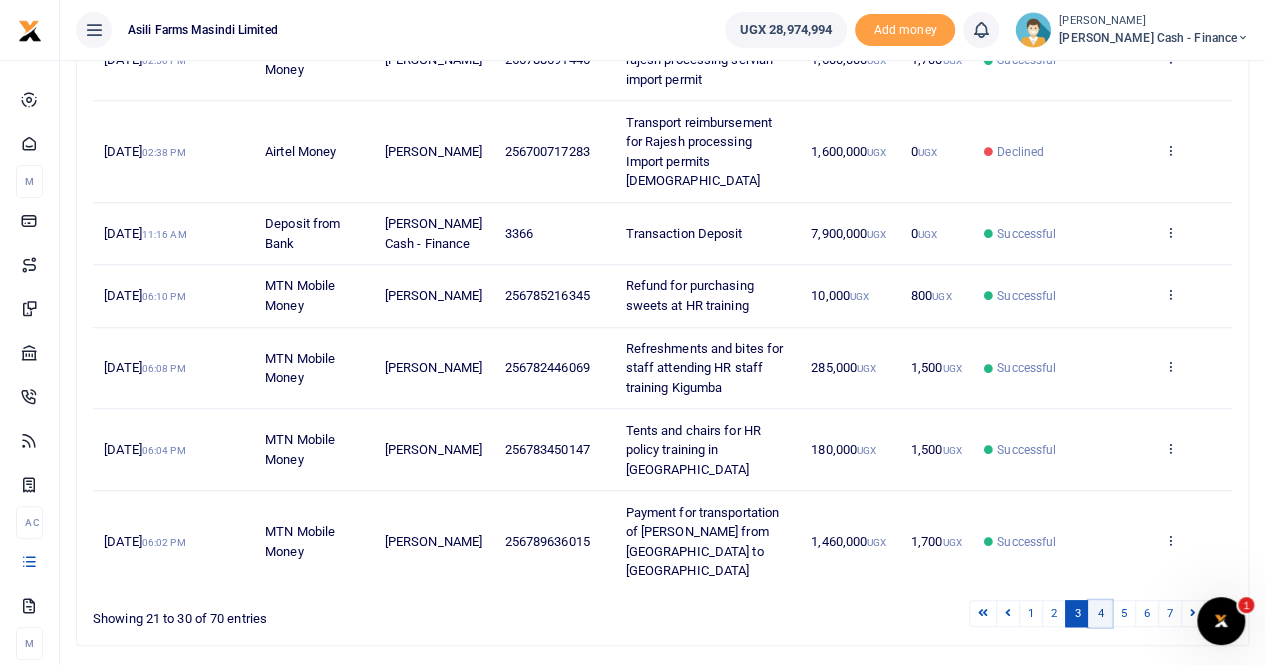 click on "4" at bounding box center (1100, 613) 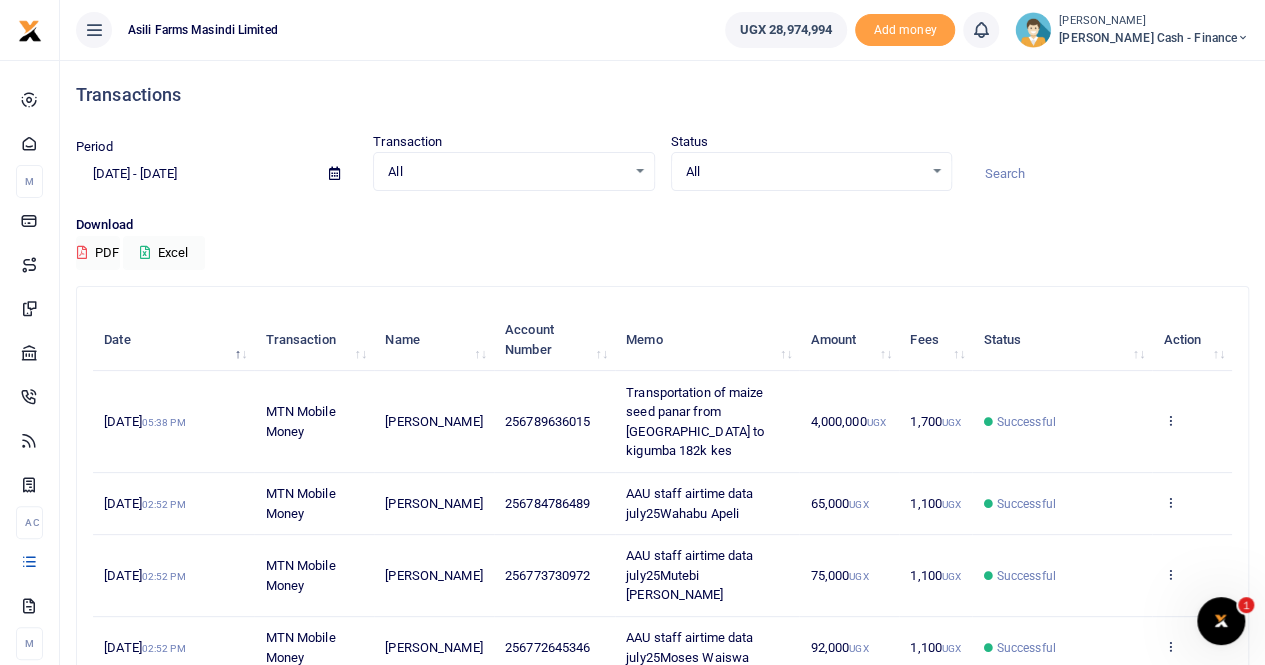 scroll, scrollTop: 102, scrollLeft: 0, axis: vertical 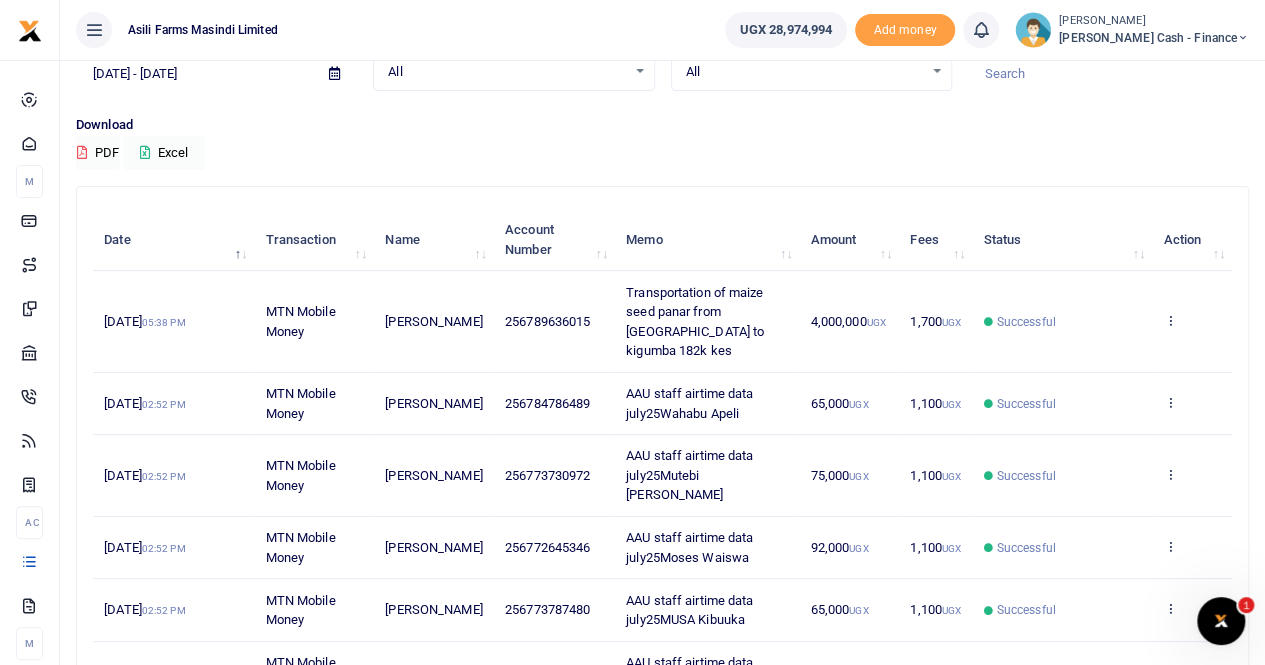 click on "Date" at bounding box center (173, 240) 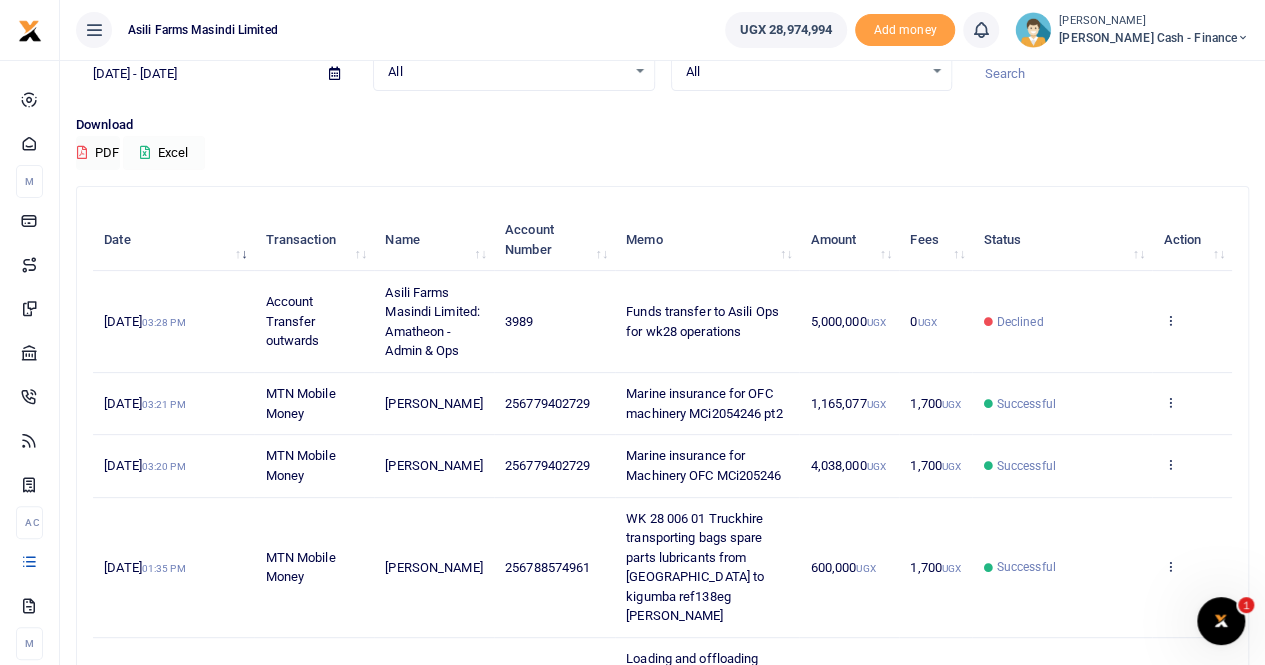 click on "Excel" at bounding box center (164, 153) 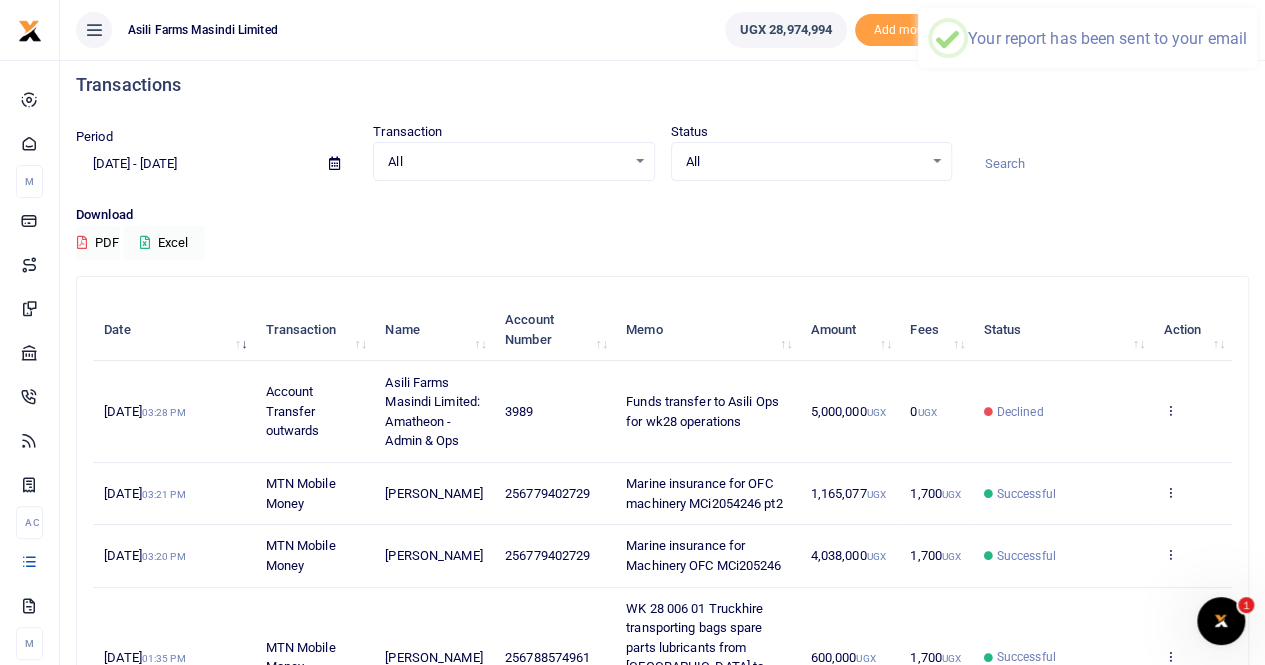 scroll, scrollTop: 0, scrollLeft: 0, axis: both 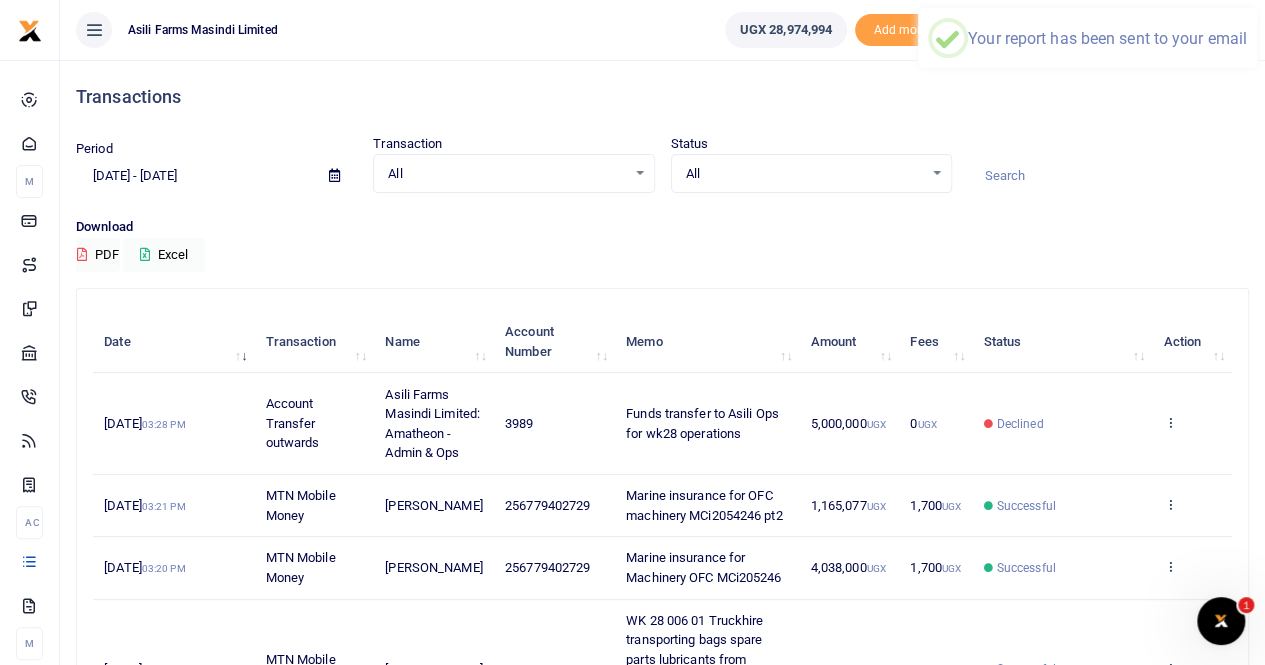 click on "All Select an option..." at bounding box center (513, 174) 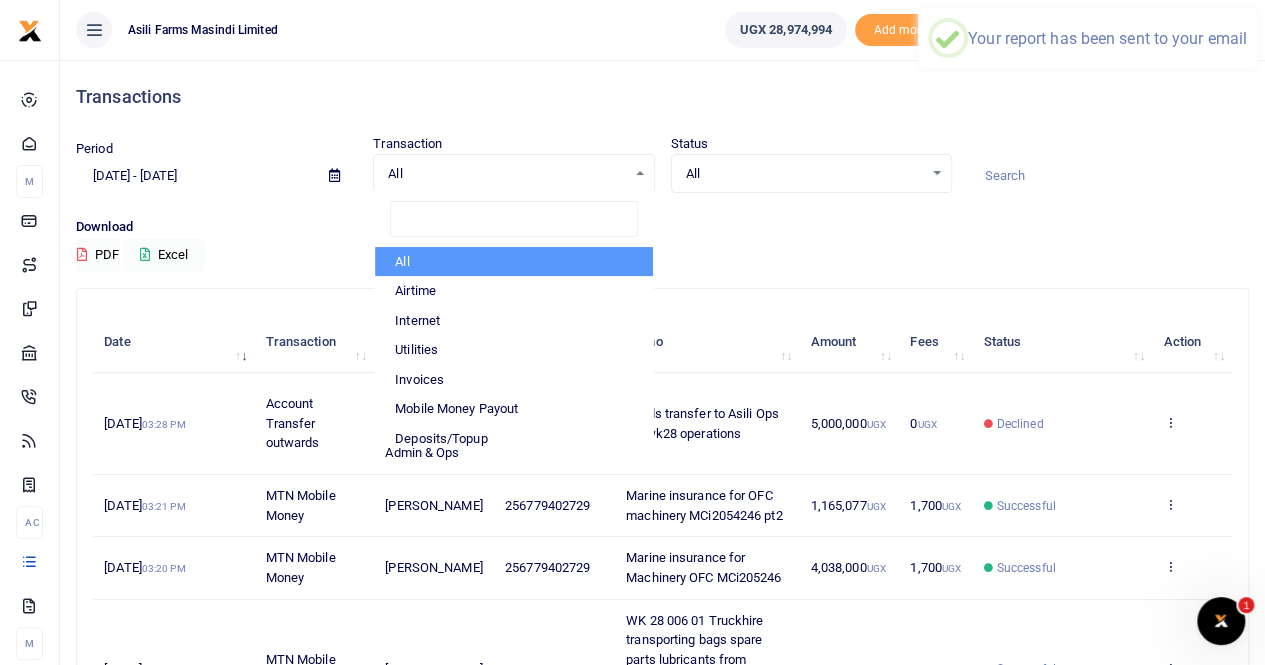 click on "All Select an option..." at bounding box center [513, 174] 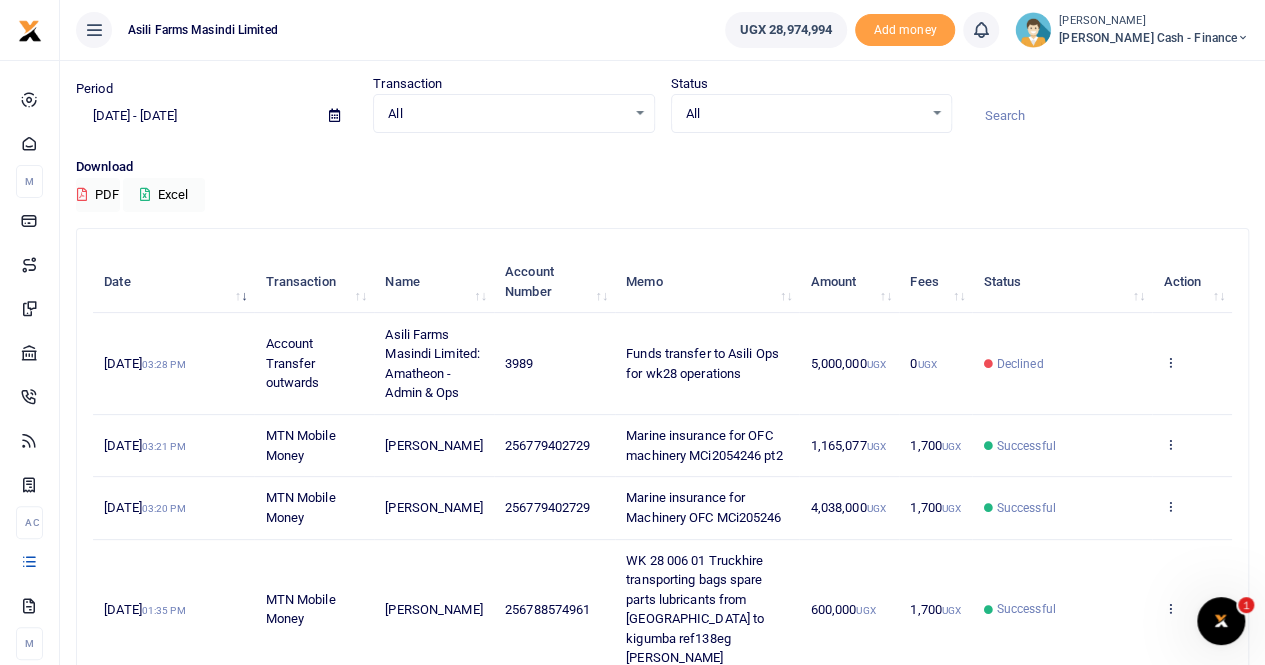 scroll, scrollTop: 0, scrollLeft: 0, axis: both 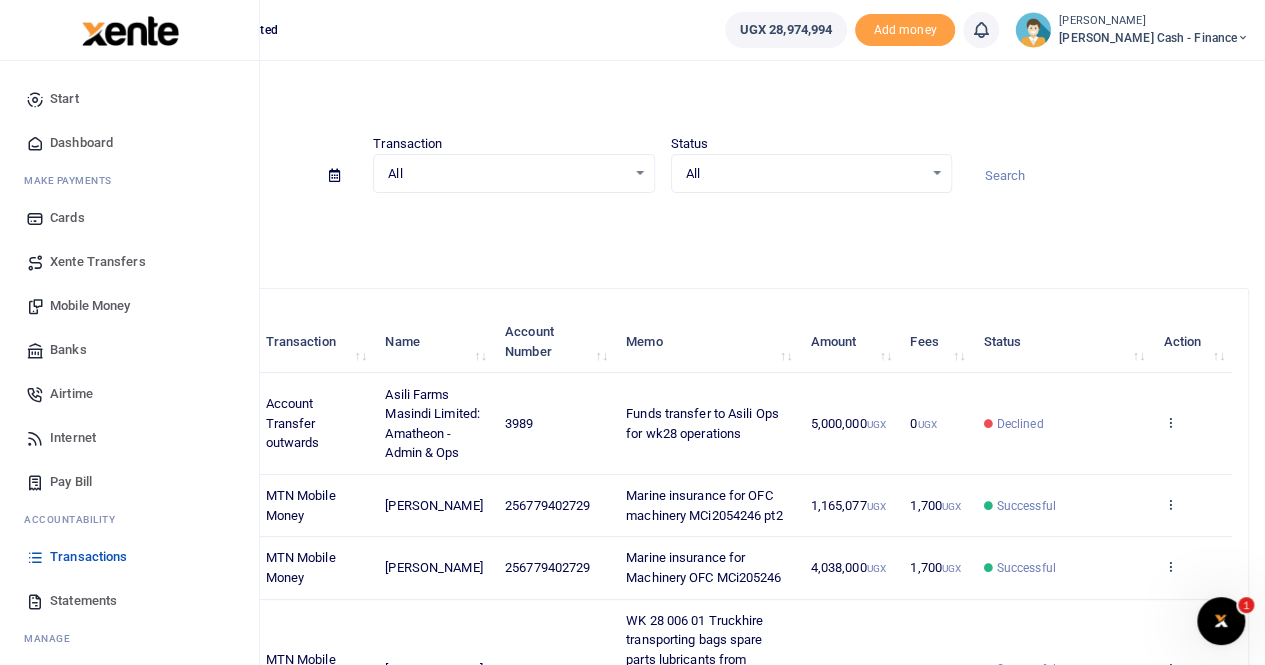 click on "Transactions" at bounding box center [88, 557] 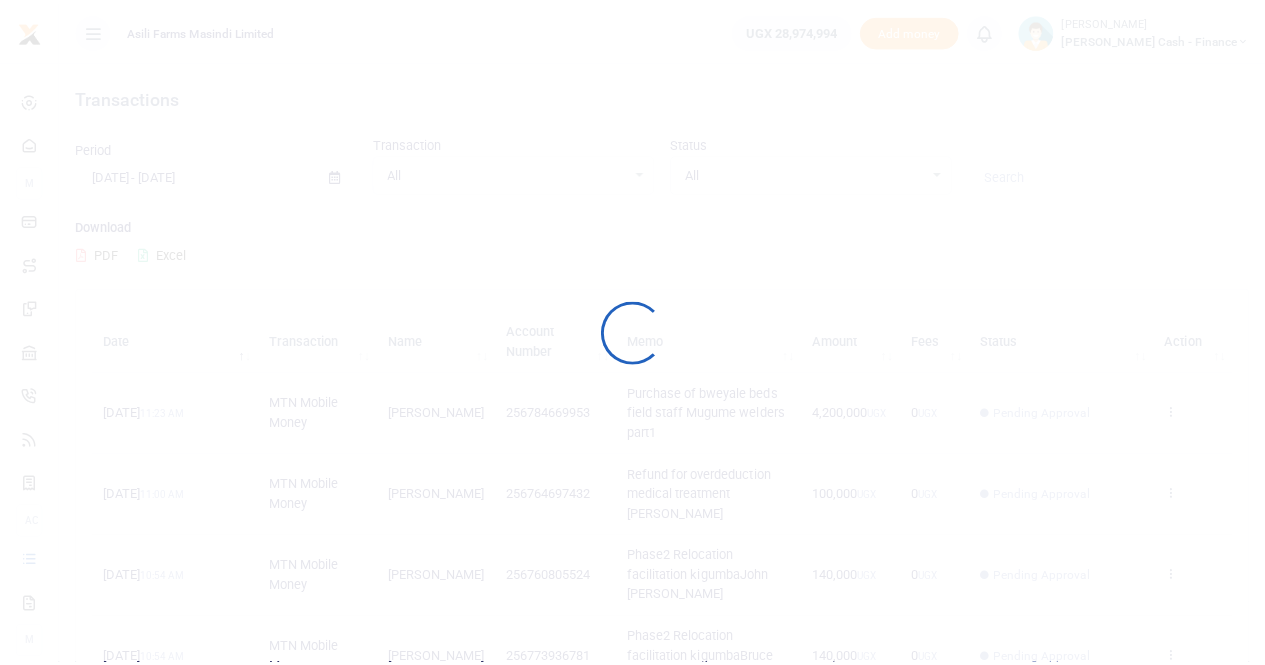 scroll, scrollTop: 0, scrollLeft: 0, axis: both 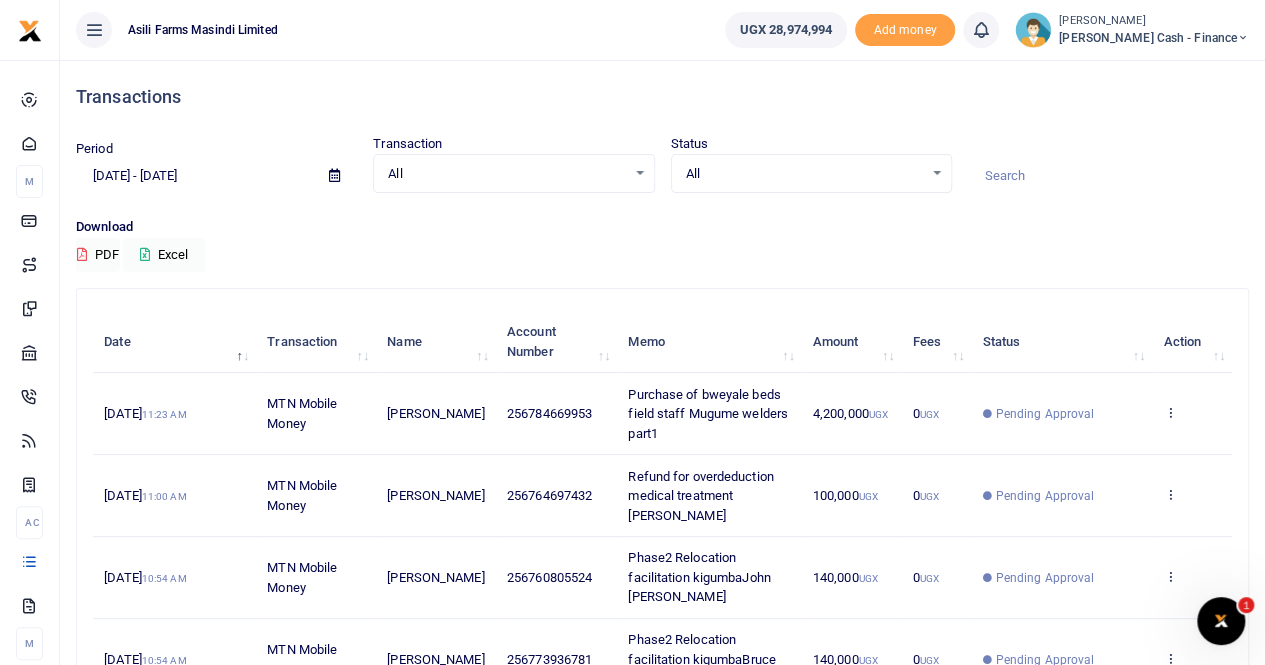 click at bounding box center [334, 175] 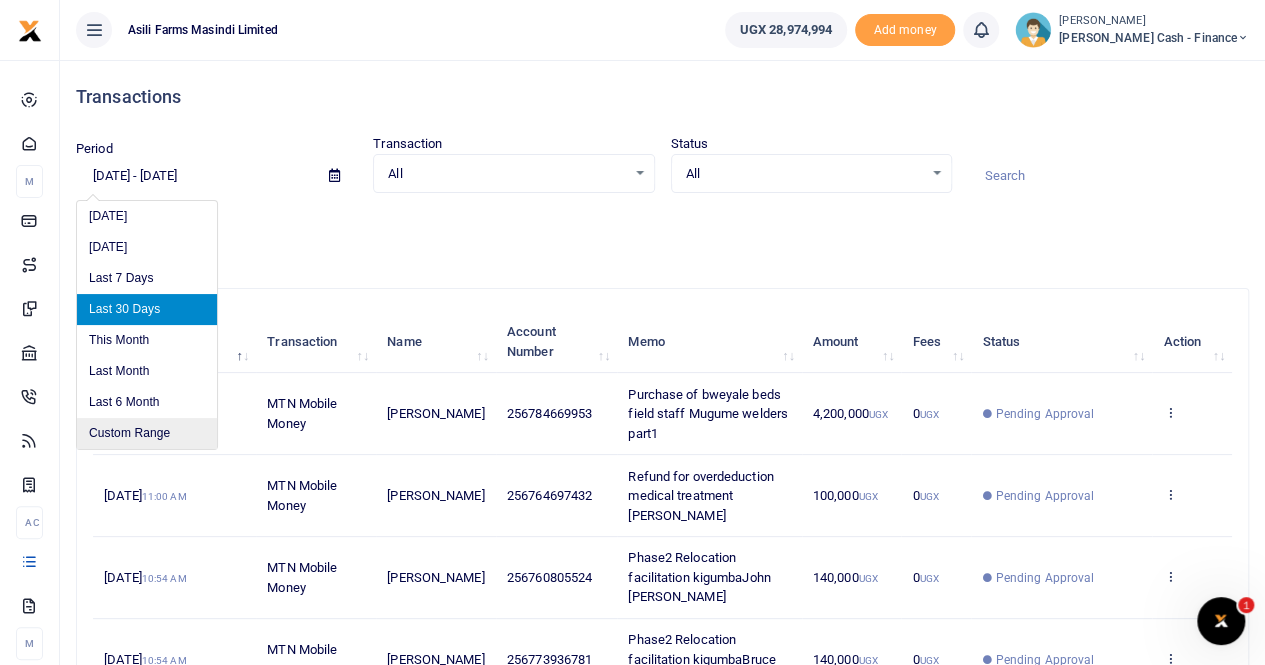 click on "Custom Range" at bounding box center (147, 433) 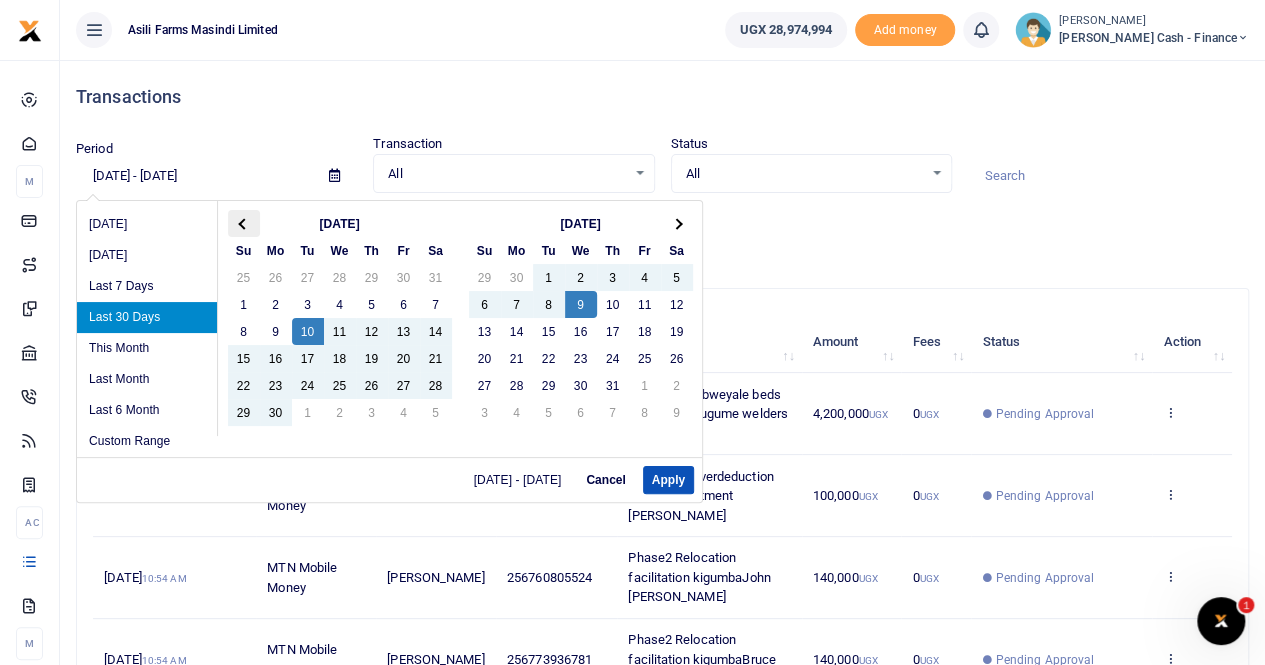 click at bounding box center (243, 223) 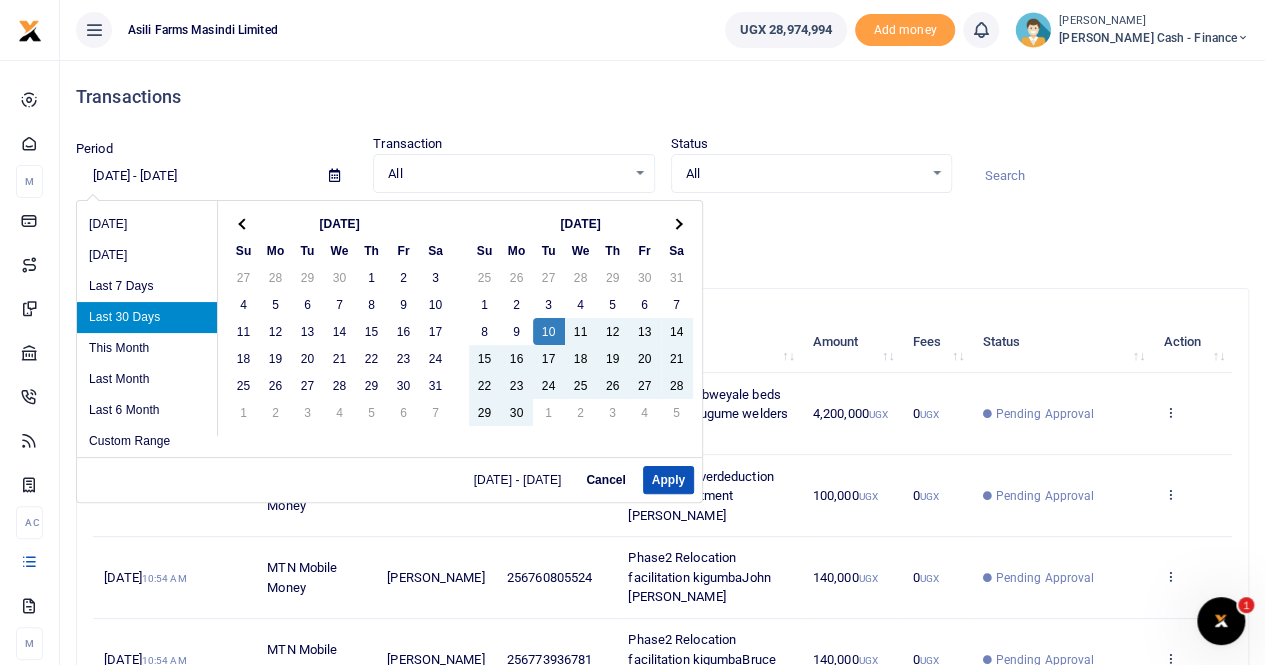 click at bounding box center (243, 223) 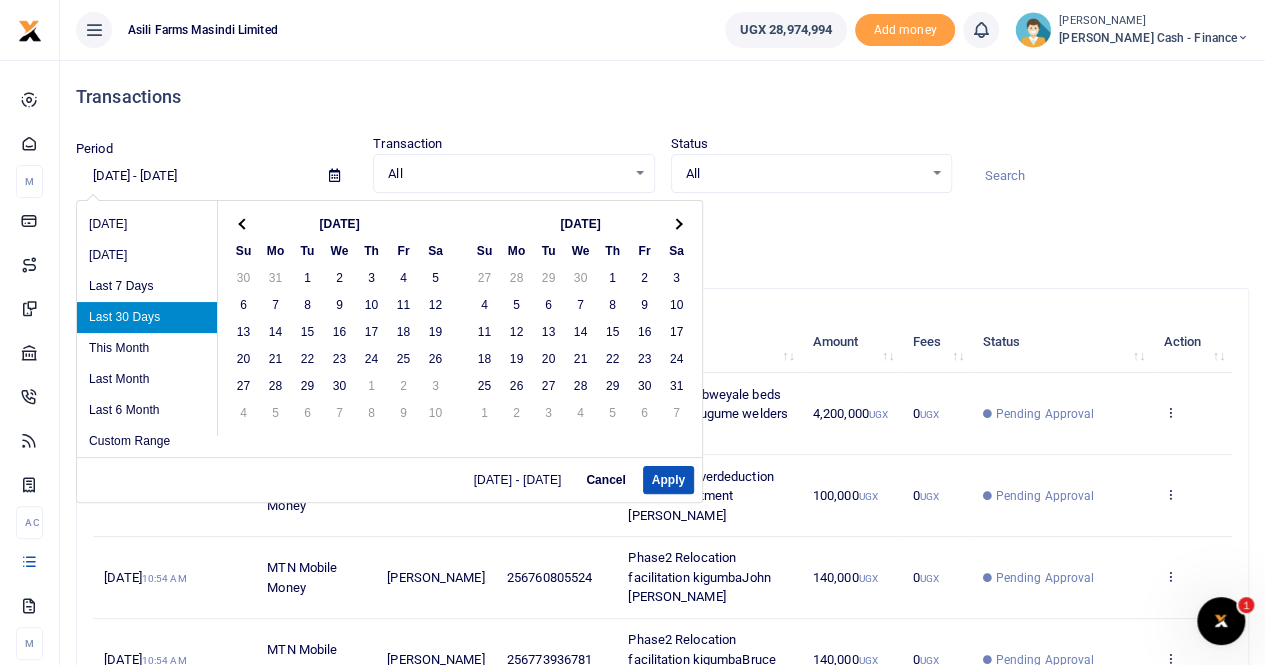 click at bounding box center [243, 223] 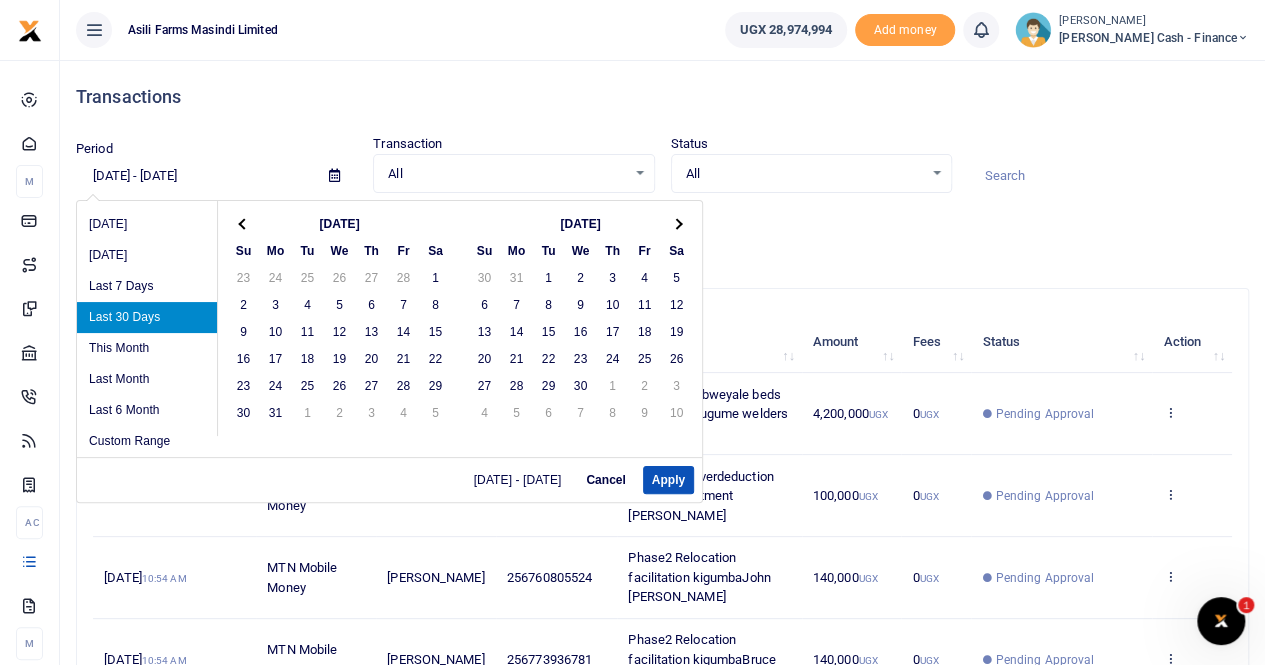 click at bounding box center (243, 223) 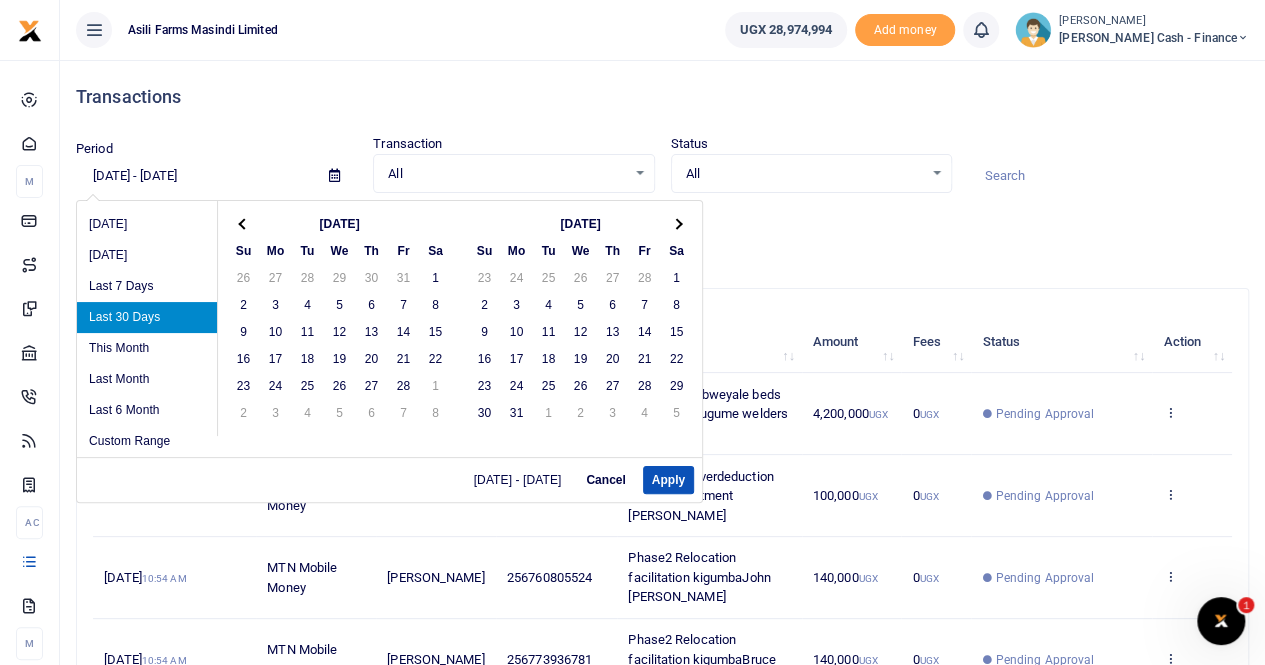 click at bounding box center (243, 223) 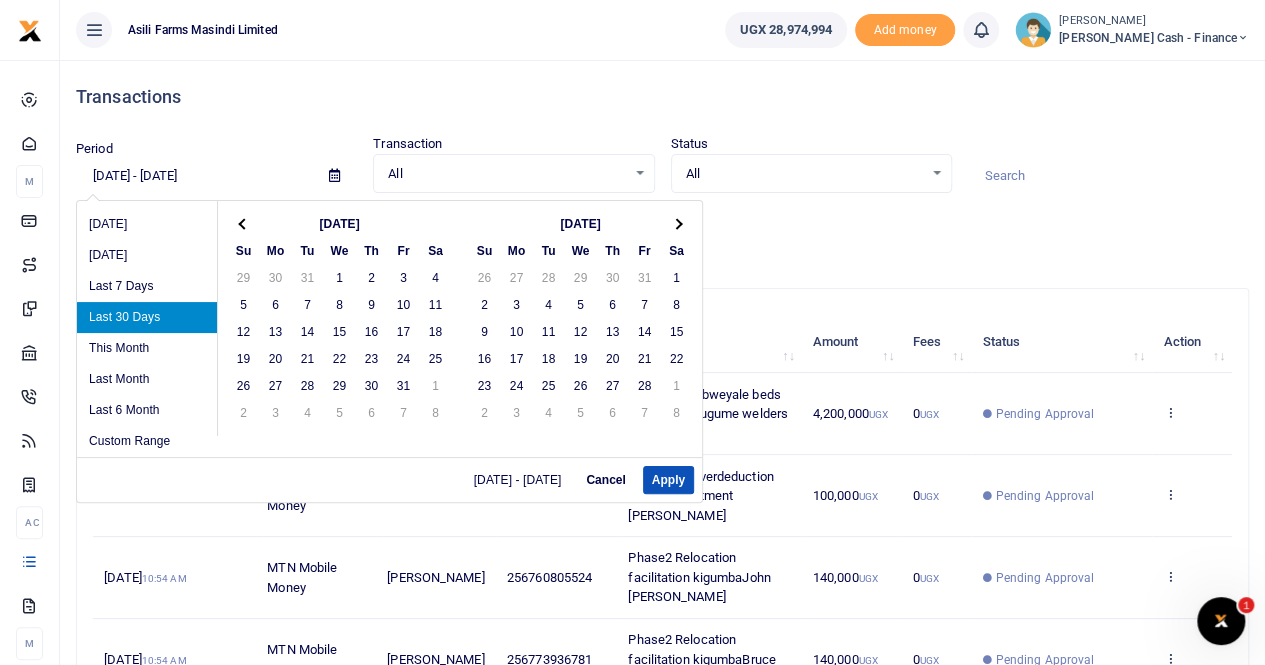 click at bounding box center [243, 223] 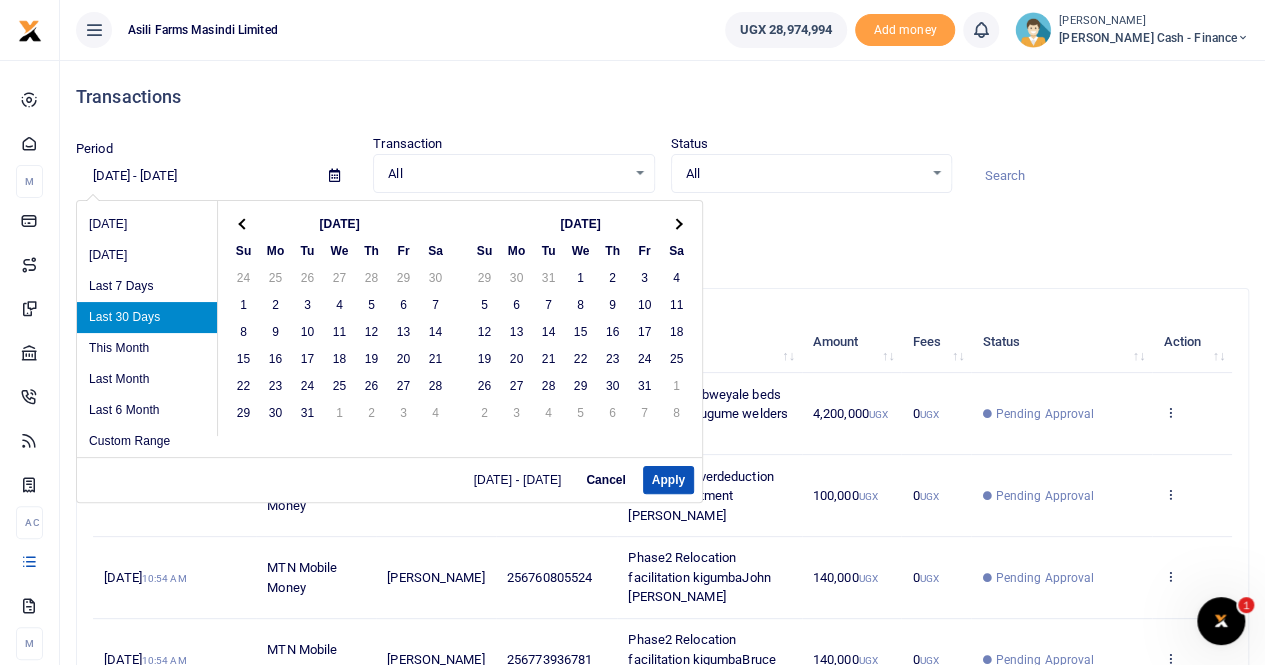 click at bounding box center [243, 223] 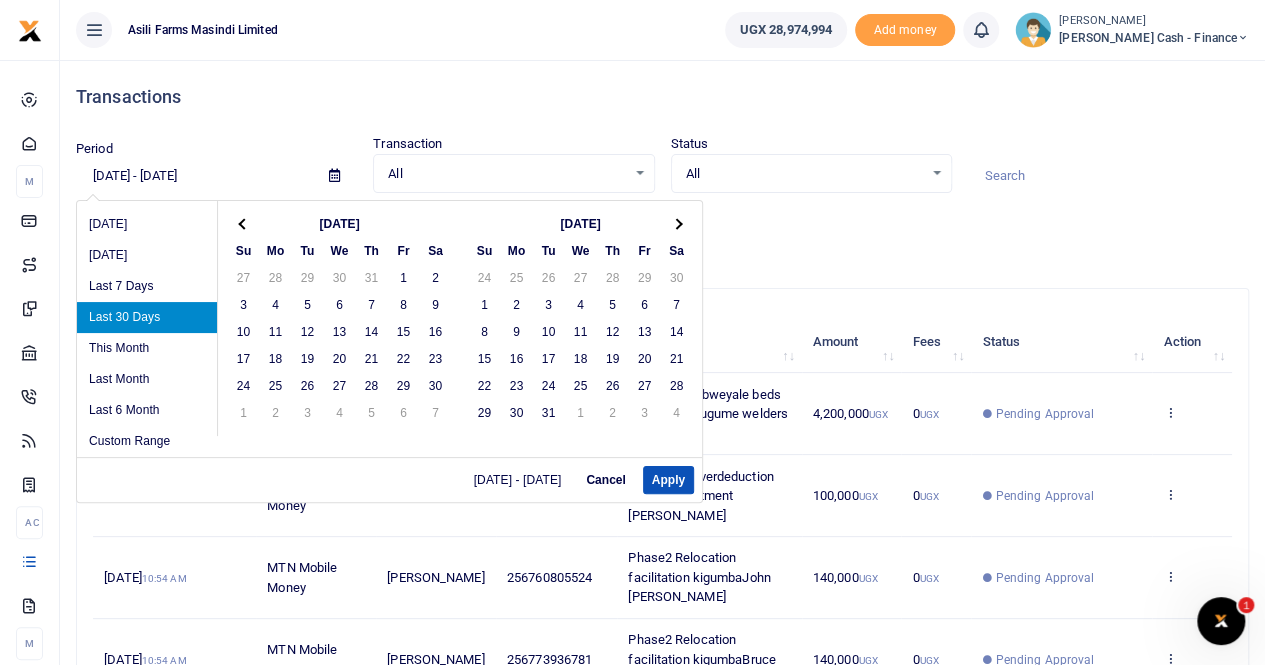 click at bounding box center (243, 223) 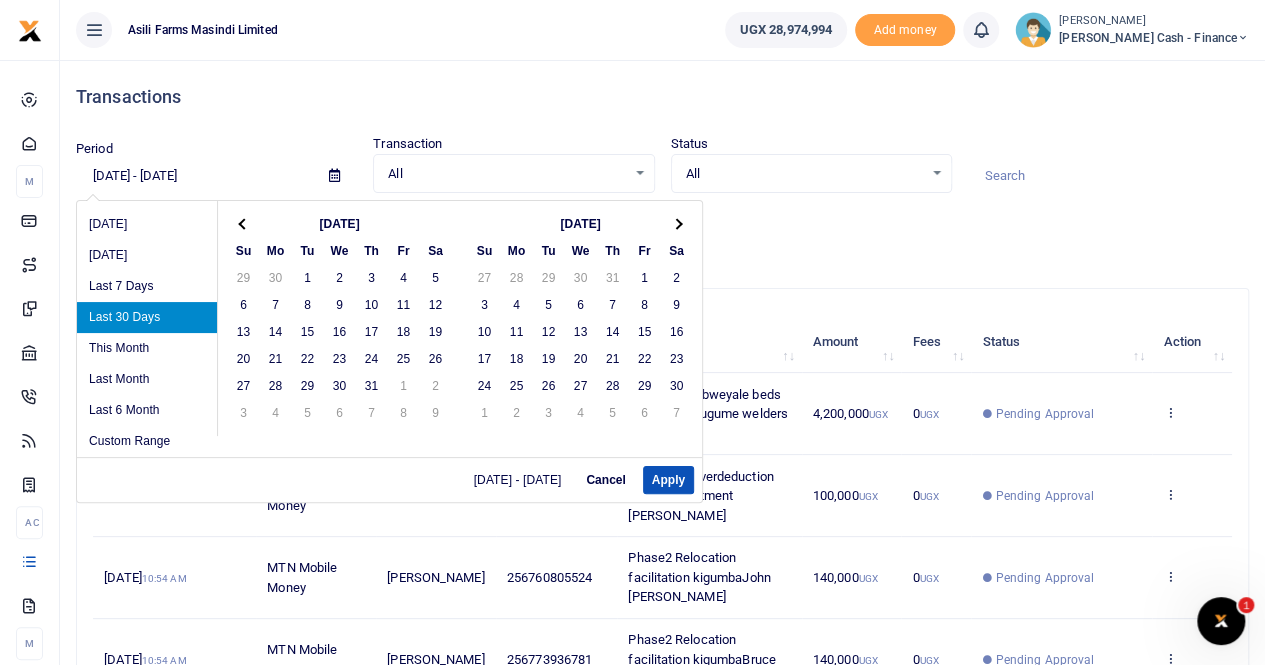 click at bounding box center [243, 223] 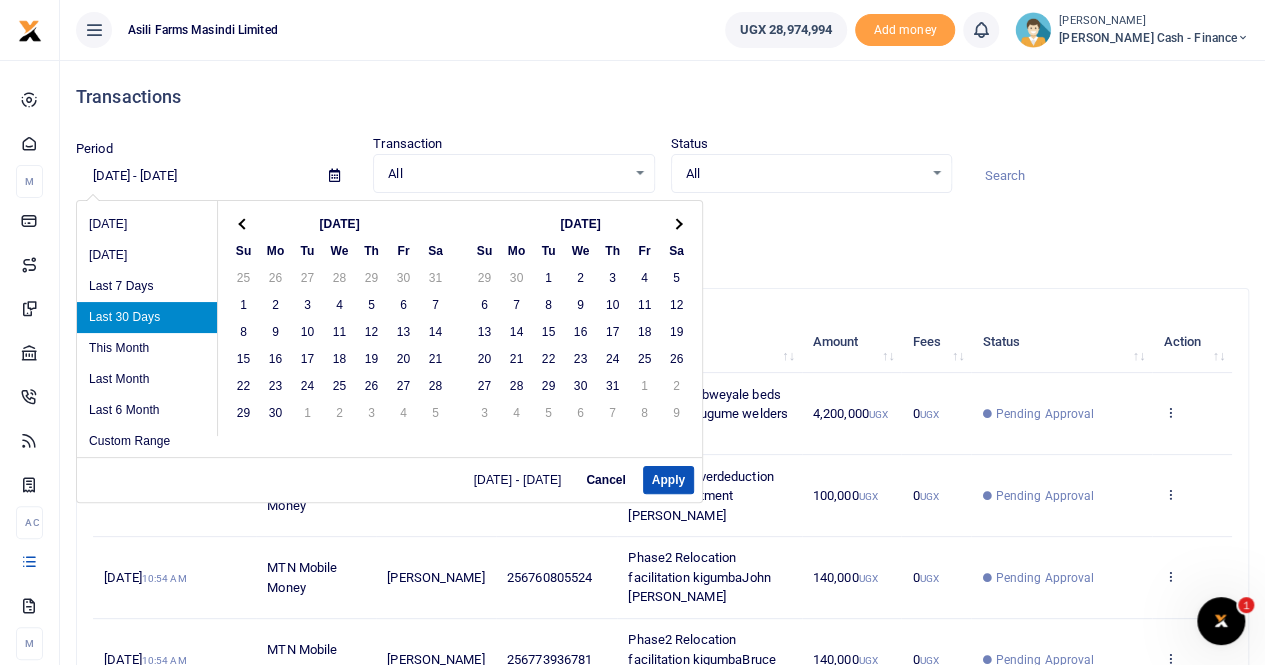 click at bounding box center (243, 223) 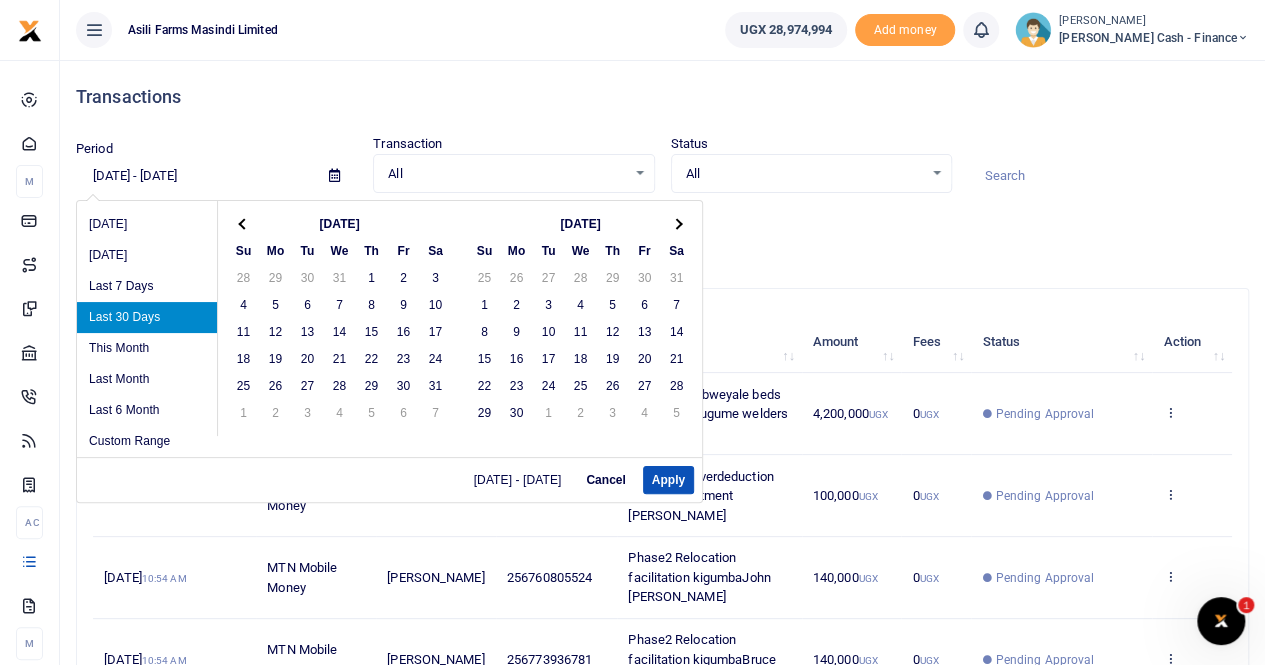 click at bounding box center (243, 223) 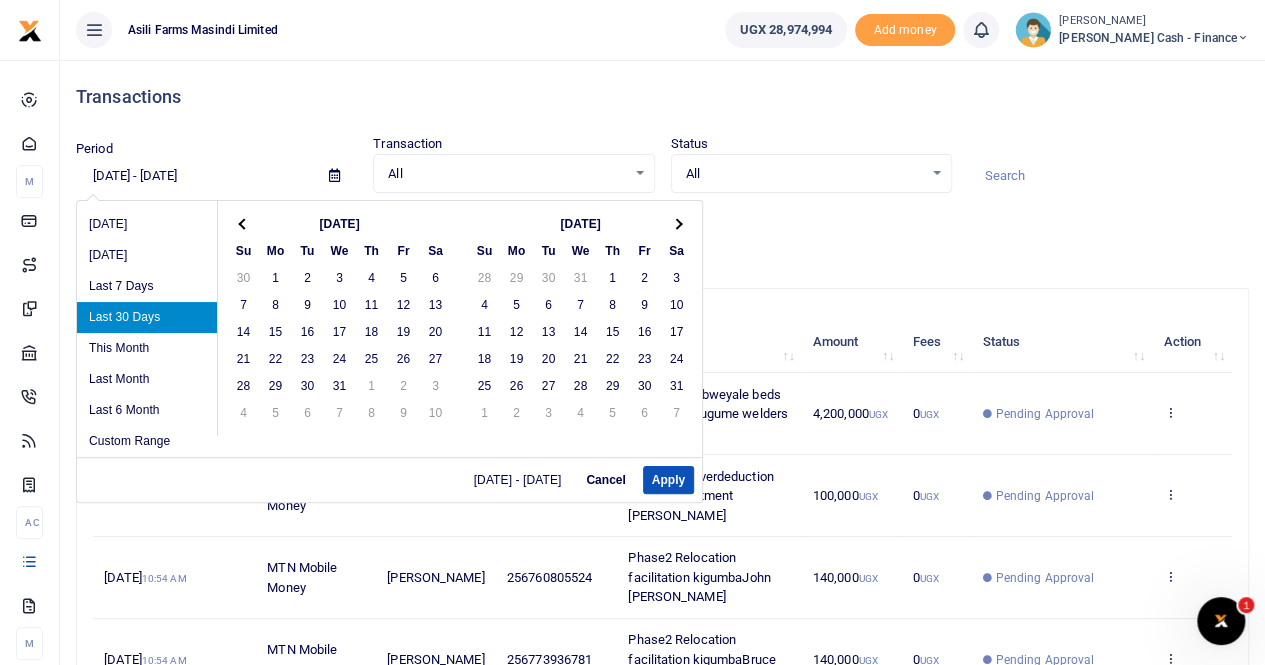 click at bounding box center (243, 223) 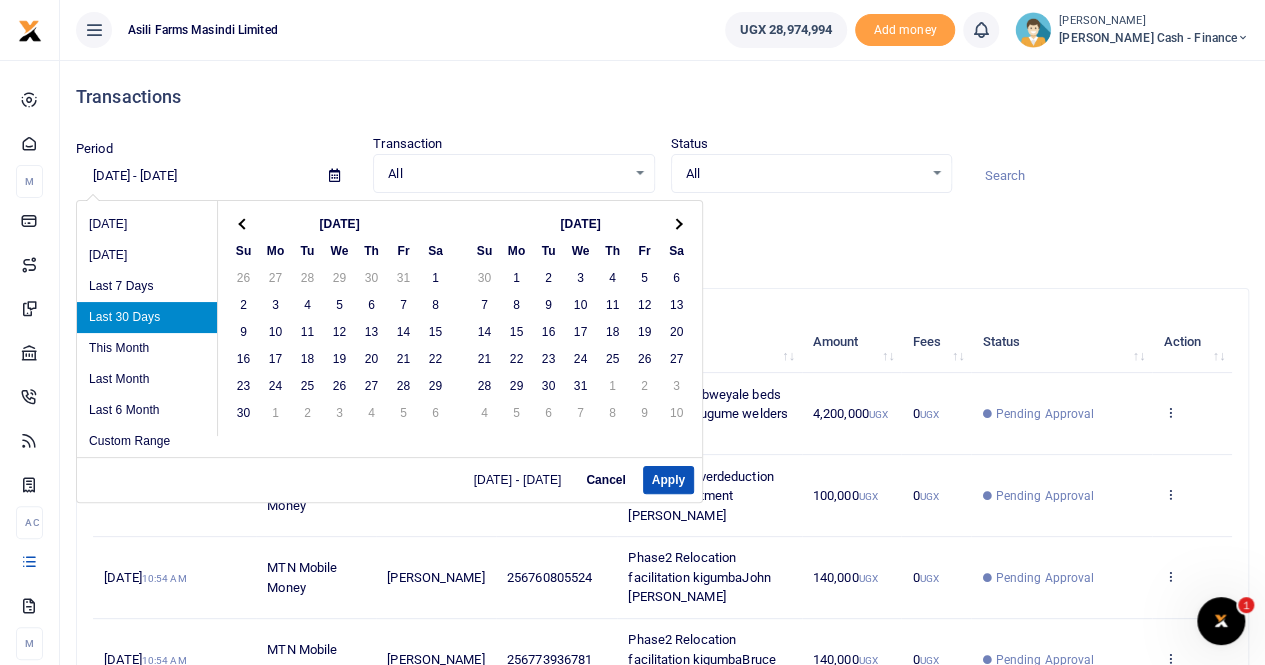 click at bounding box center (243, 223) 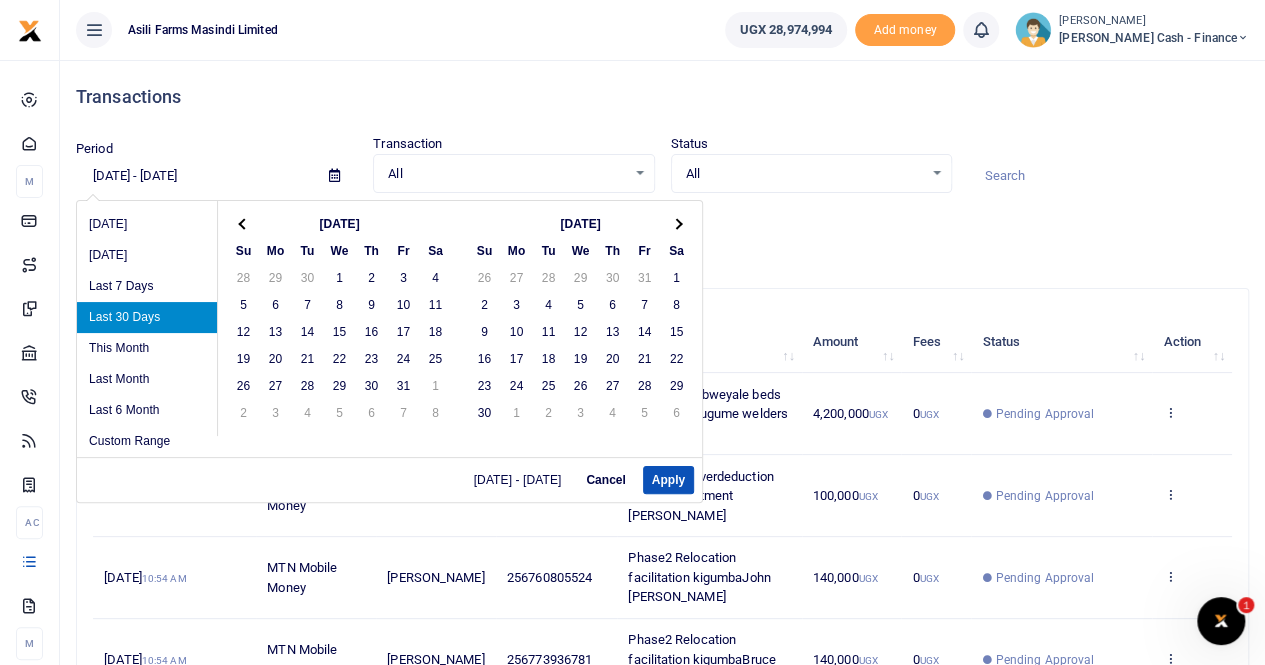 click at bounding box center [243, 223] 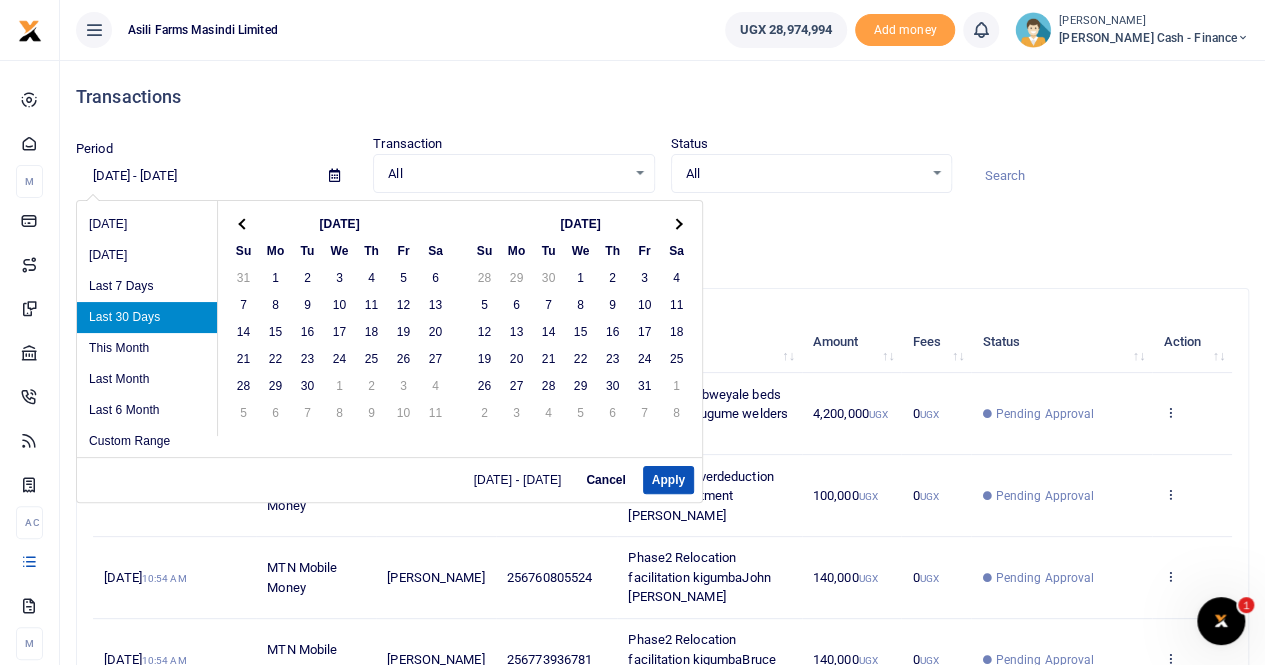 click at bounding box center [243, 223] 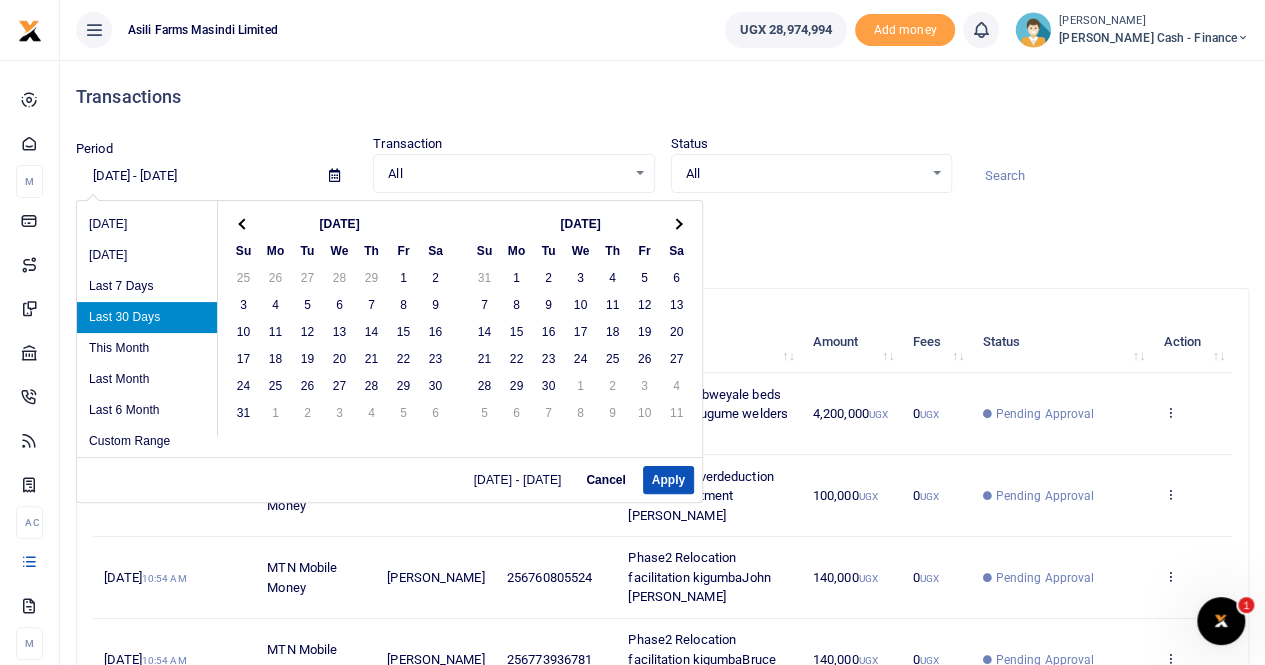 click at bounding box center [243, 223] 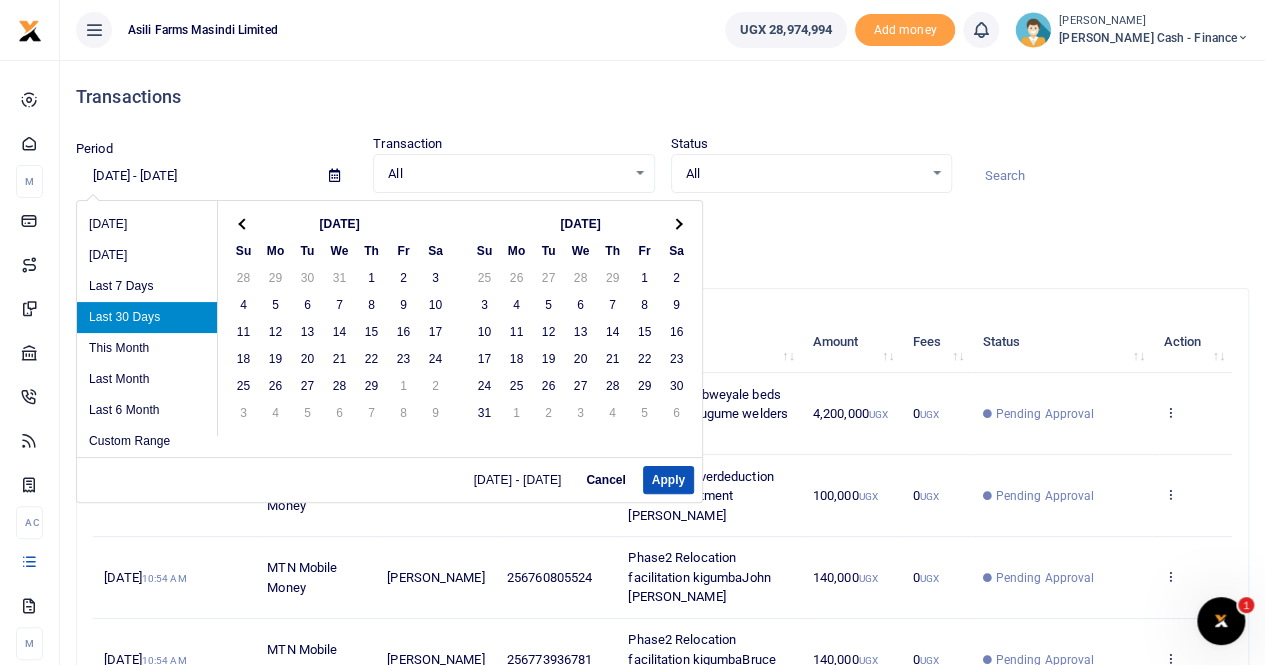 click at bounding box center [243, 223] 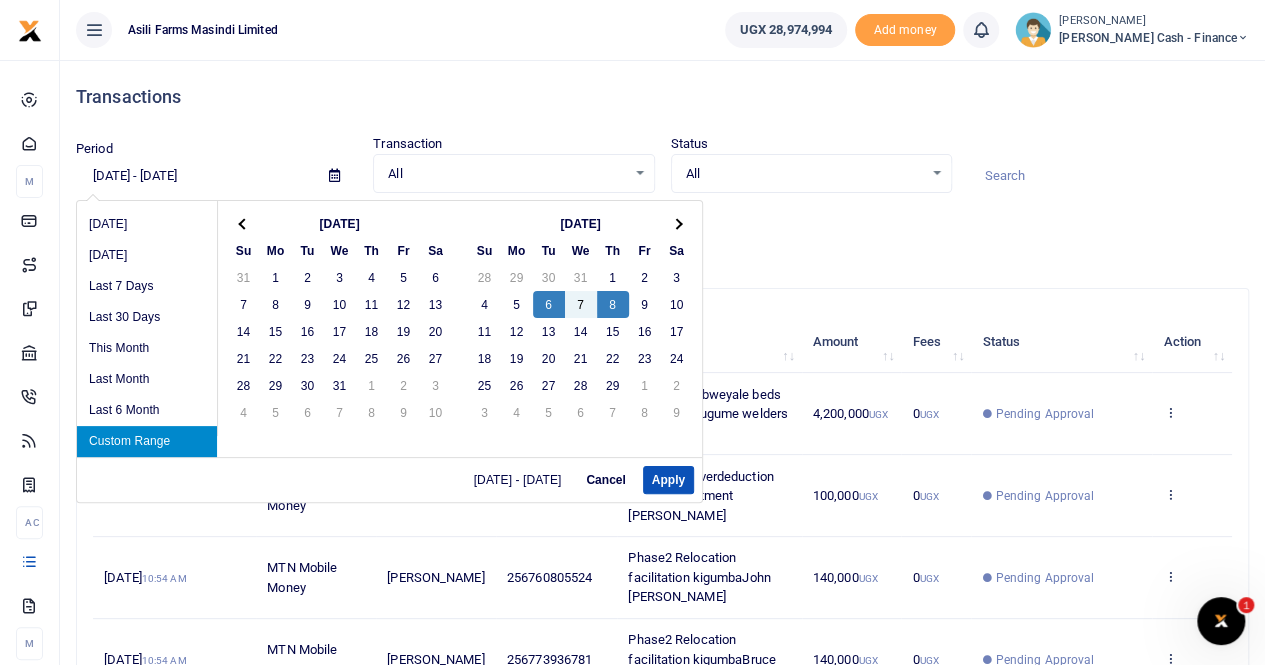 click on "Custom Range" at bounding box center [147, 441] 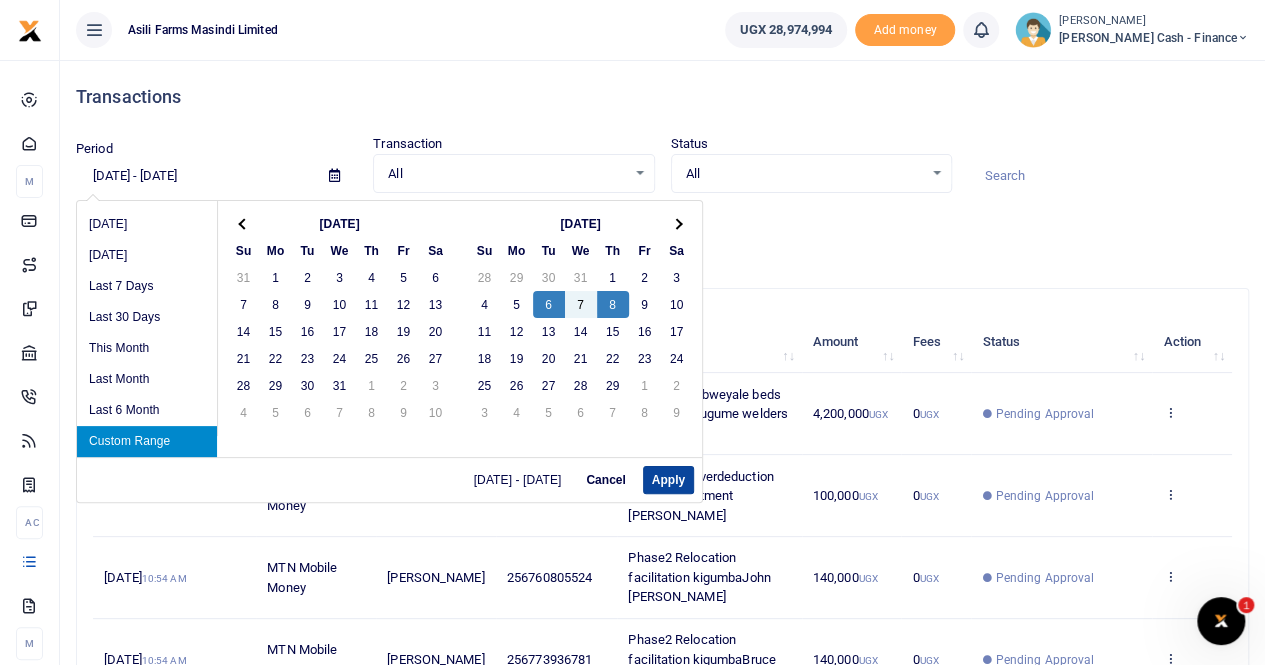 click on "Apply" at bounding box center (668, 480) 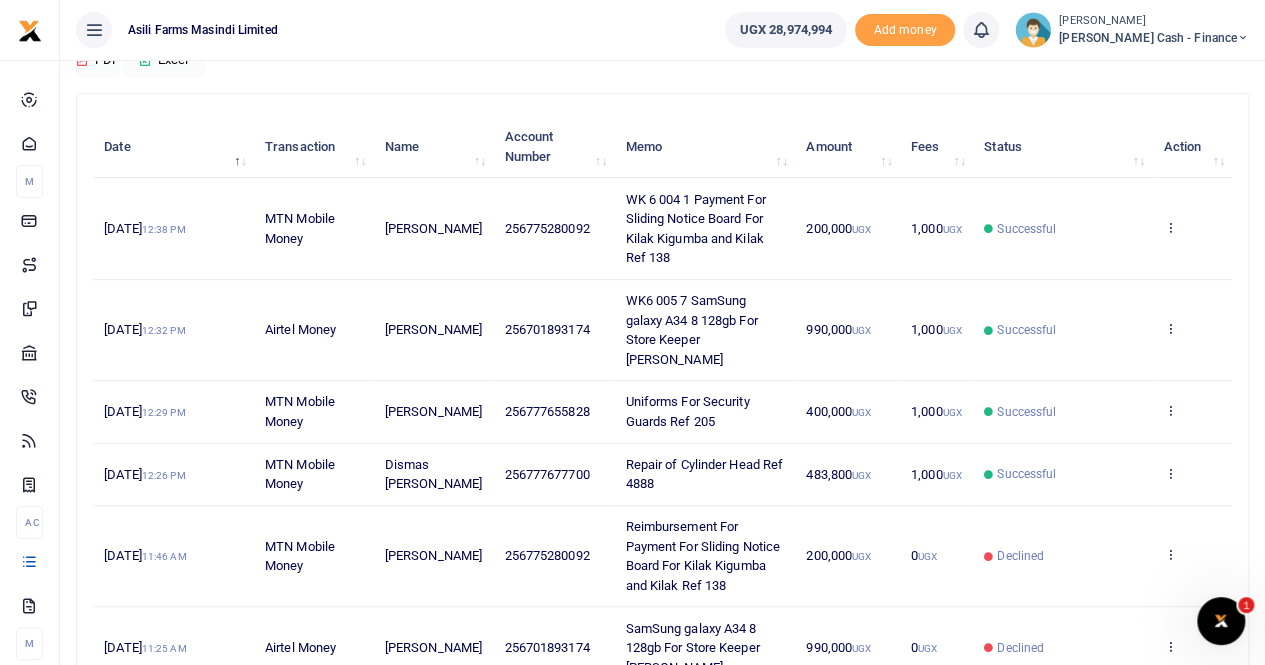 scroll, scrollTop: 0, scrollLeft: 0, axis: both 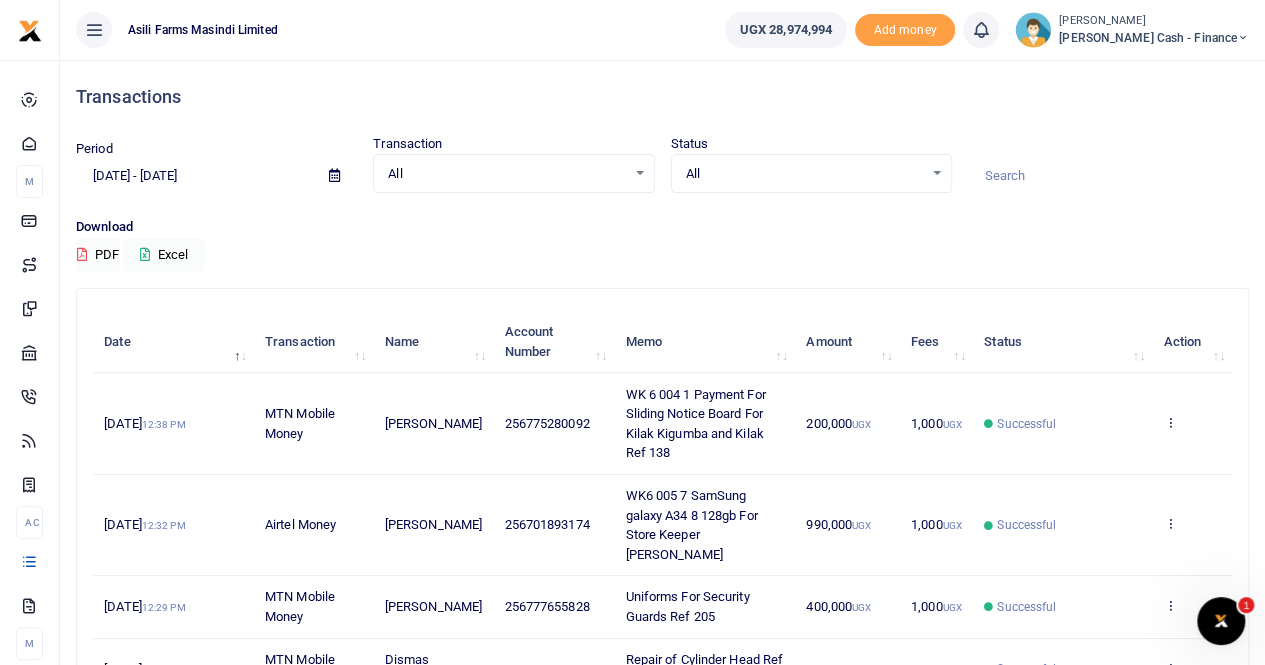 click at bounding box center (334, 175) 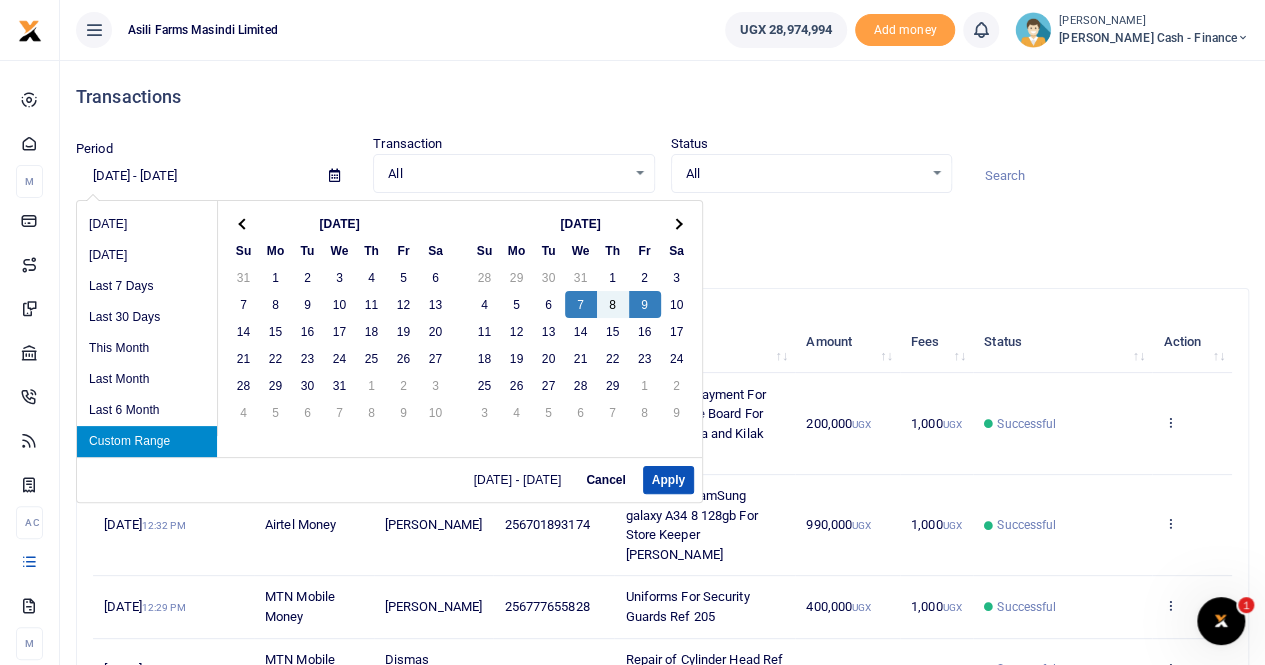 click on "Custom Range" at bounding box center (147, 441) 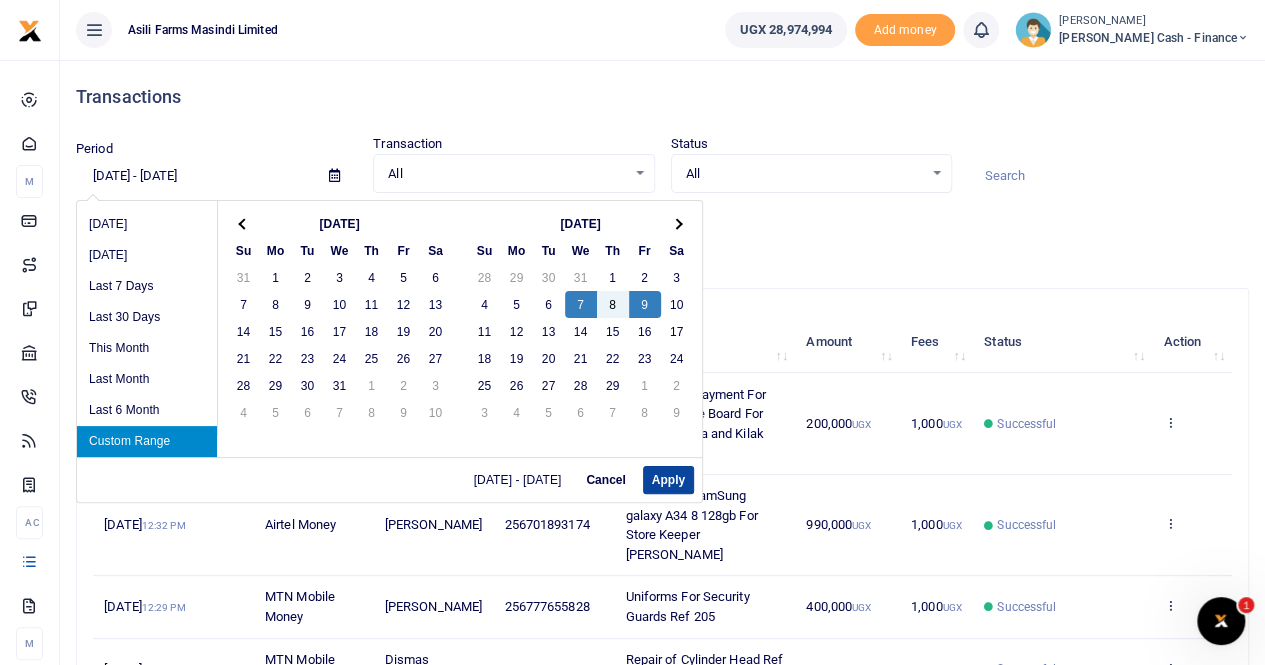 click on "Apply" at bounding box center [668, 480] 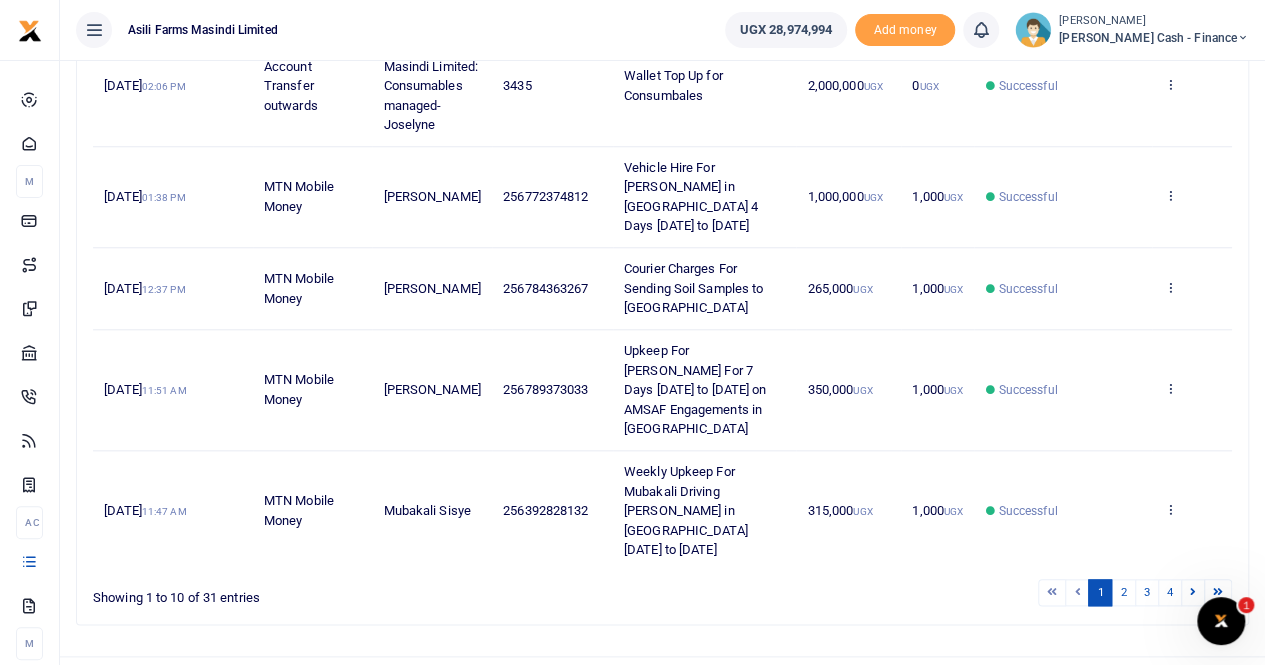 scroll, scrollTop: 853, scrollLeft: 0, axis: vertical 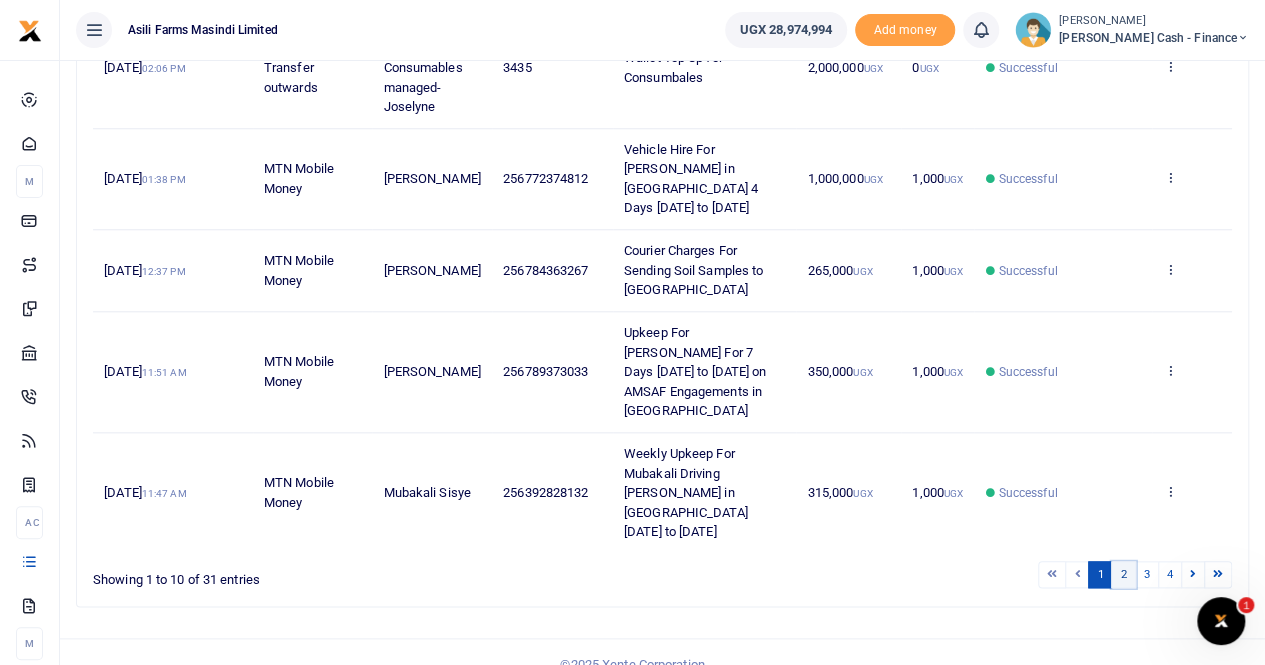 click on "2" at bounding box center (1123, 574) 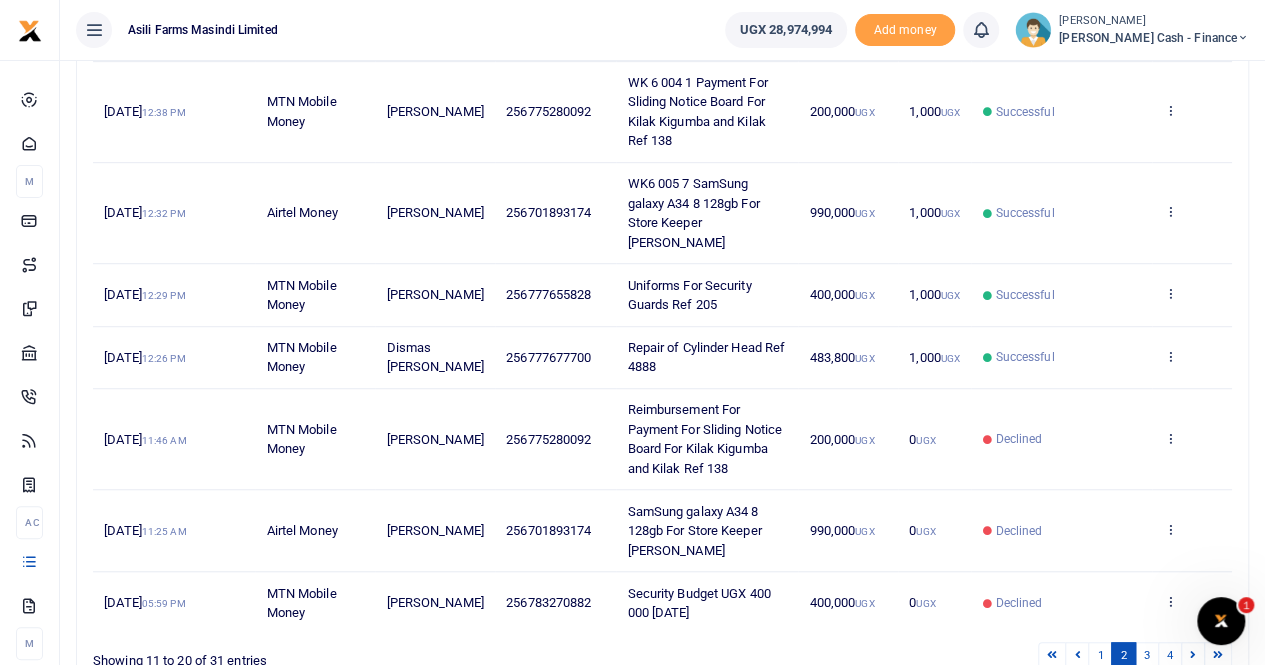 scroll, scrollTop: 638, scrollLeft: 0, axis: vertical 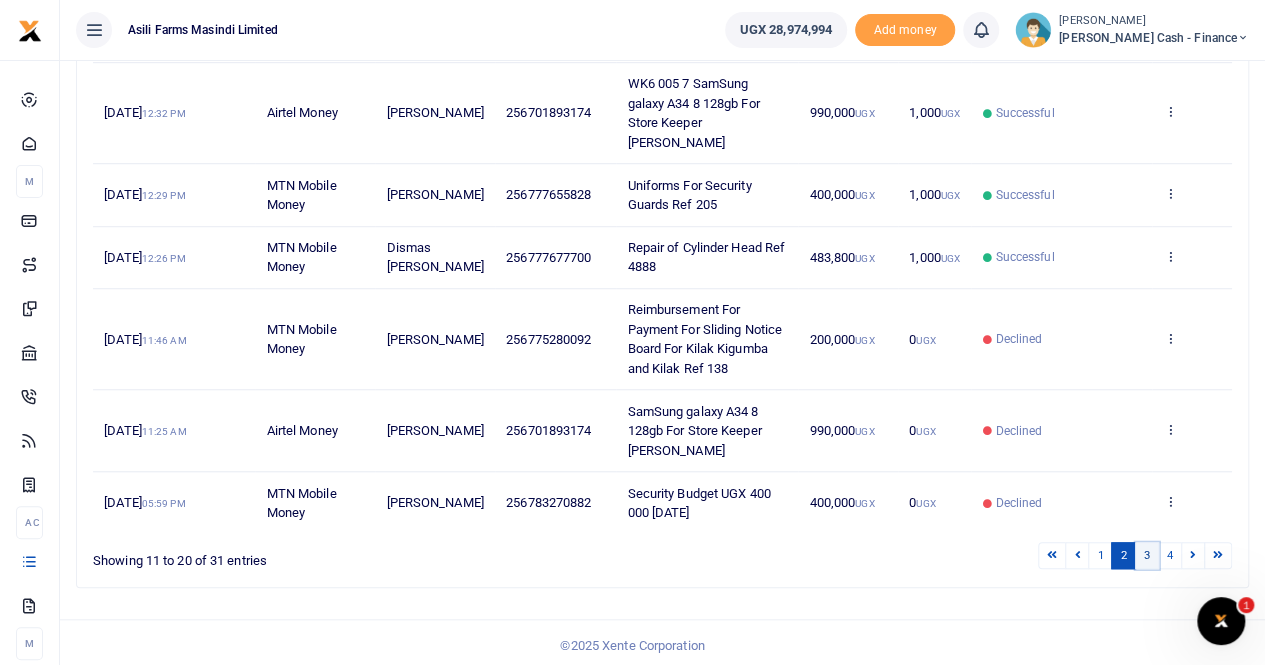 click on "3" at bounding box center [1147, 555] 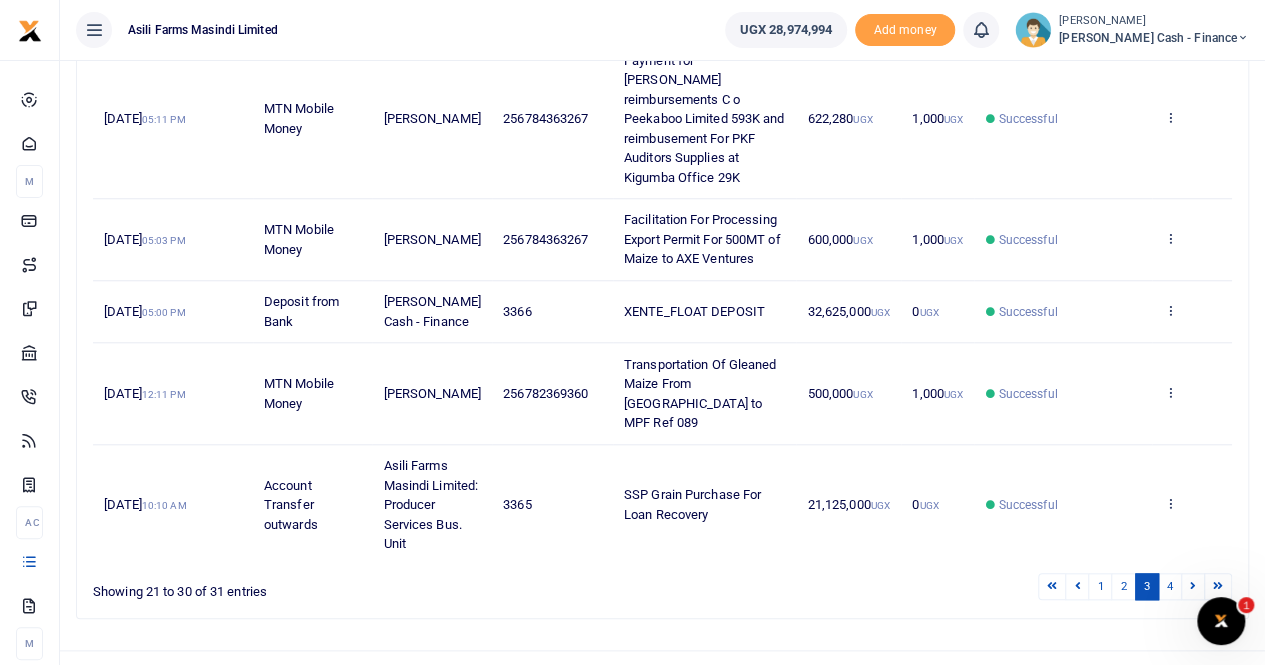 scroll, scrollTop: 834, scrollLeft: 0, axis: vertical 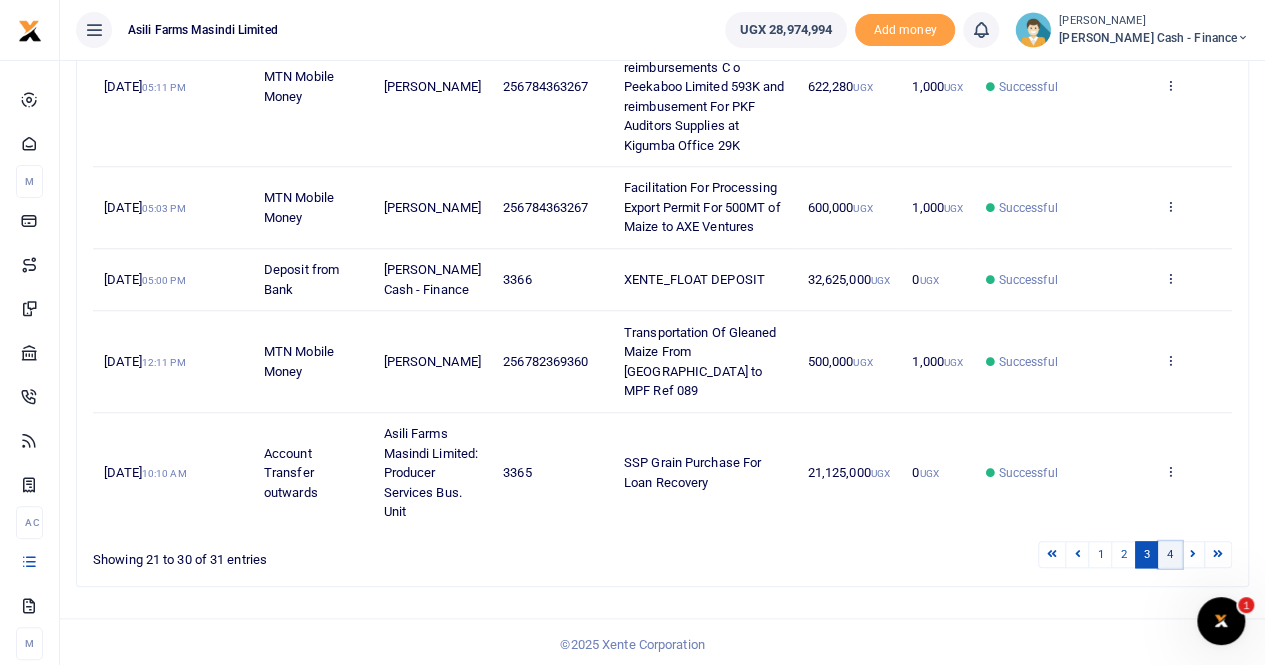 click on "4" at bounding box center [1170, 554] 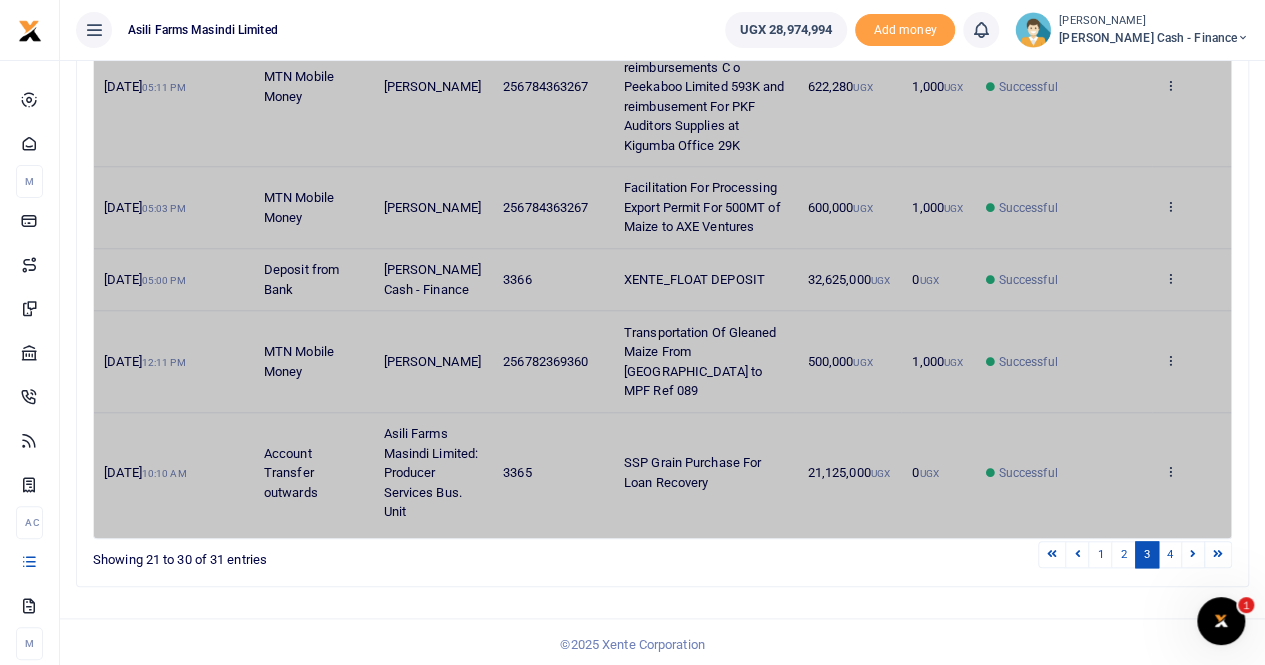 scroll, scrollTop: 0, scrollLeft: 0, axis: both 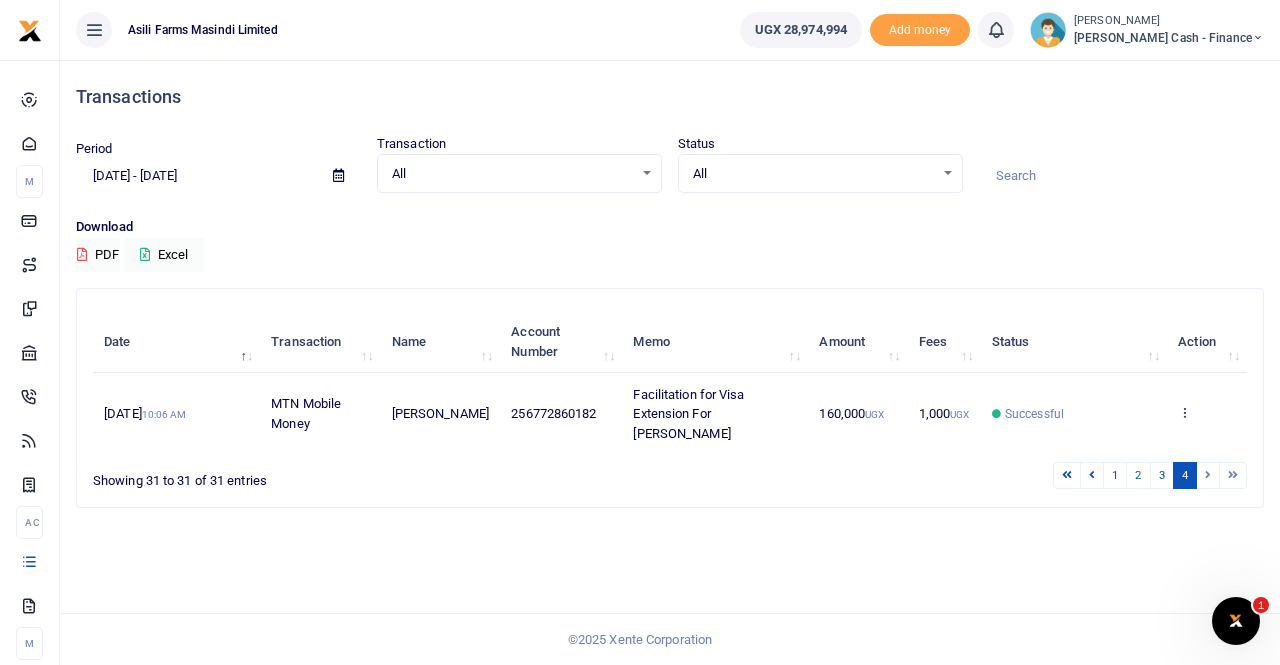 click at bounding box center [338, 175] 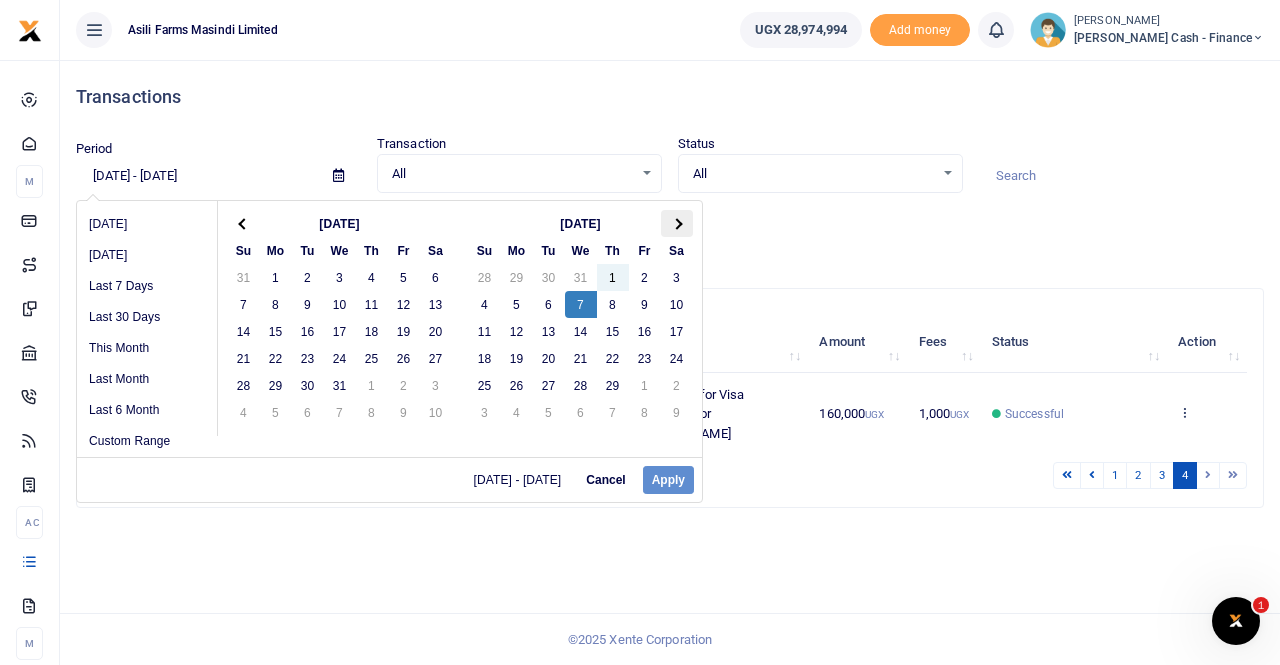 click at bounding box center (677, 223) 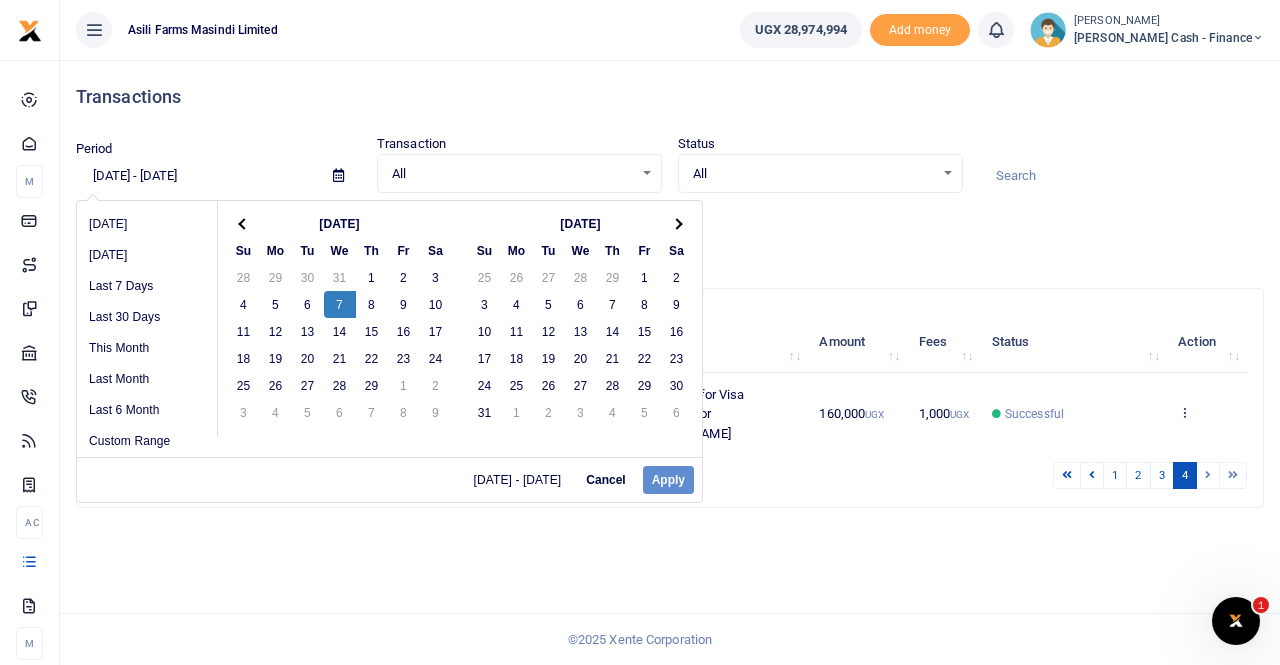 click at bounding box center [677, 223] 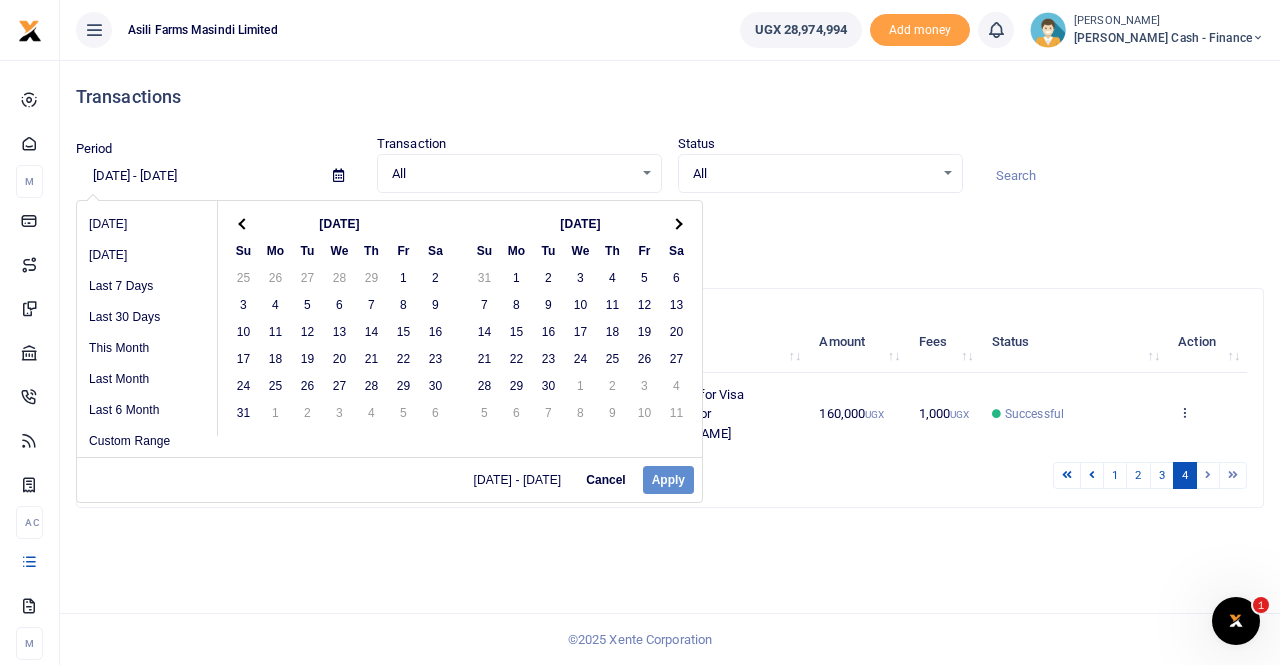 click at bounding box center (677, 223) 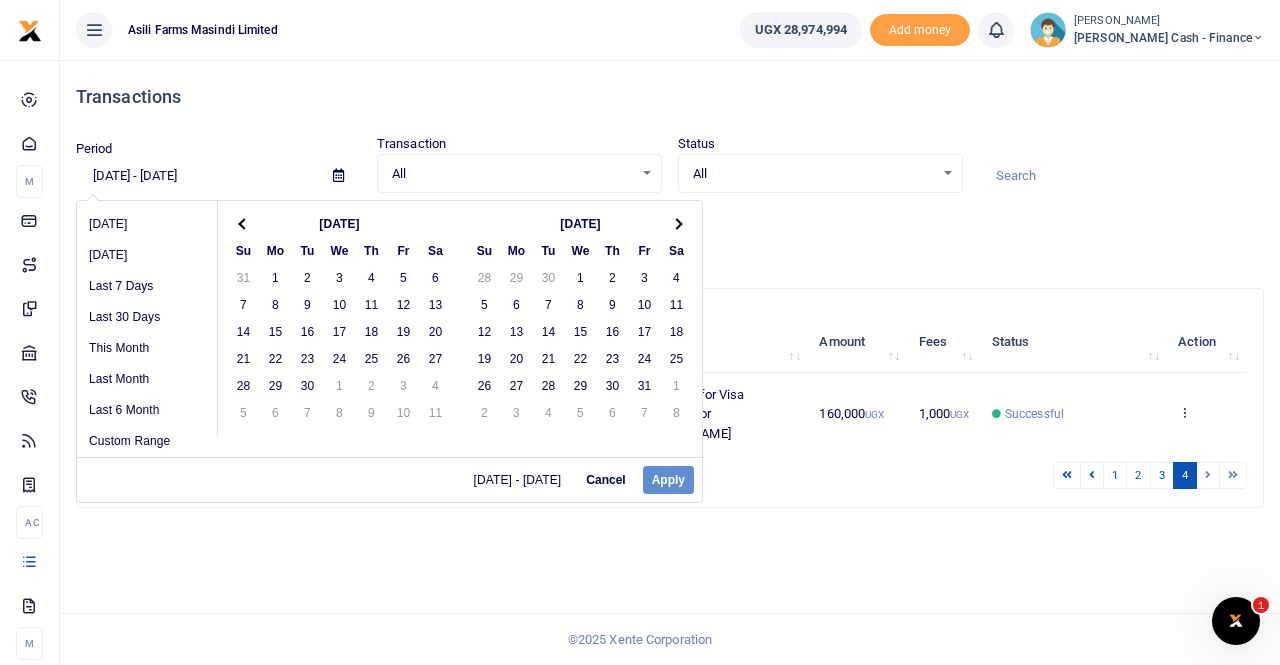 click at bounding box center [677, 223] 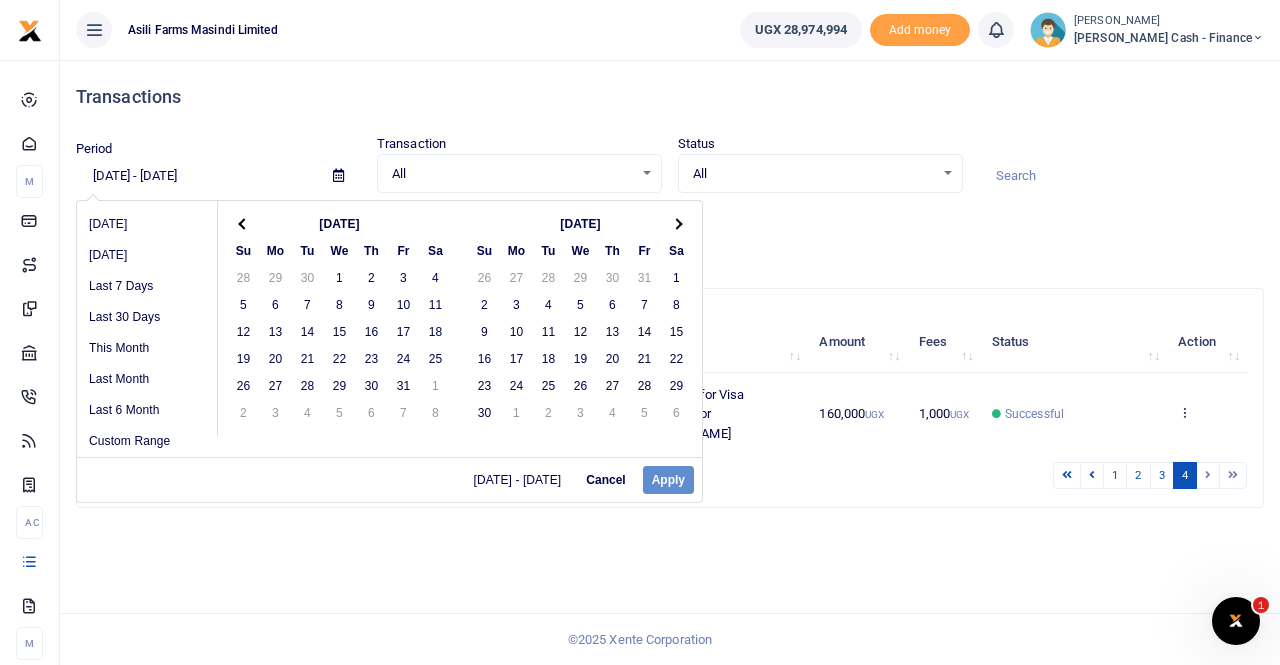 click at bounding box center (677, 223) 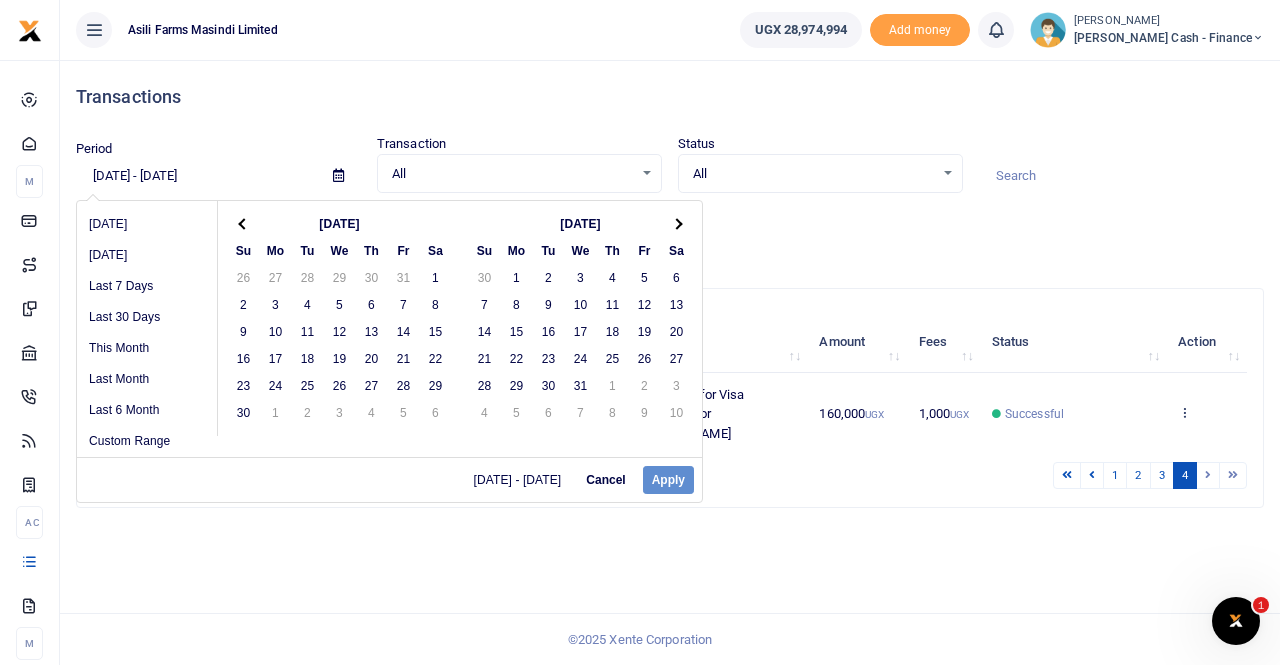 click at bounding box center [677, 223] 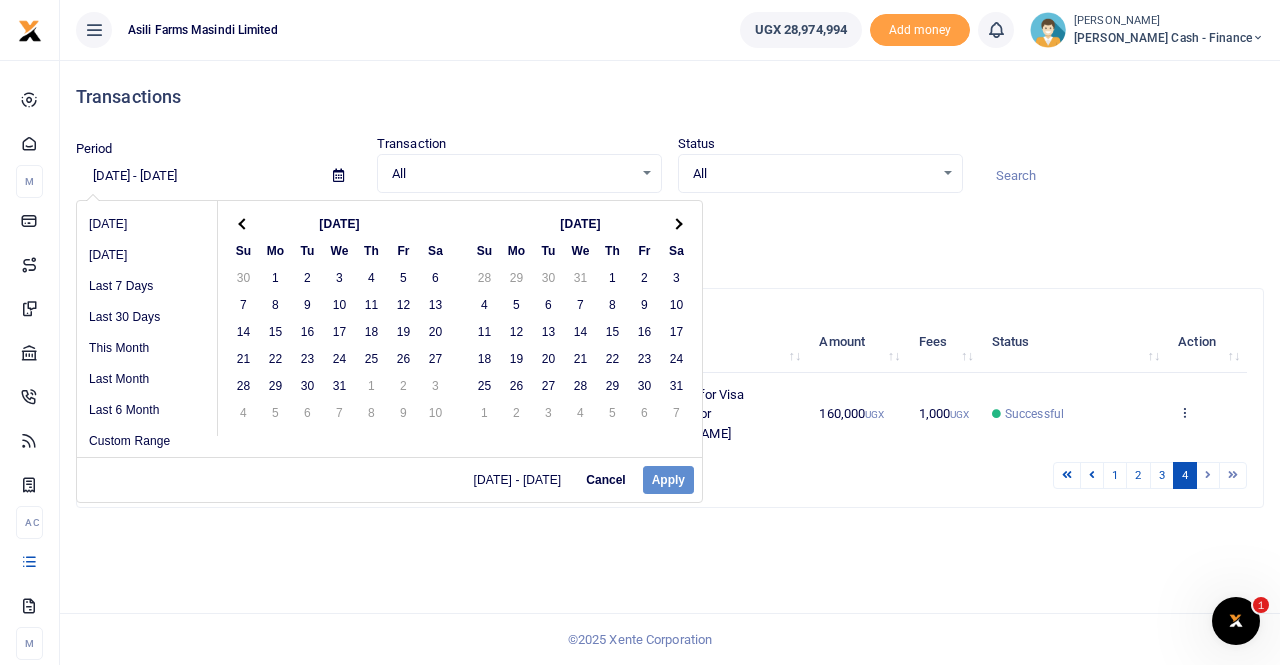 click at bounding box center (677, 223) 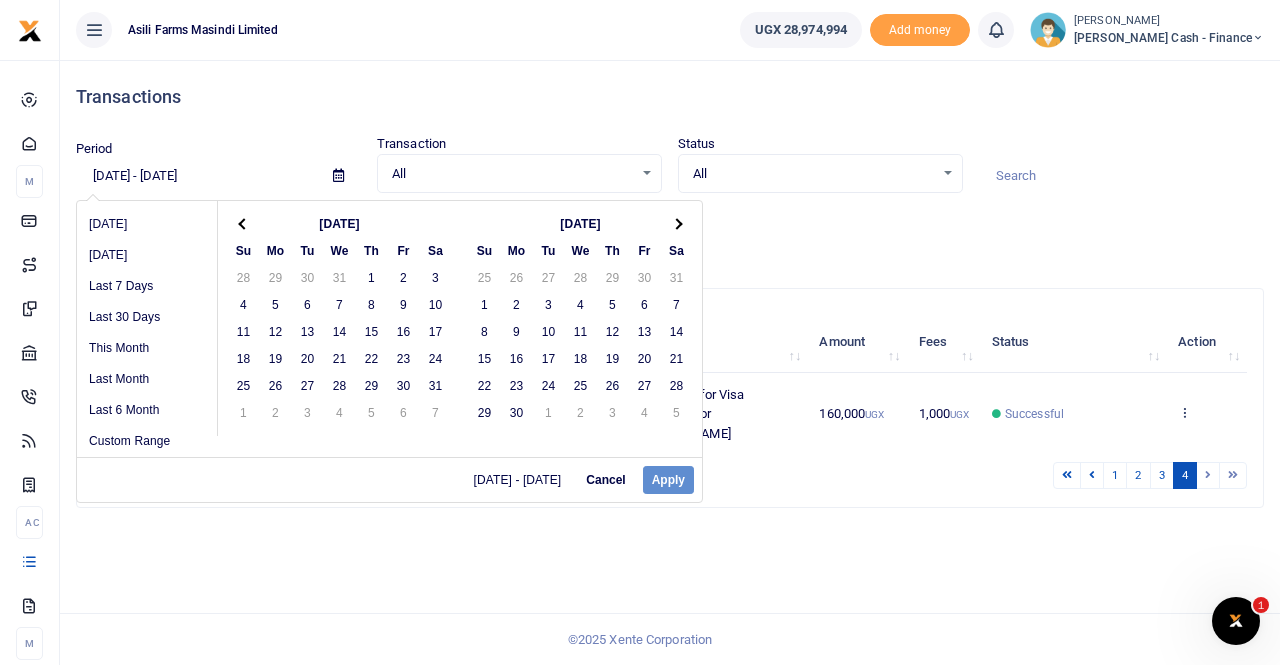 click at bounding box center (677, 223) 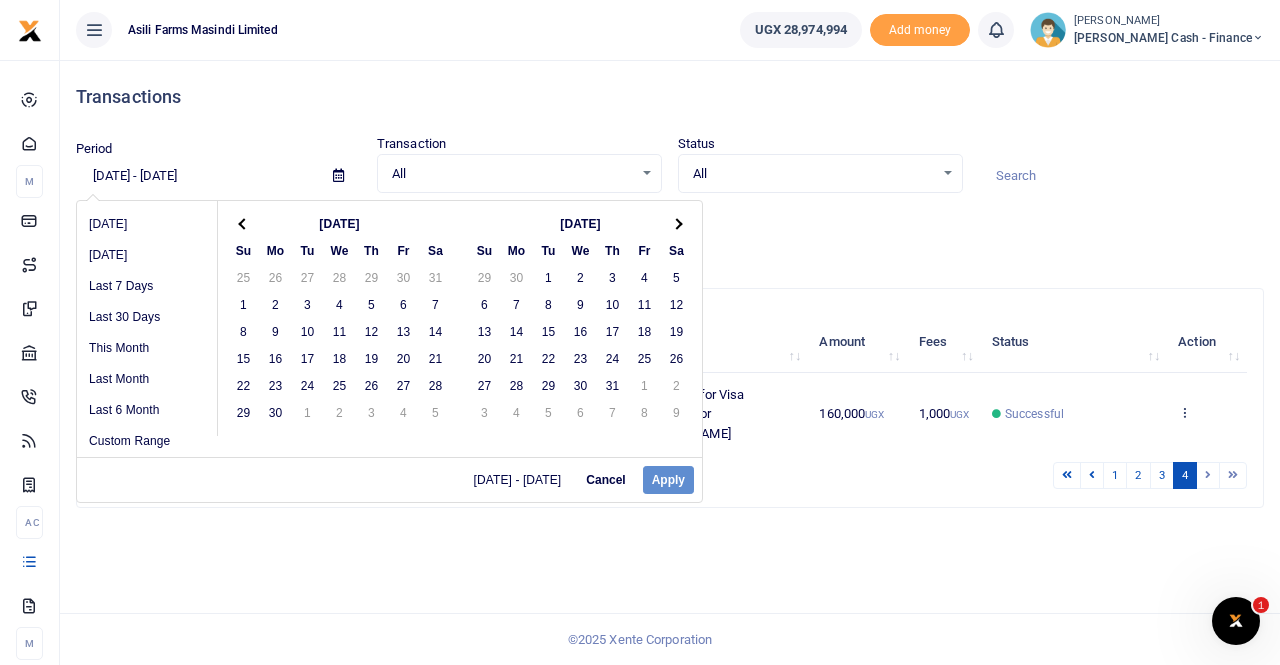 click at bounding box center [677, 223] 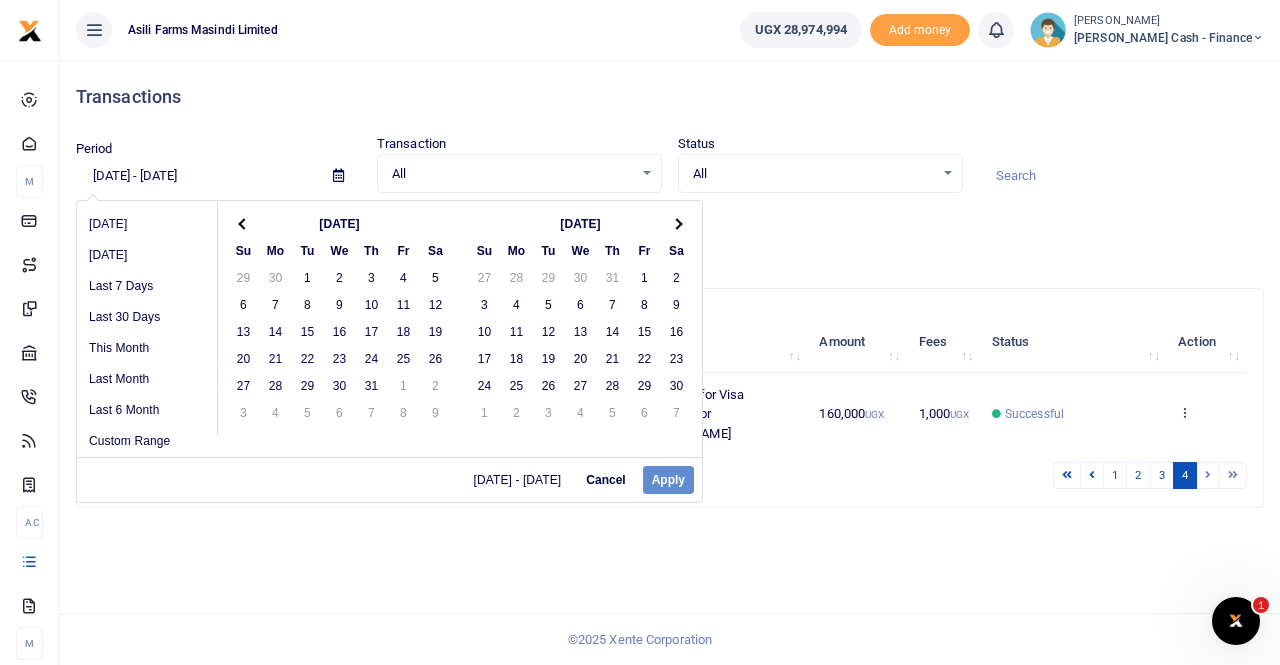 click at bounding box center (677, 223) 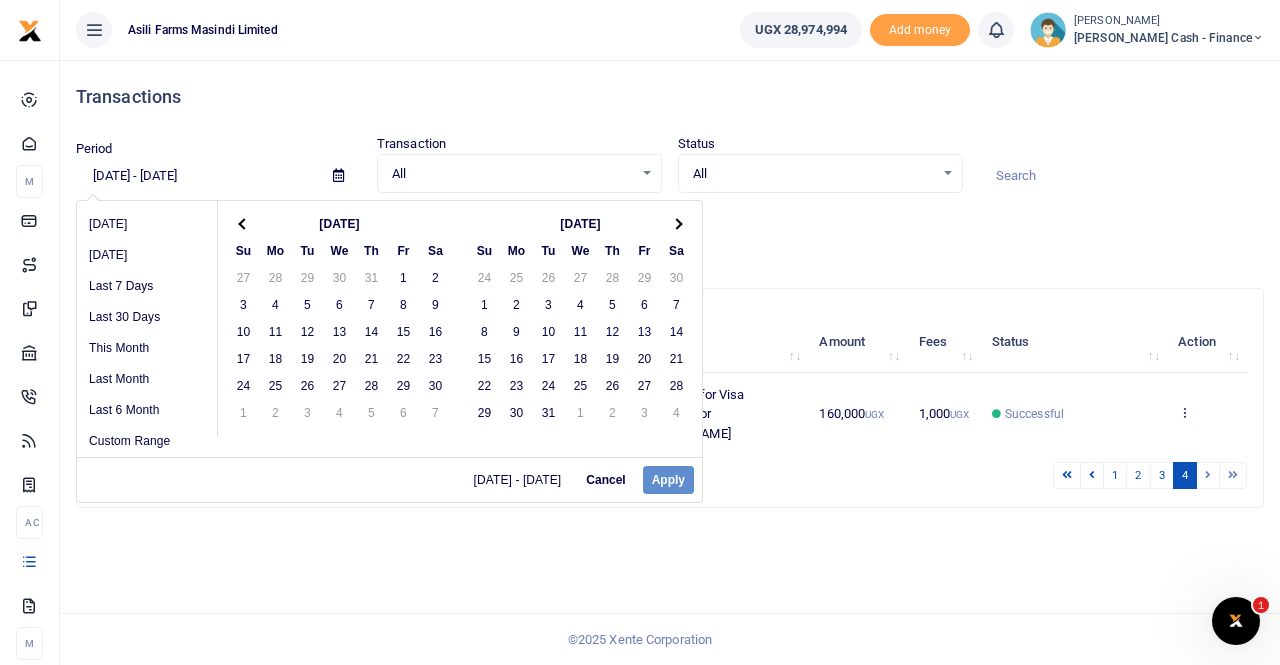 click at bounding box center (677, 223) 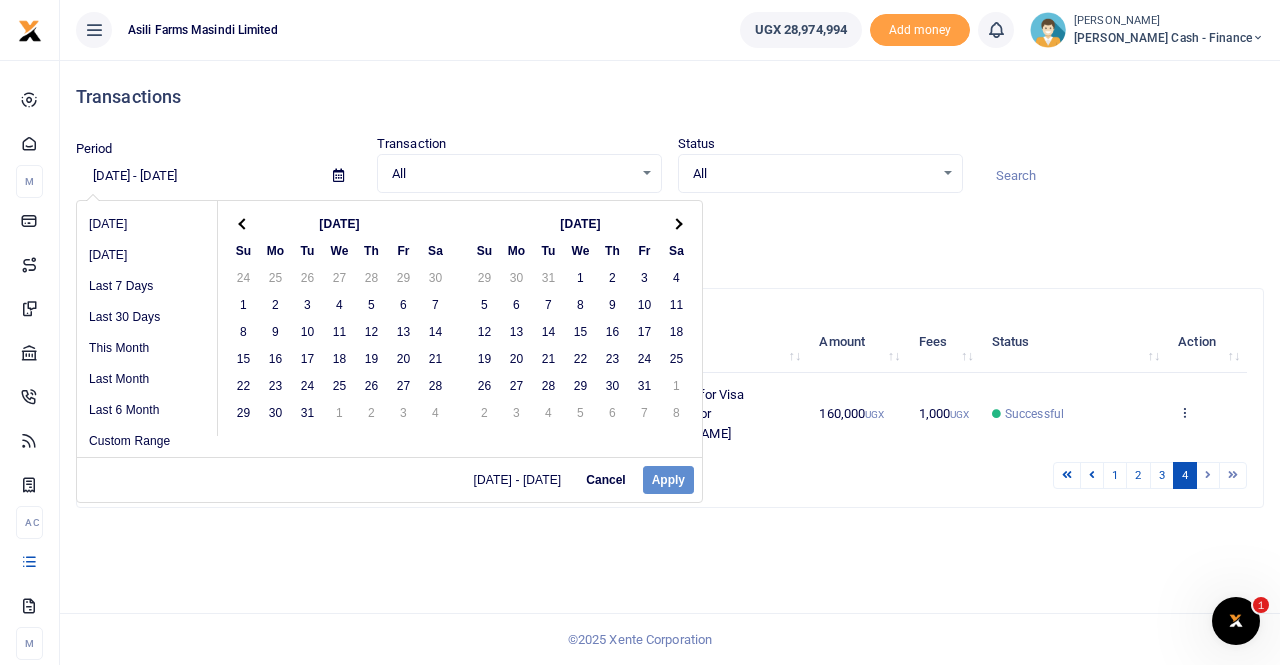 click at bounding box center (677, 223) 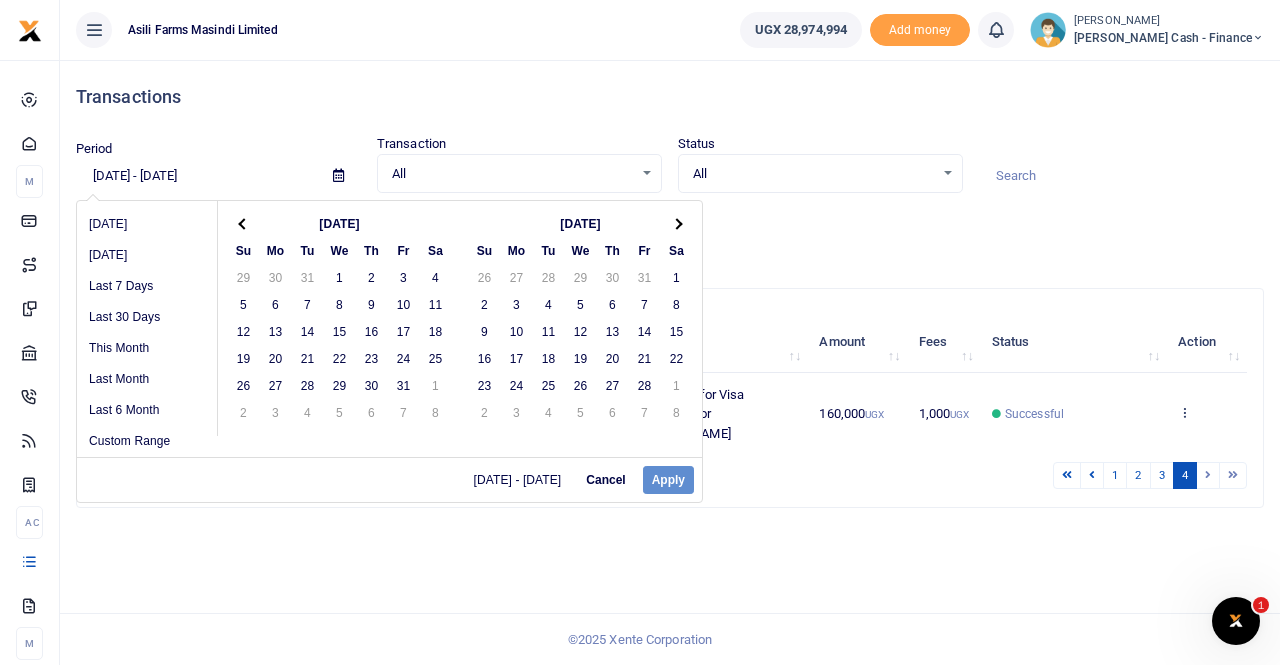 click at bounding box center [677, 223] 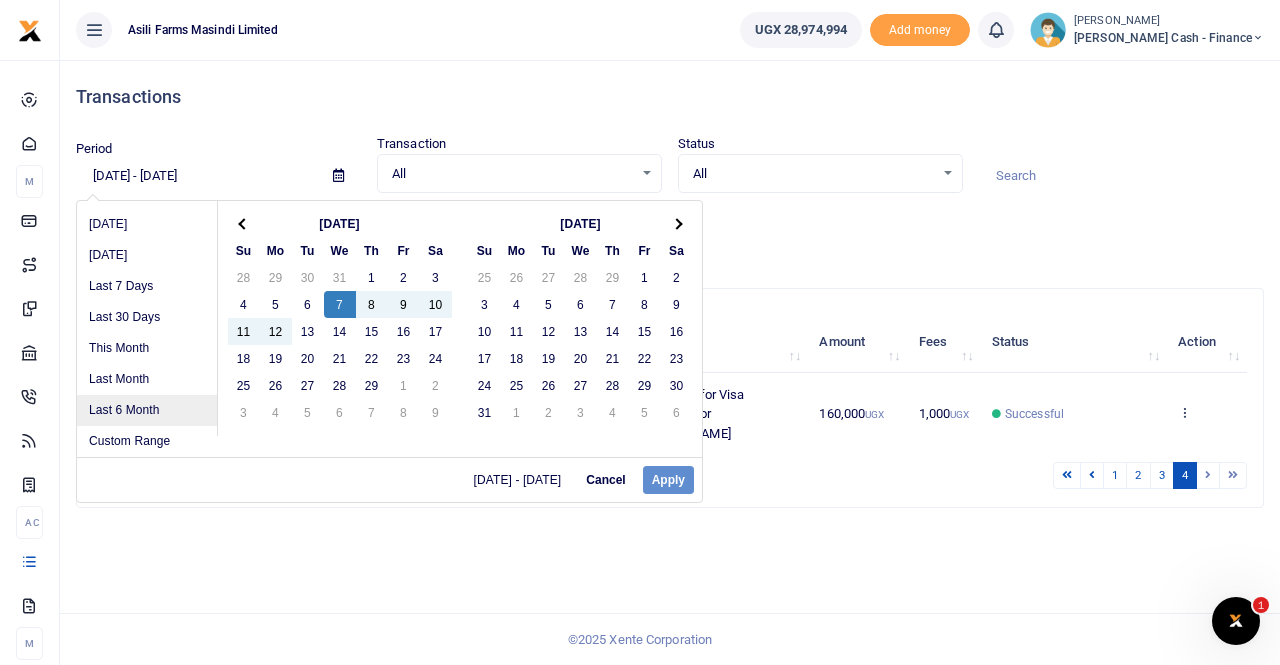 click on "Custom Range" at bounding box center [147, 441] 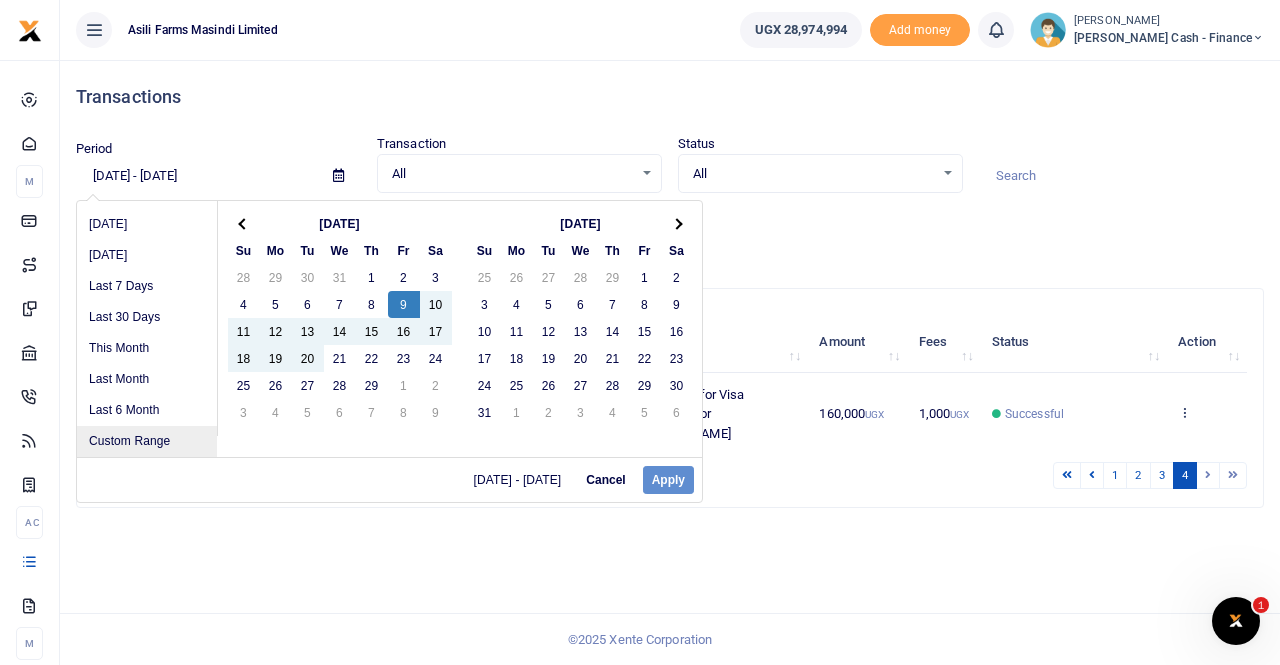 click on "Custom Range" at bounding box center (147, 441) 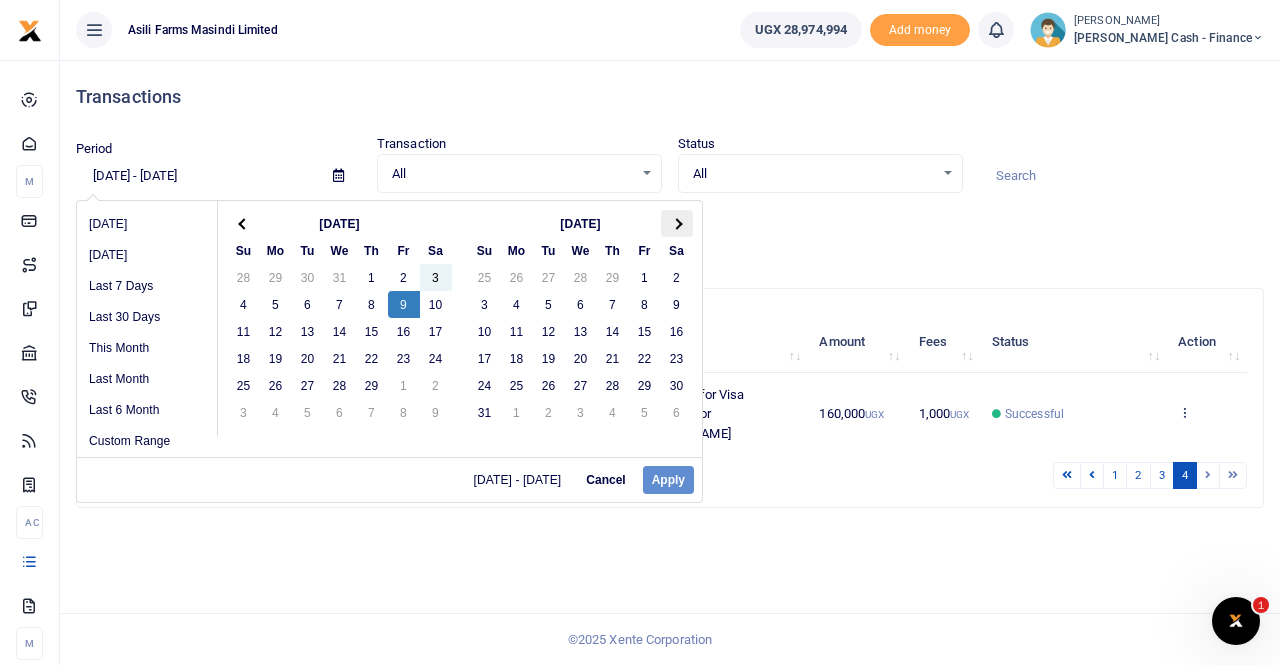 click at bounding box center [676, 223] 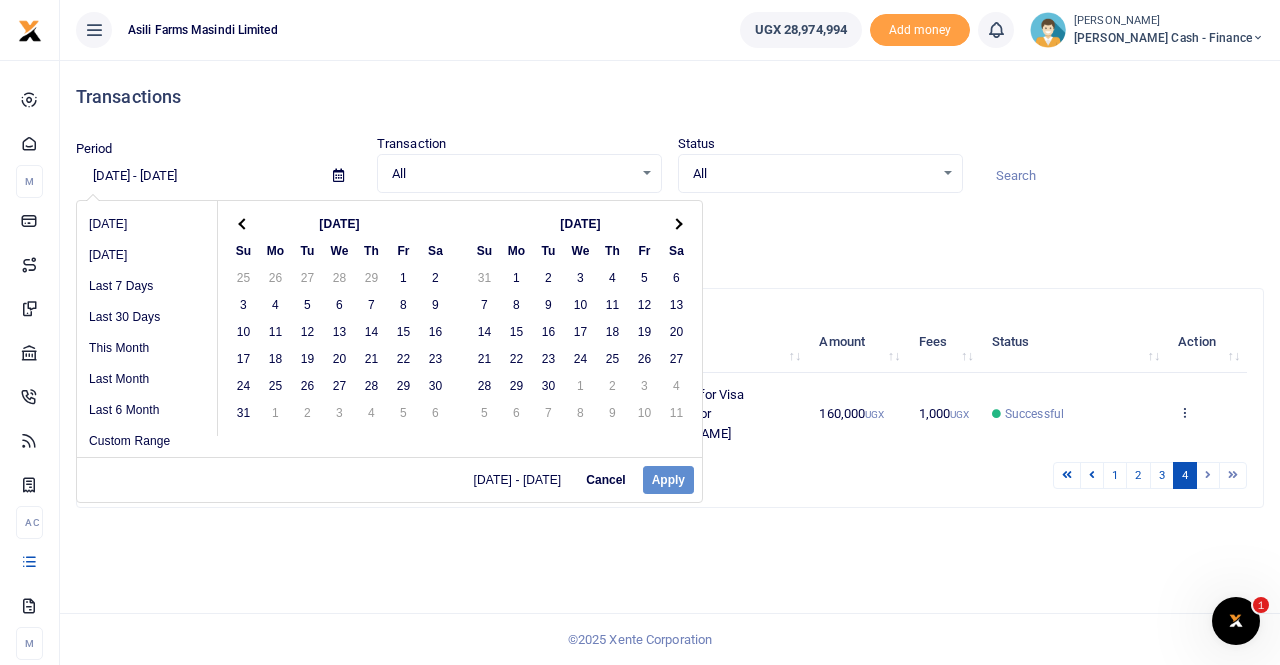 click at bounding box center [676, 223] 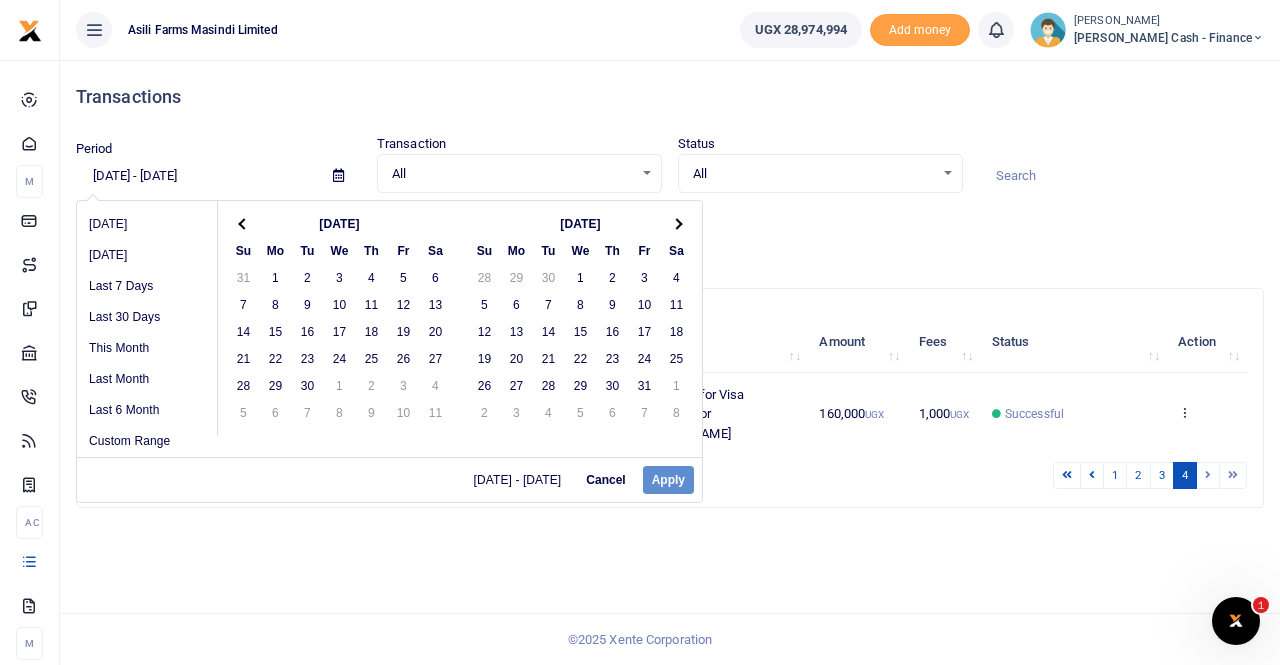 click at bounding box center (676, 223) 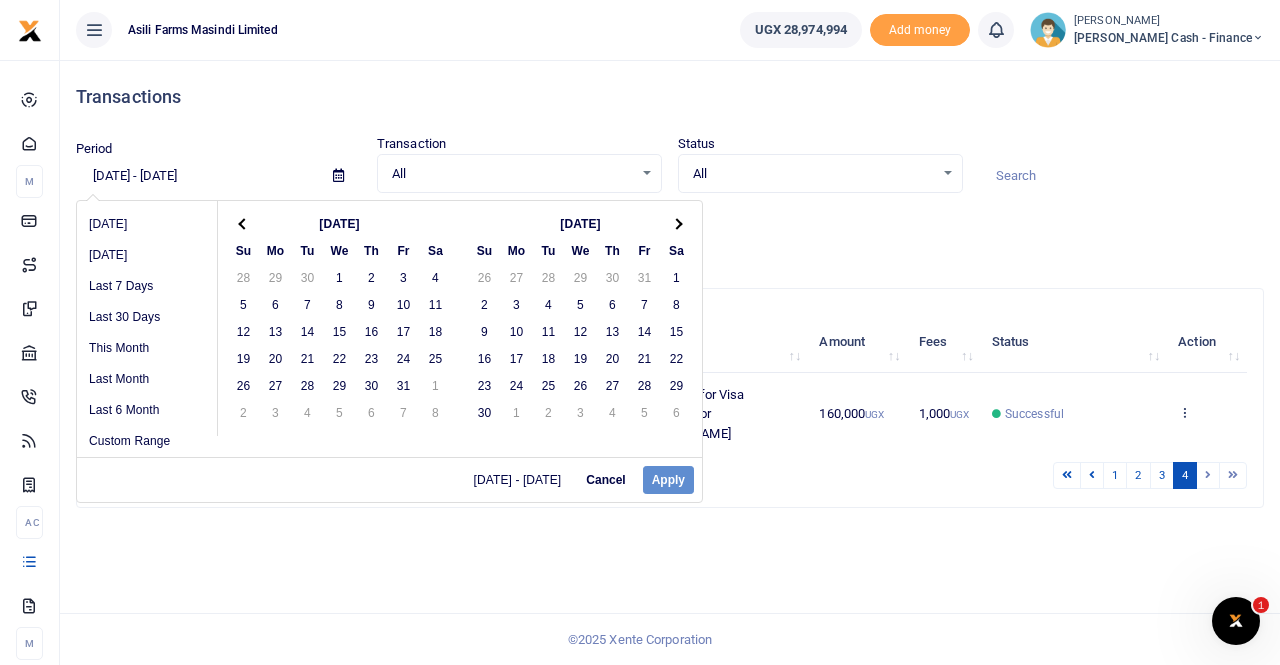 click at bounding box center (676, 223) 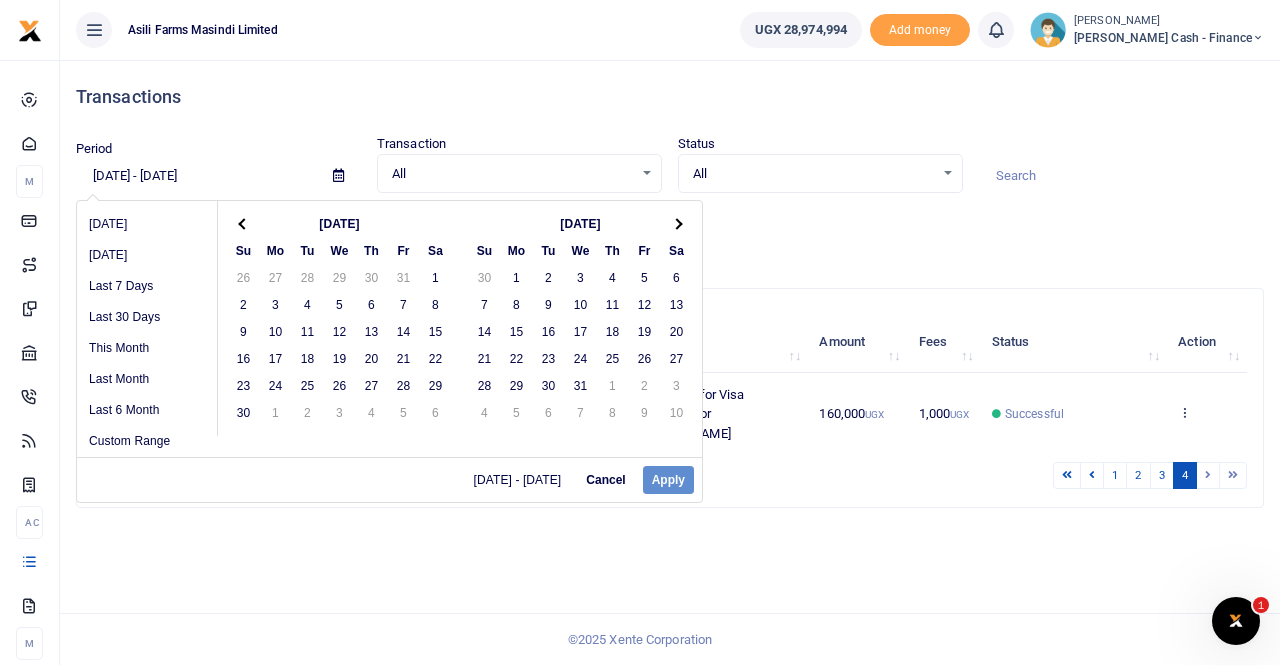 click at bounding box center [676, 223] 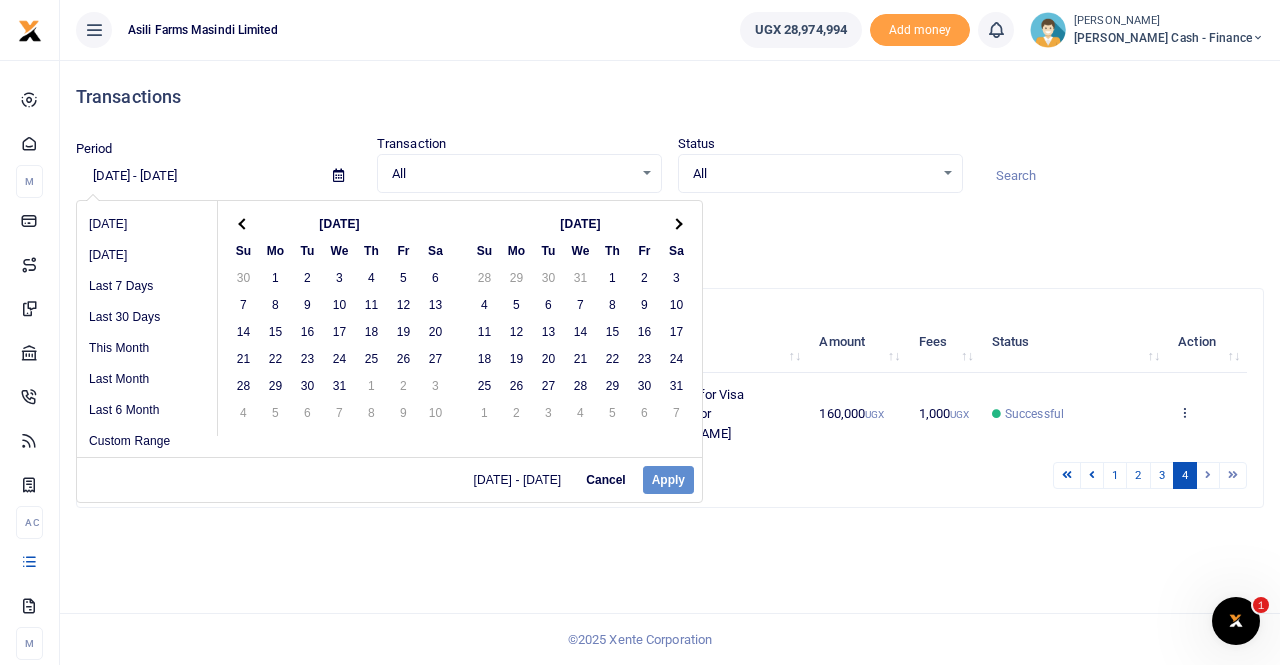 click at bounding box center (676, 223) 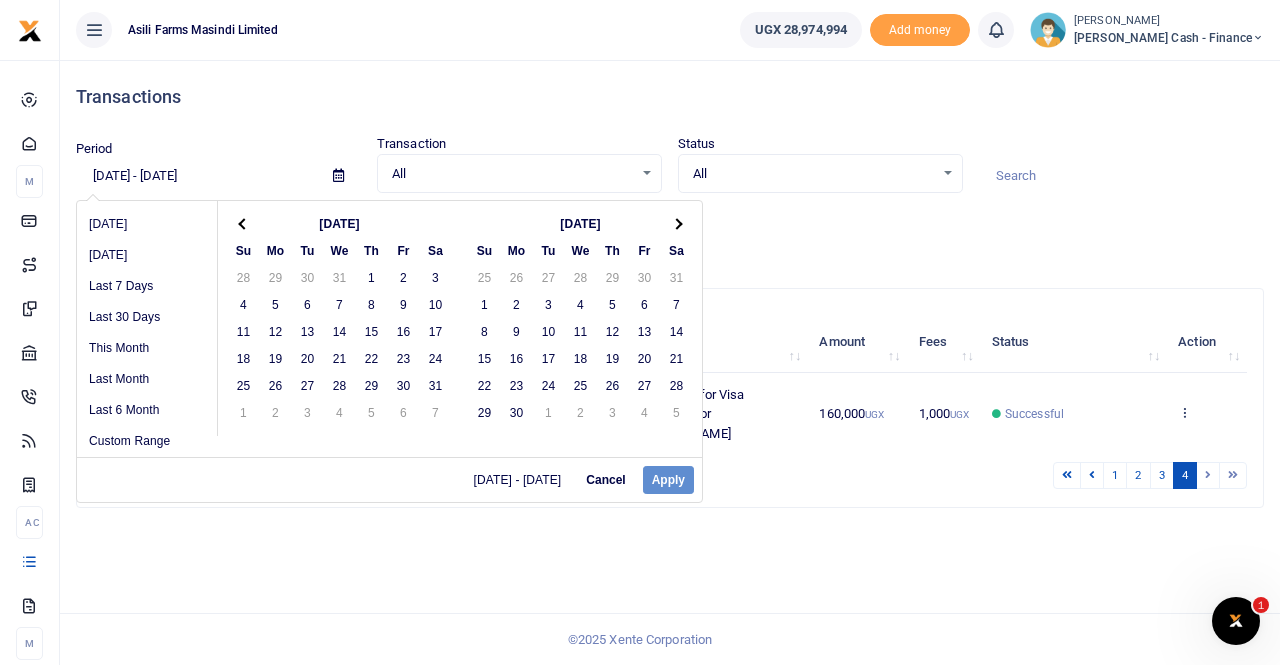click at bounding box center [676, 223] 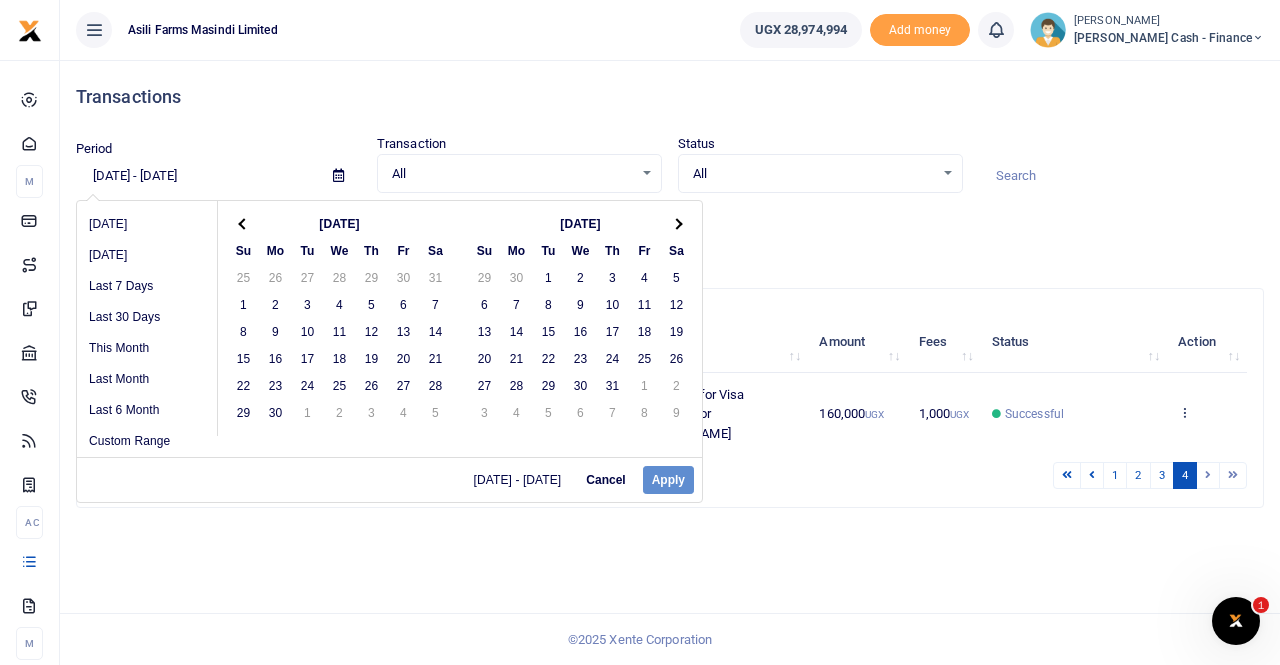 click at bounding box center [676, 223] 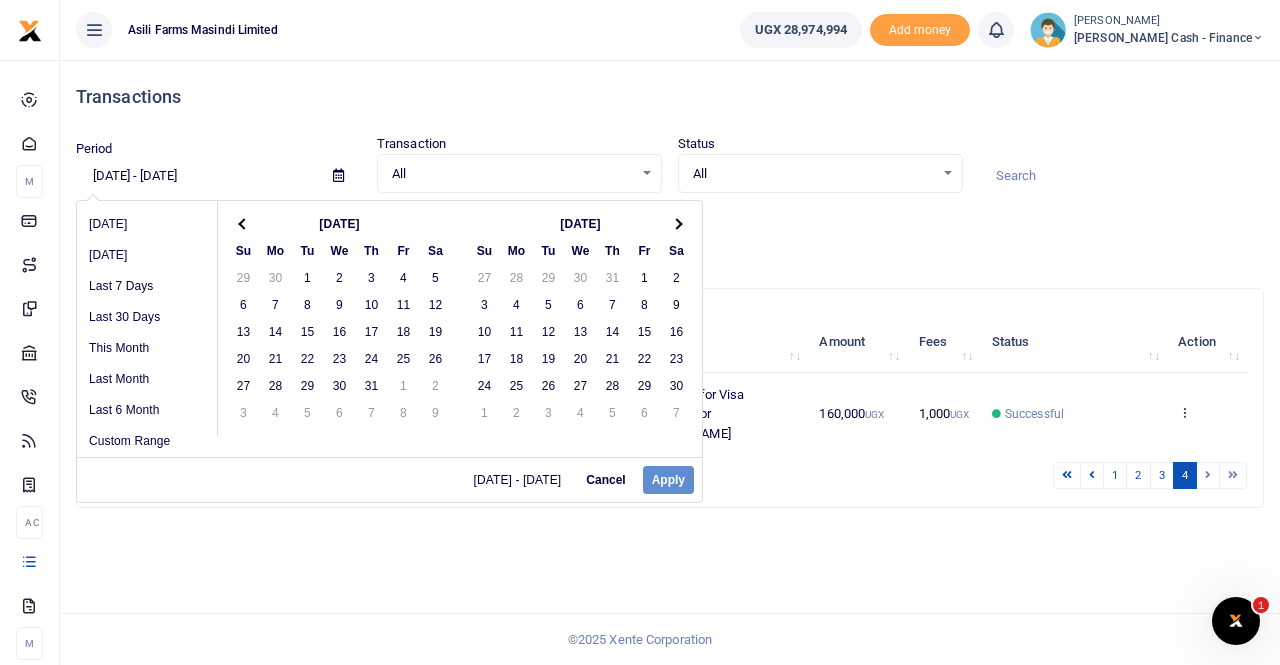 click at bounding box center (676, 223) 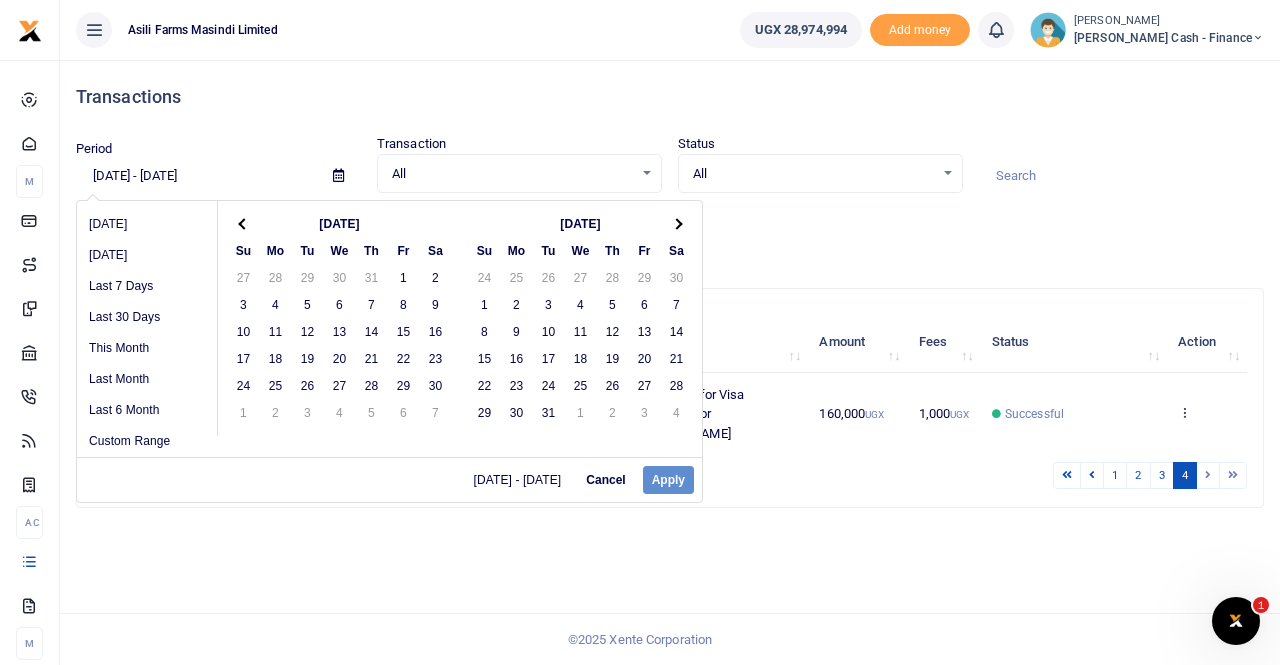 click at bounding box center (676, 223) 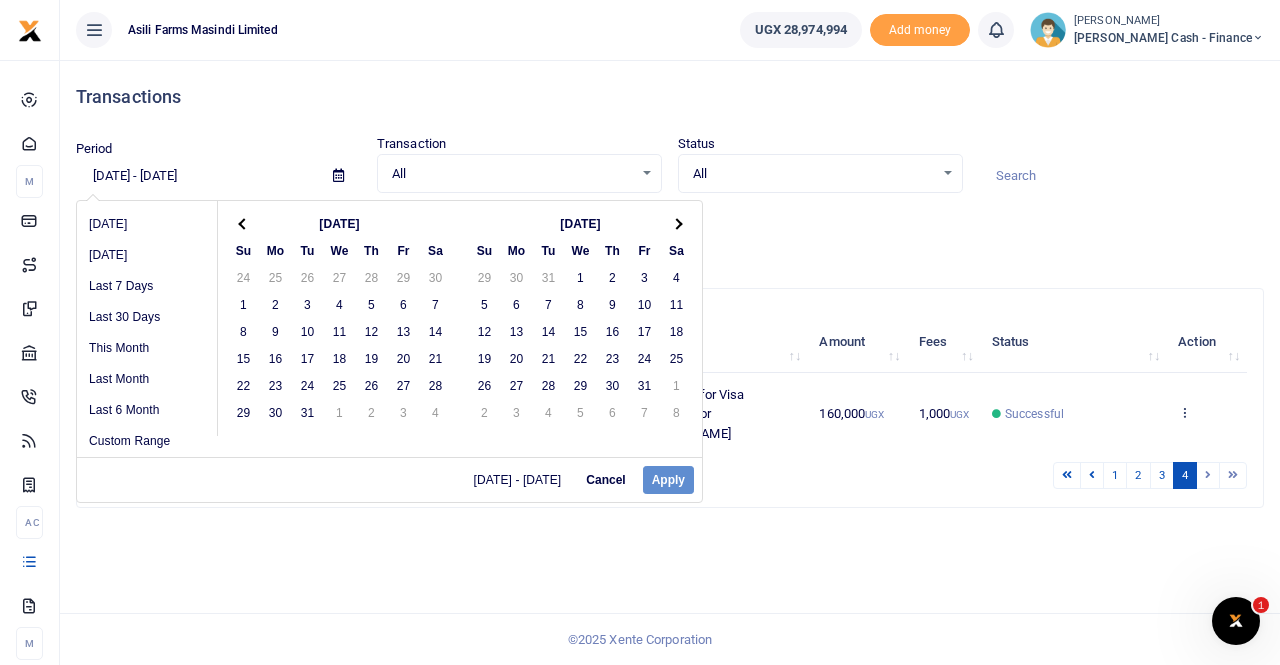 click at bounding box center [676, 223] 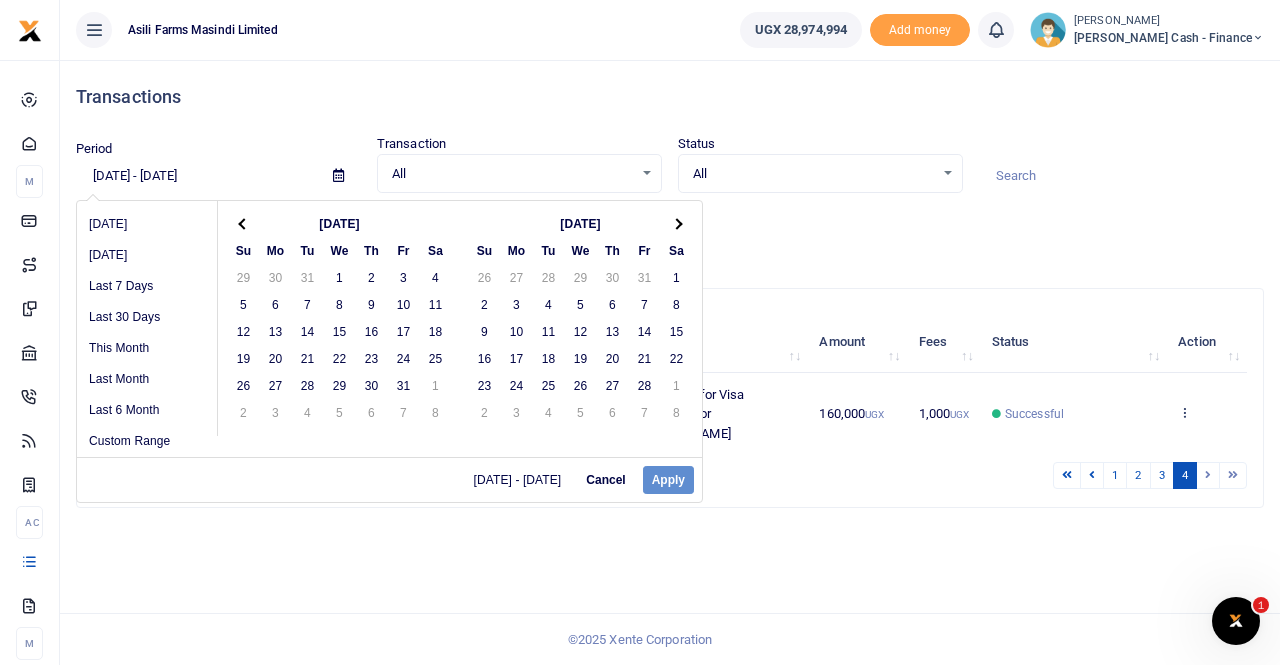 click at bounding box center [676, 223] 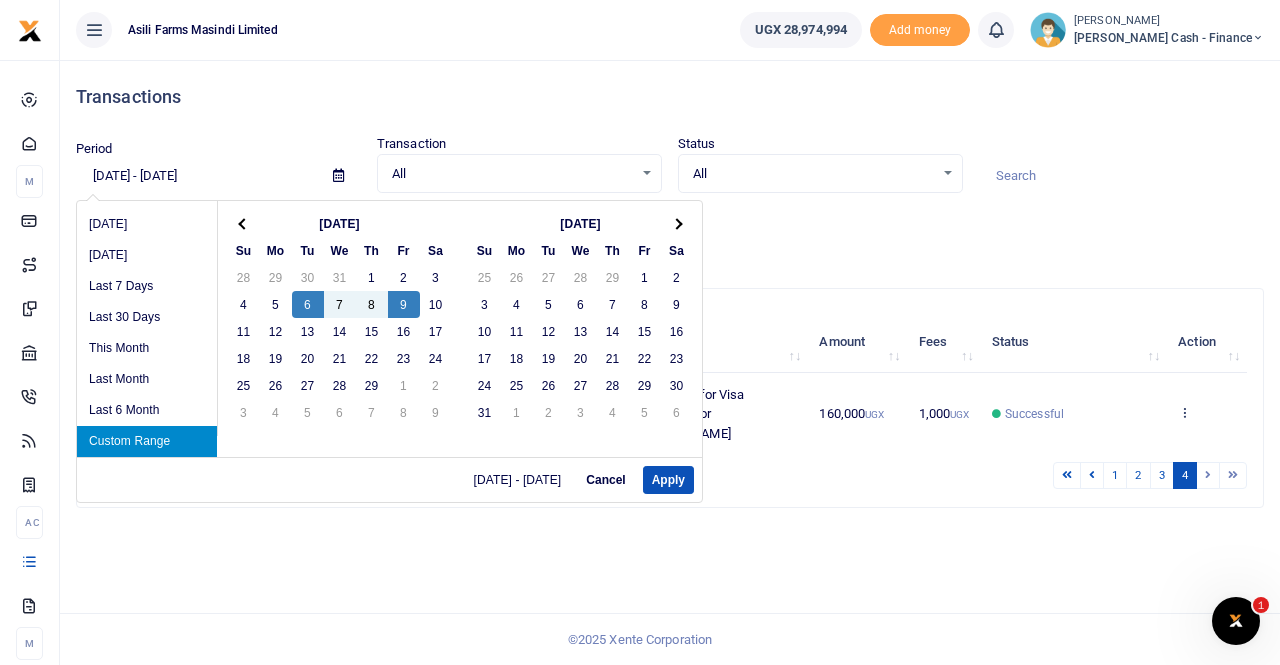 click on "Custom Range" at bounding box center [147, 441] 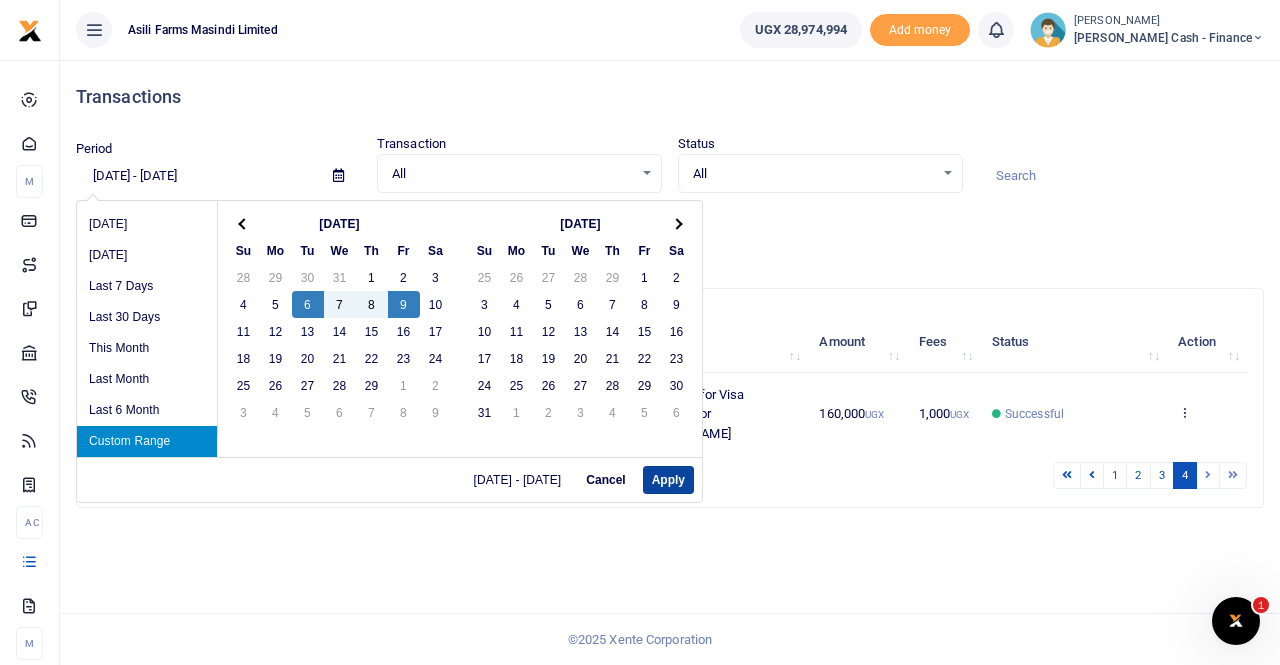 click on "Apply" at bounding box center (668, 480) 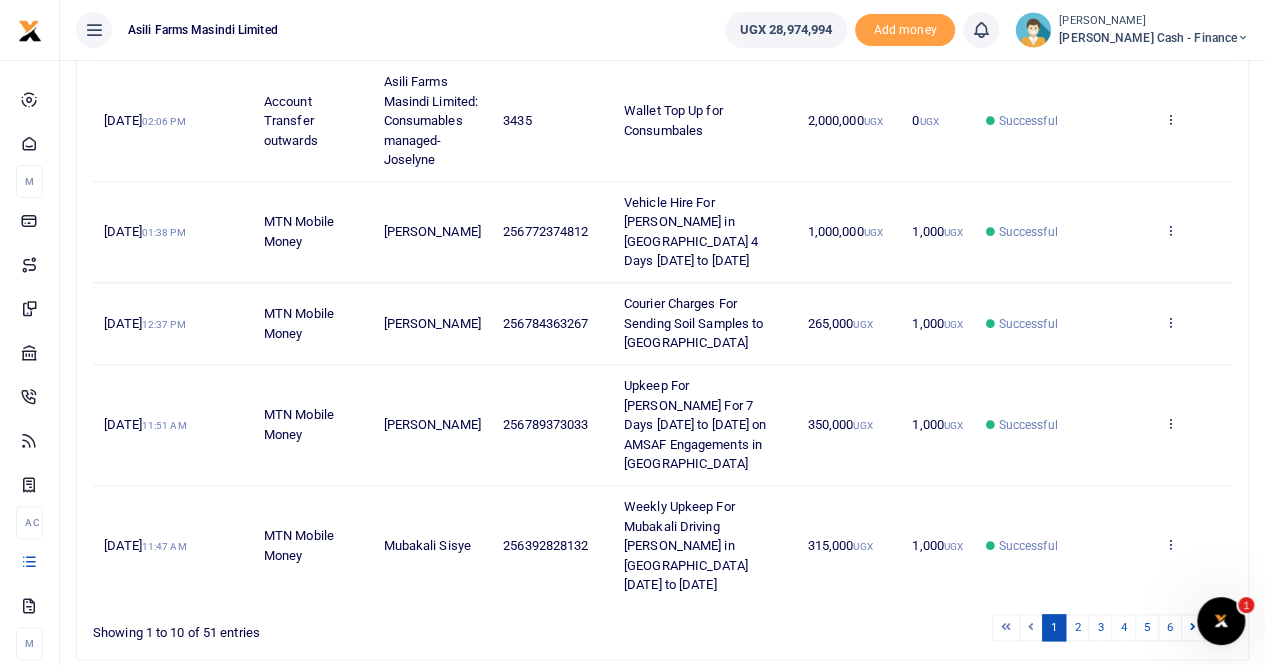 scroll, scrollTop: 853, scrollLeft: 0, axis: vertical 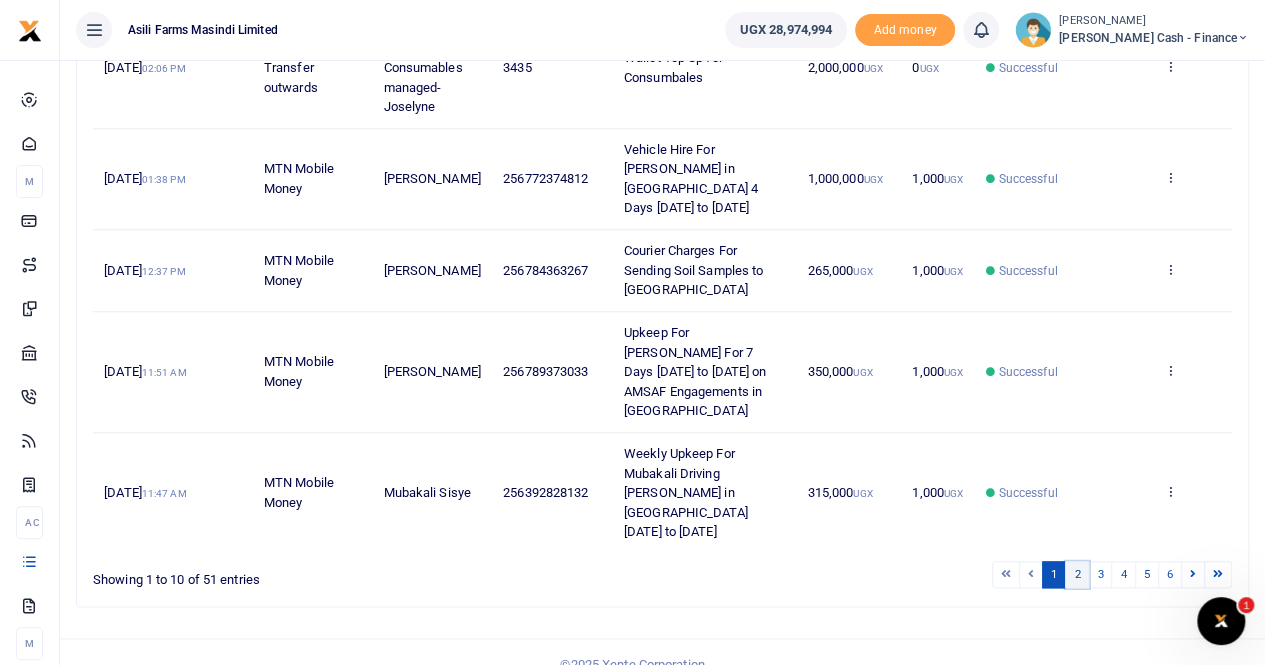 click on "2" at bounding box center [1077, 574] 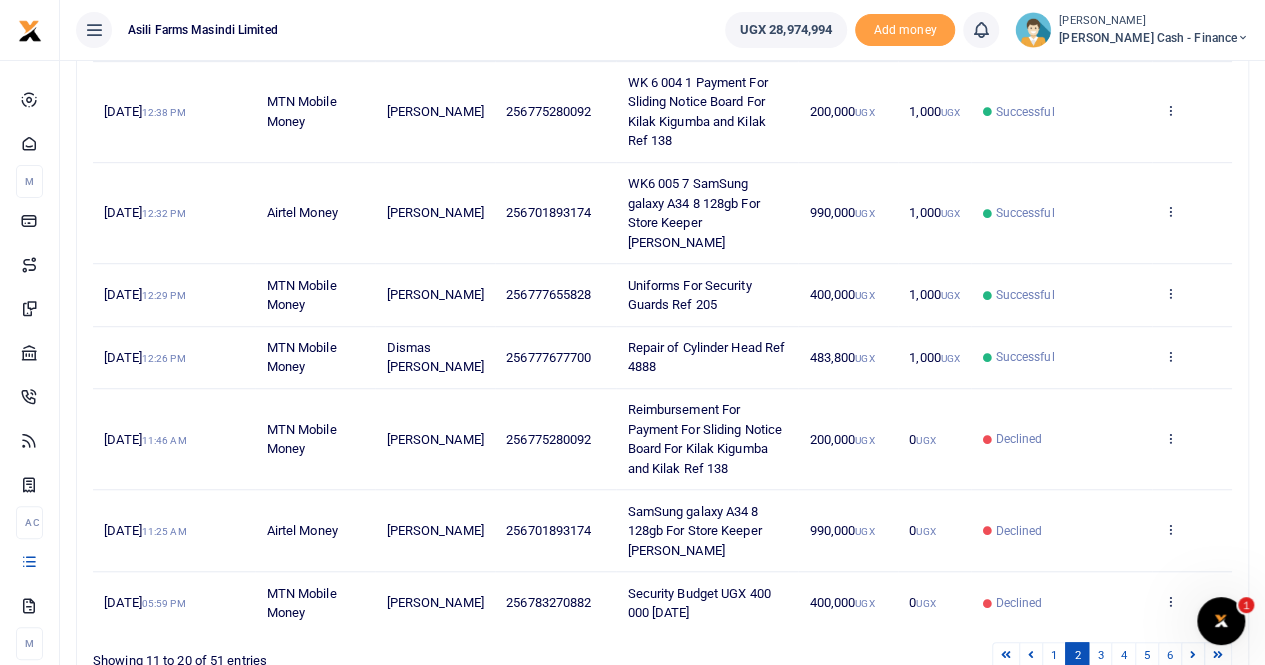 scroll, scrollTop: 638, scrollLeft: 0, axis: vertical 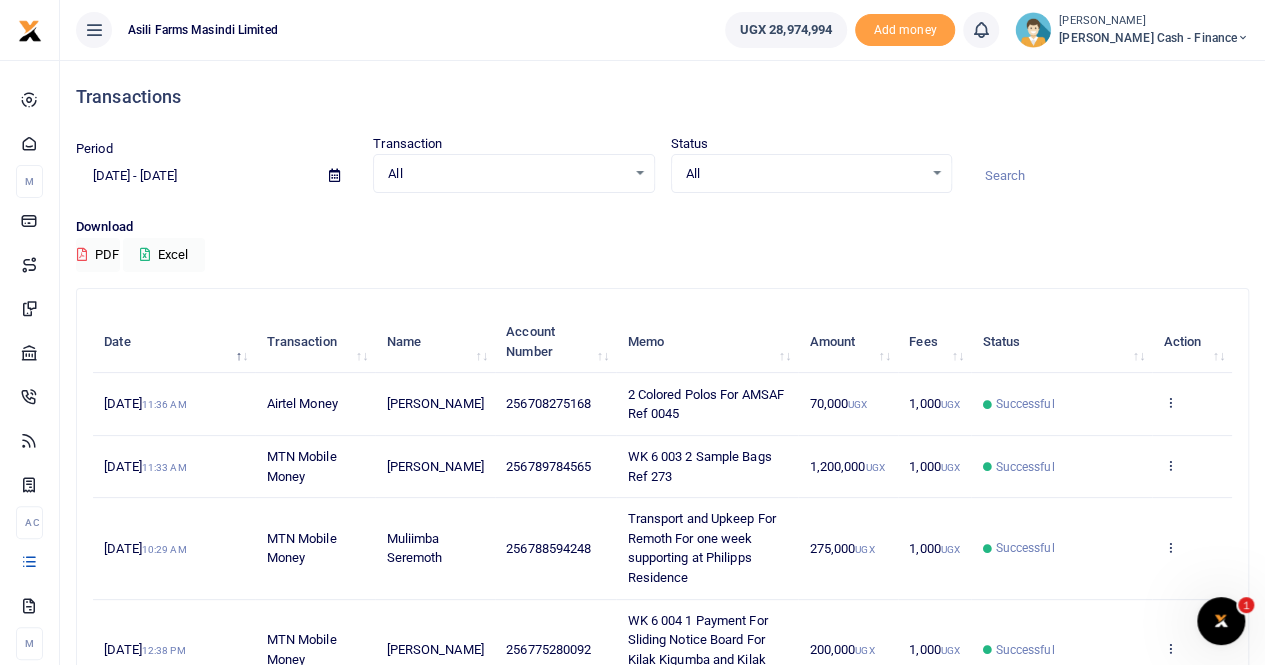 click at bounding box center [334, 175] 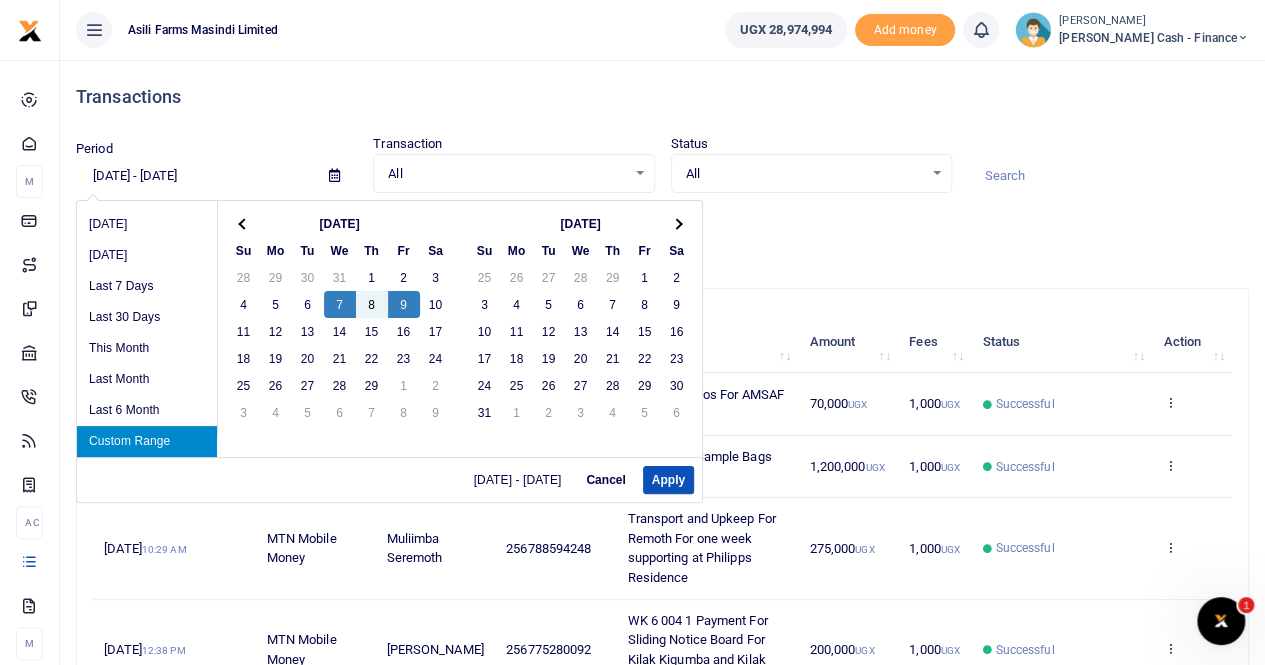 click on "Custom Range" at bounding box center (147, 441) 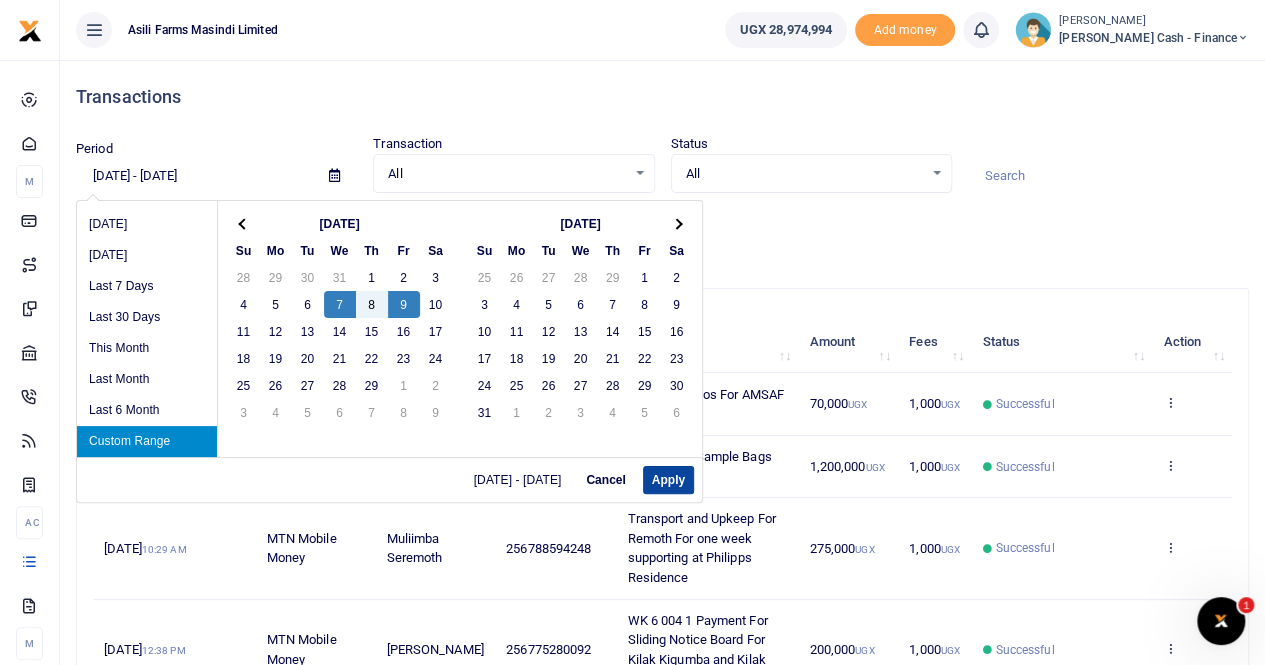 click on "Apply" at bounding box center (668, 480) 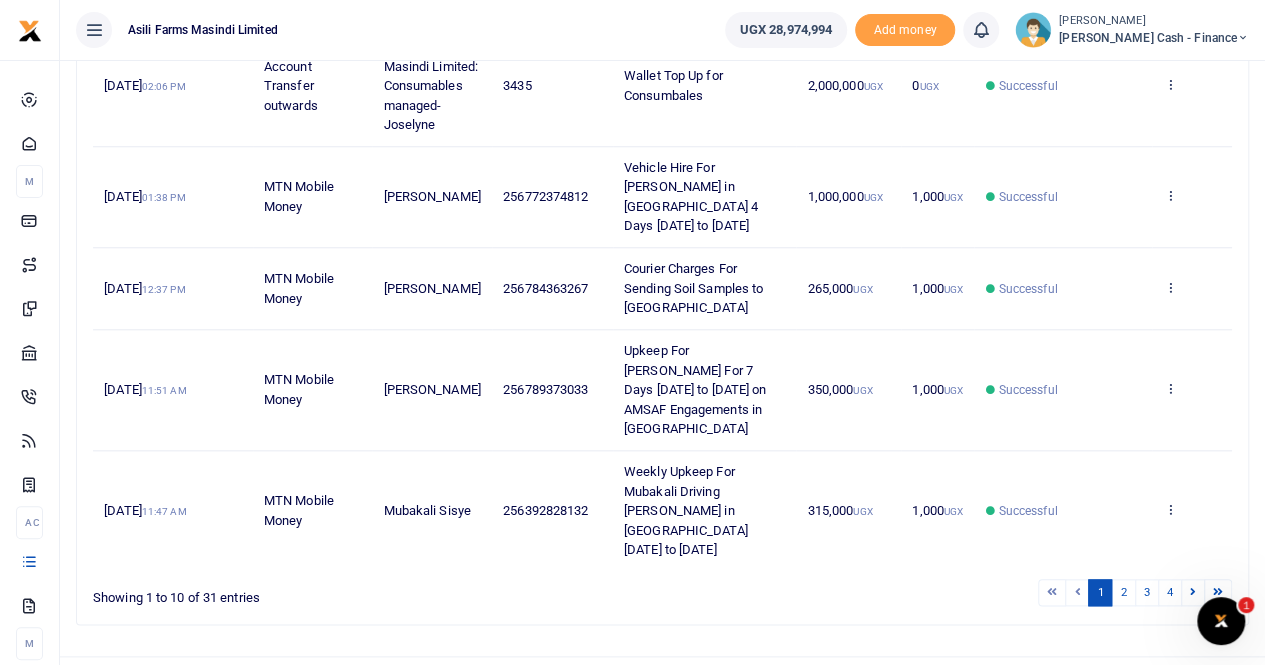 scroll, scrollTop: 853, scrollLeft: 0, axis: vertical 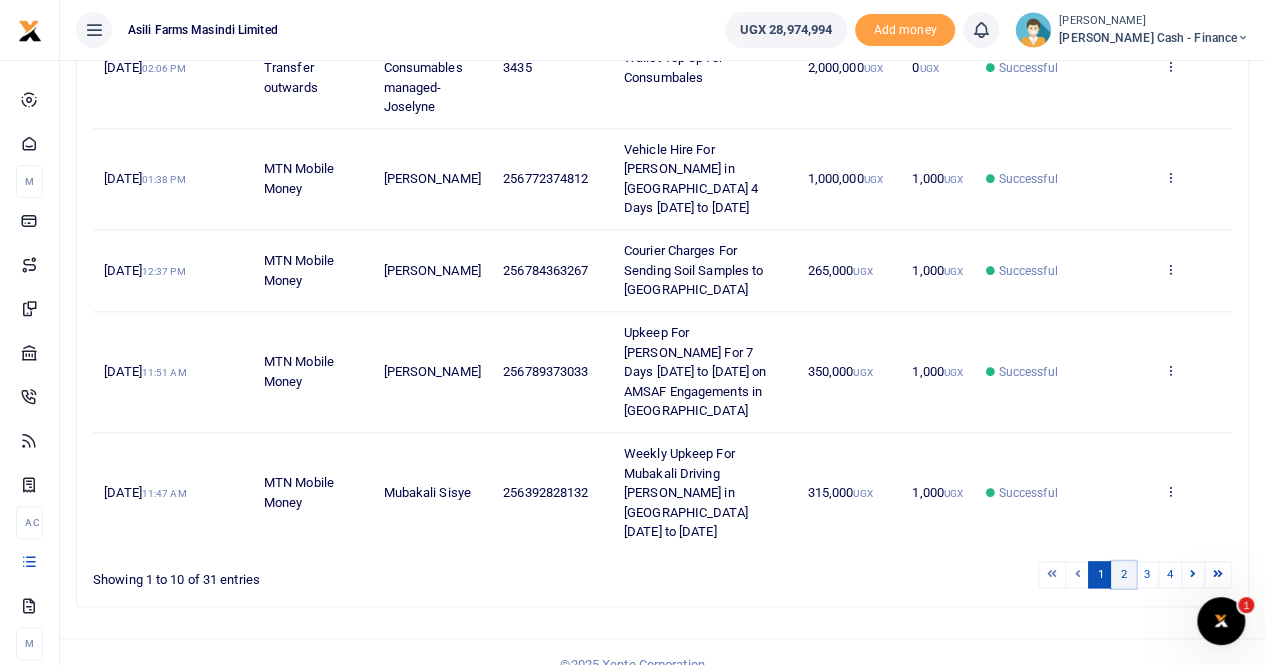click on "2" at bounding box center (1123, 574) 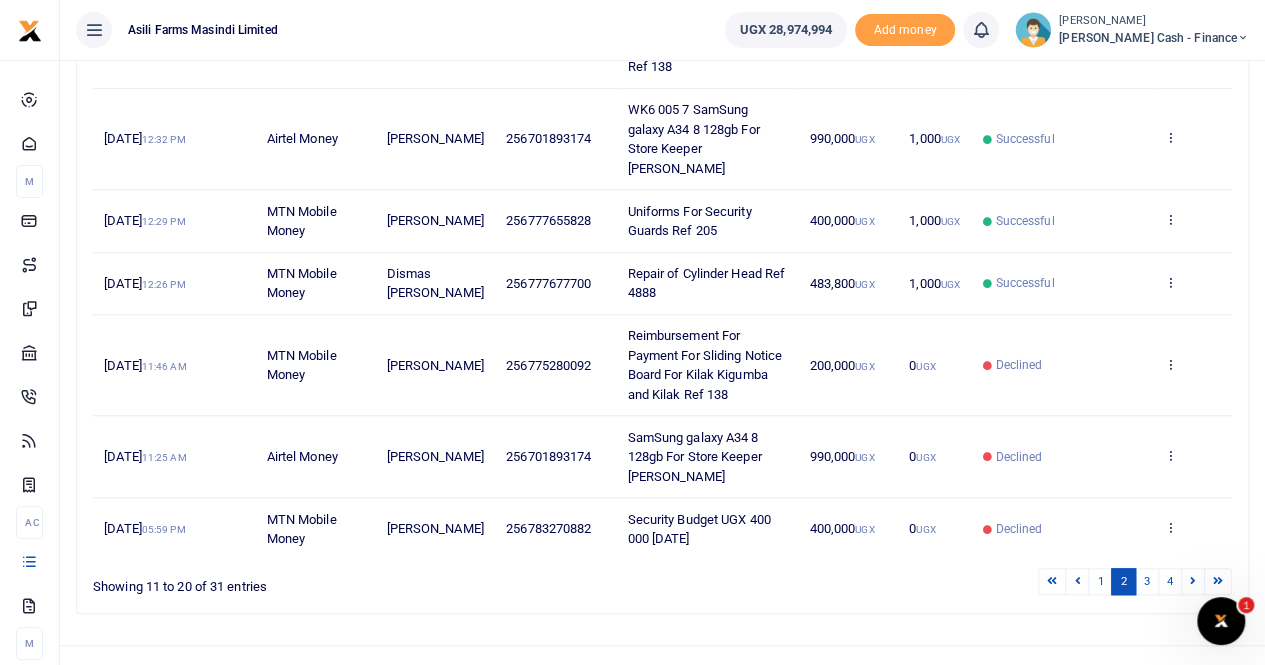scroll, scrollTop: 638, scrollLeft: 0, axis: vertical 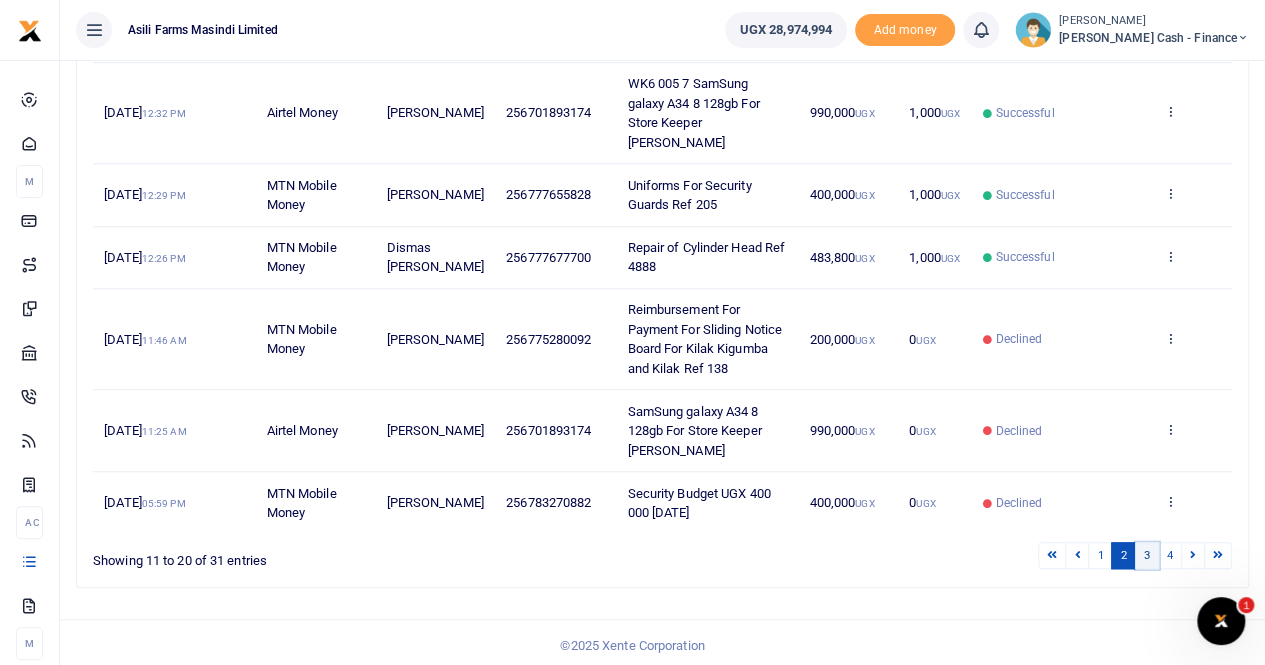 click on "3" at bounding box center [1147, 555] 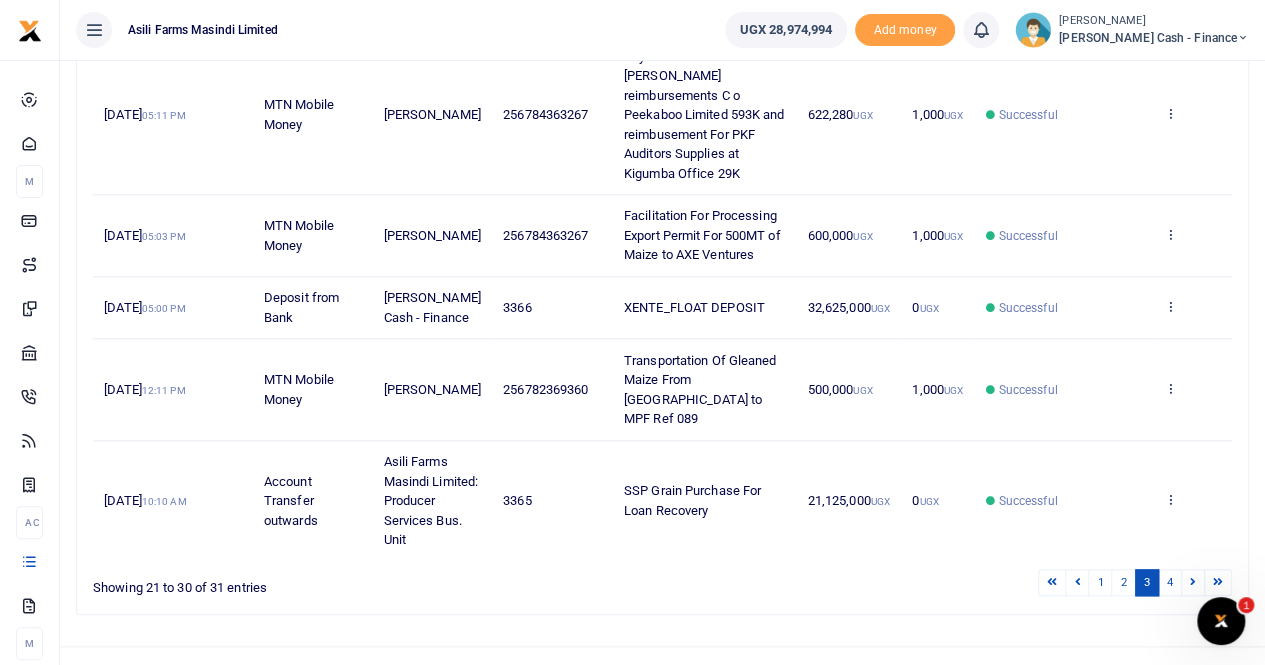 scroll, scrollTop: 834, scrollLeft: 0, axis: vertical 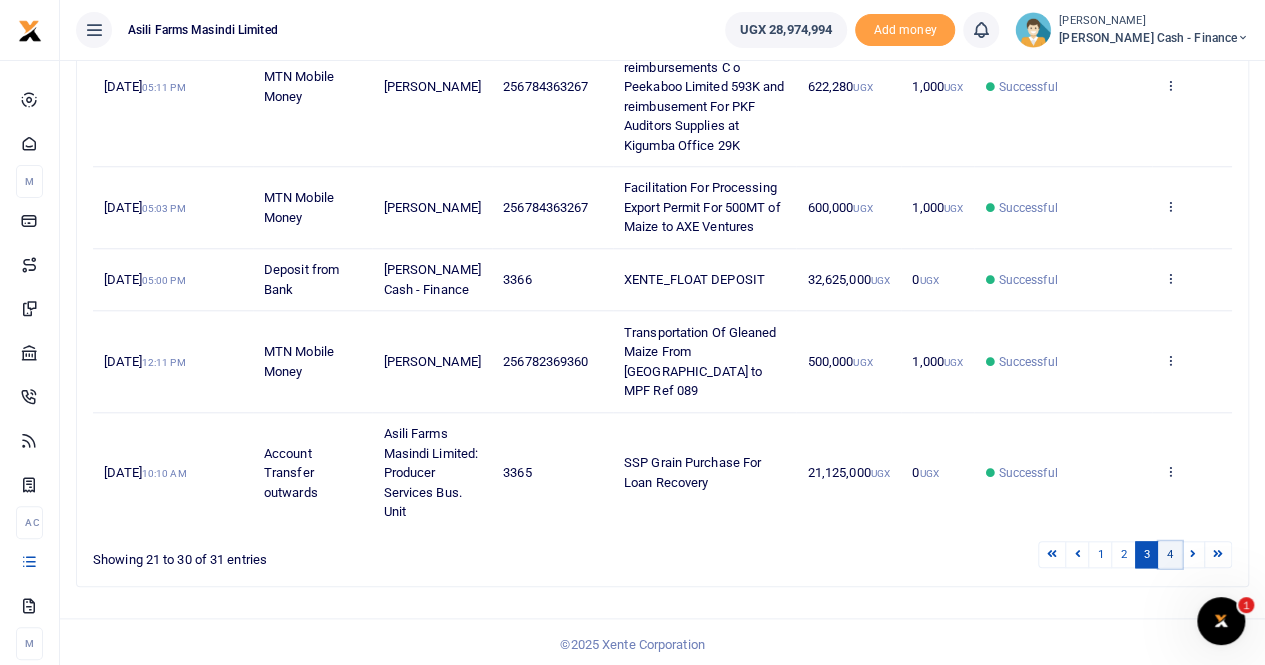 click on "4" at bounding box center (1170, 554) 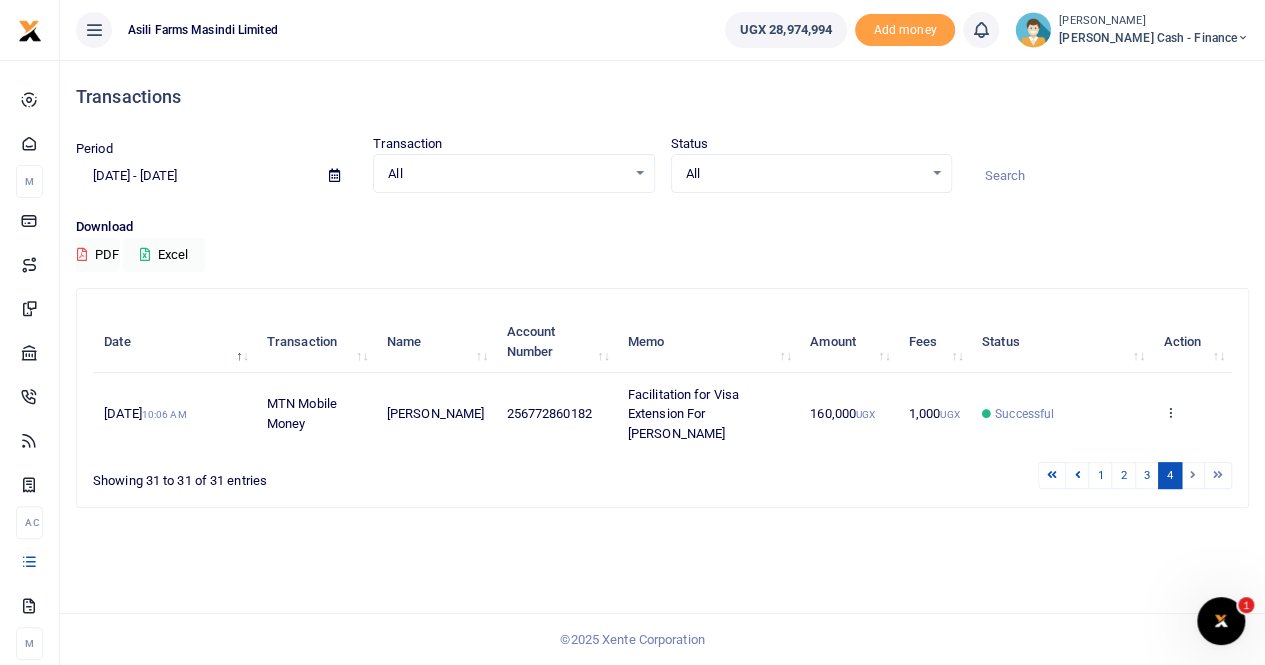 scroll, scrollTop: 0, scrollLeft: 0, axis: both 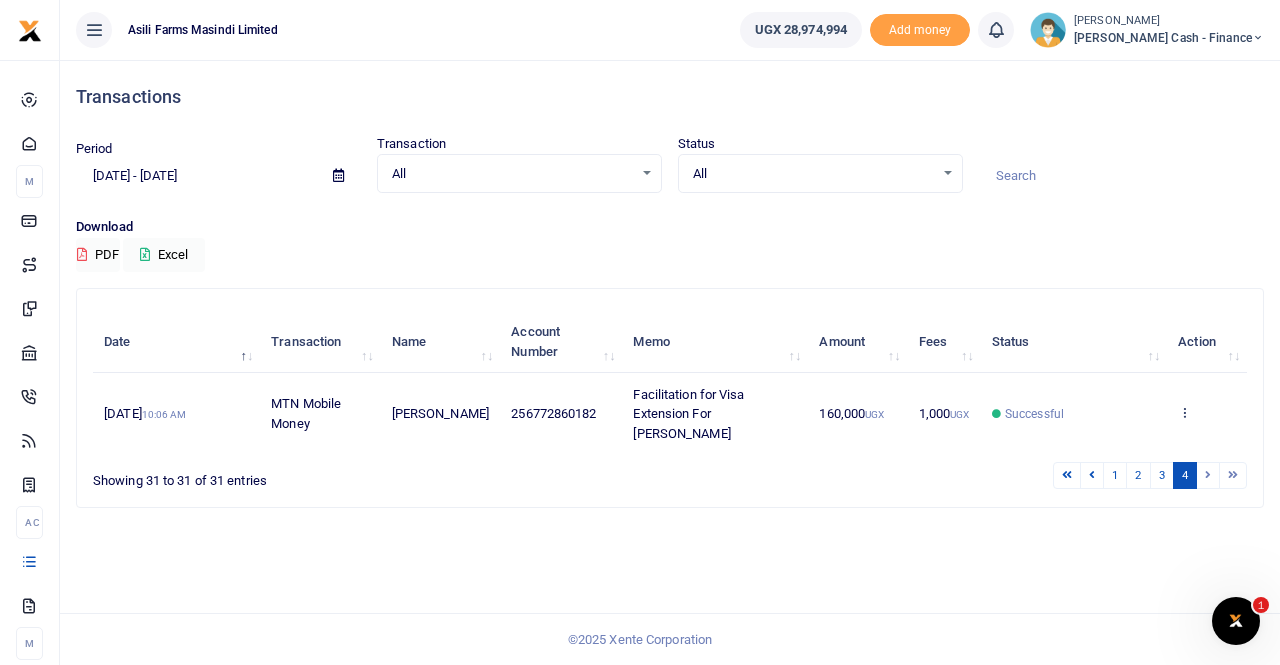 click at bounding box center (338, 175) 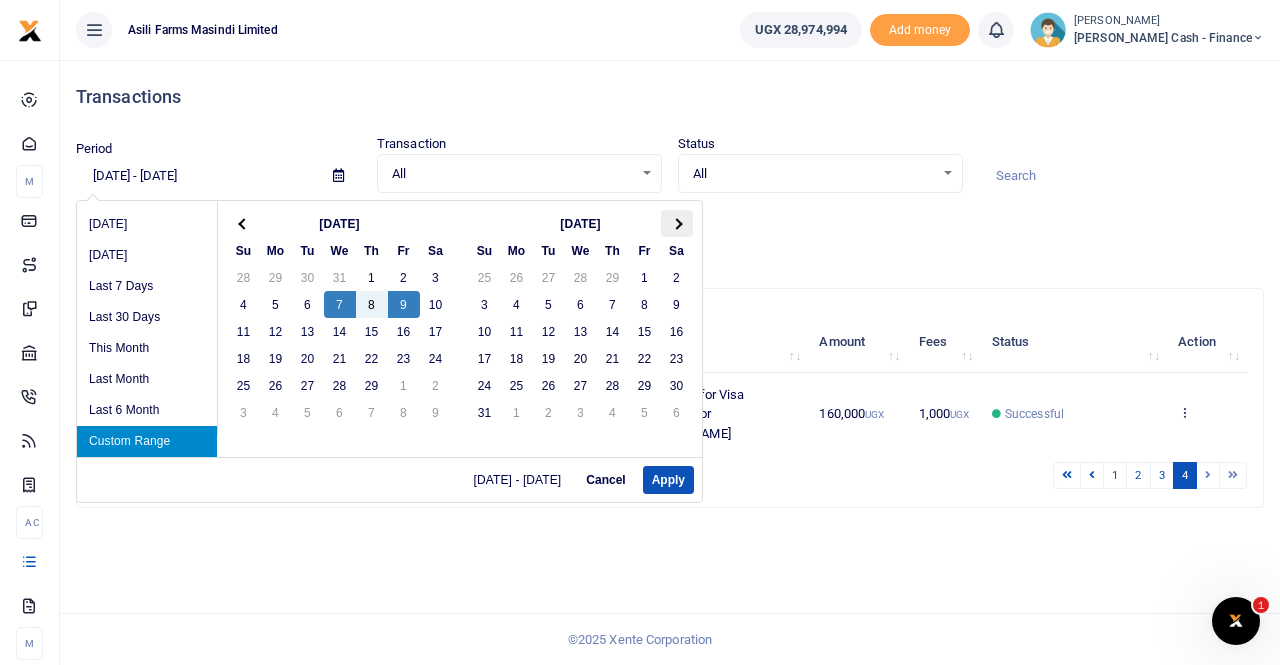 click at bounding box center [677, 223] 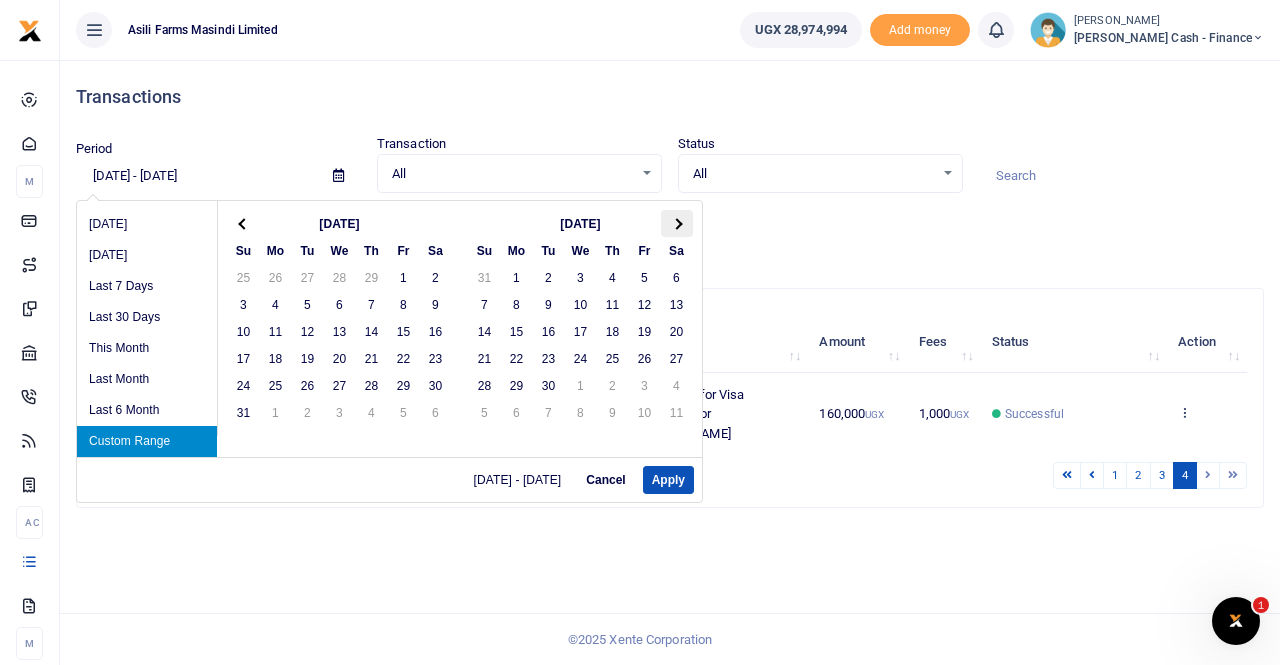click at bounding box center (676, 223) 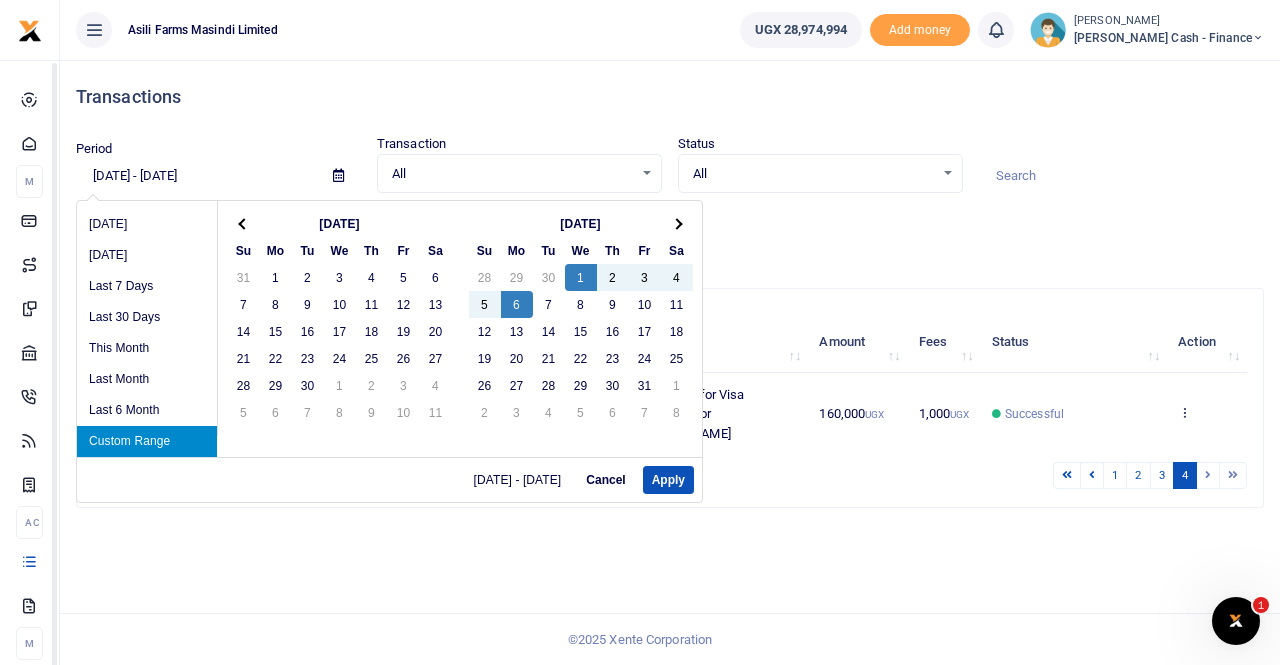 click on "Custom Range" at bounding box center [147, 441] 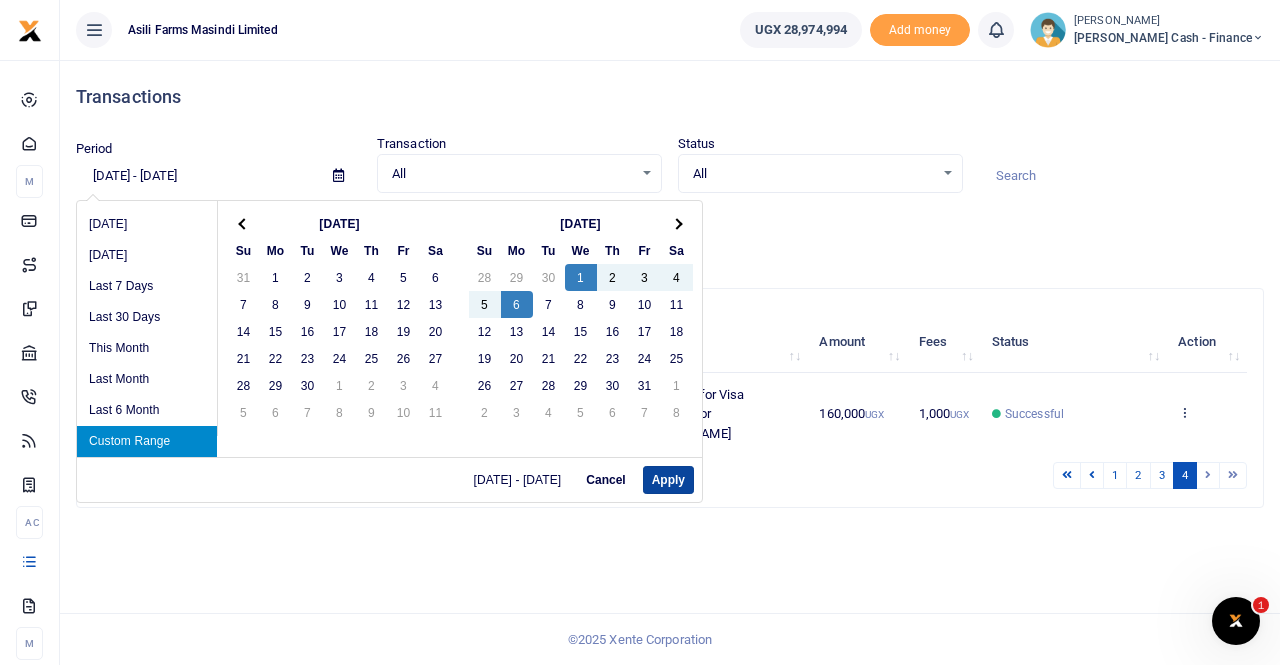 click on "Apply" at bounding box center [668, 480] 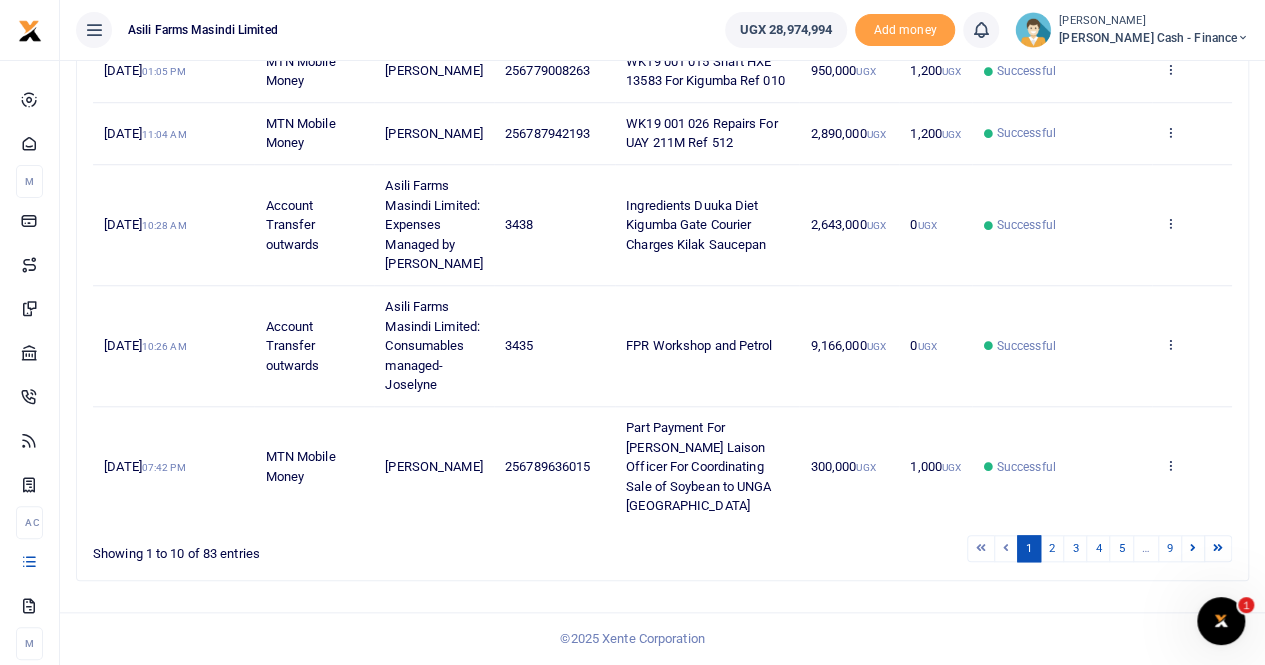 scroll, scrollTop: 756, scrollLeft: 0, axis: vertical 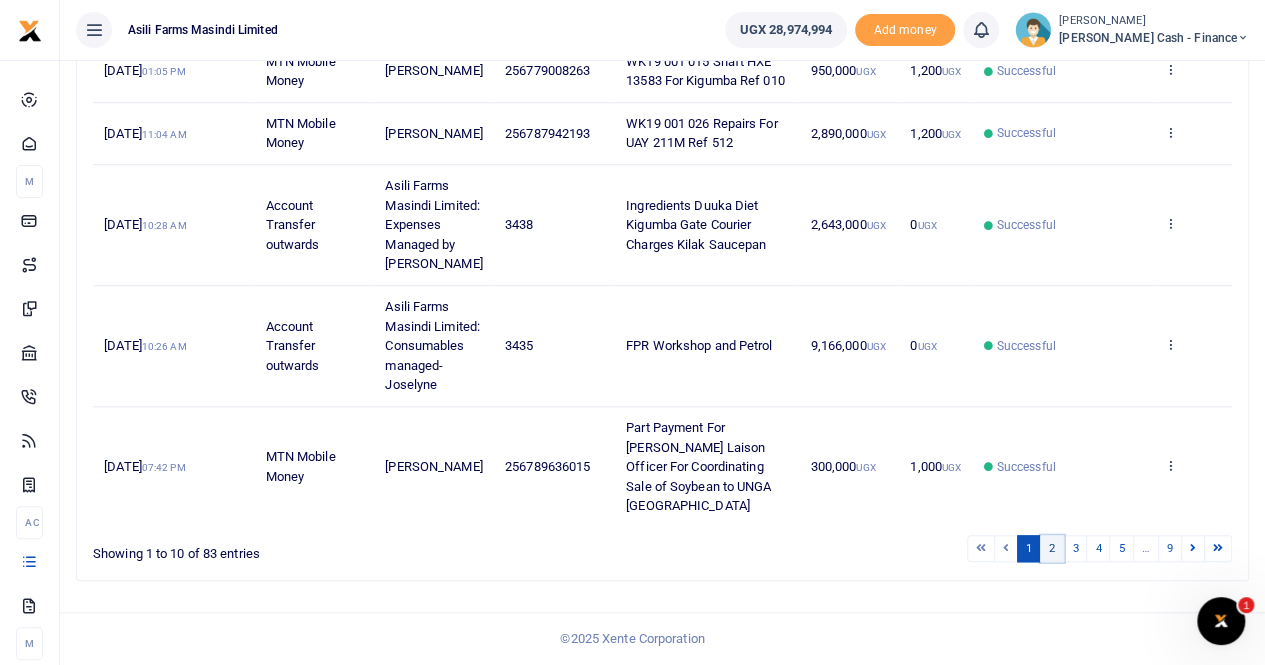 click on "2" at bounding box center [1052, 548] 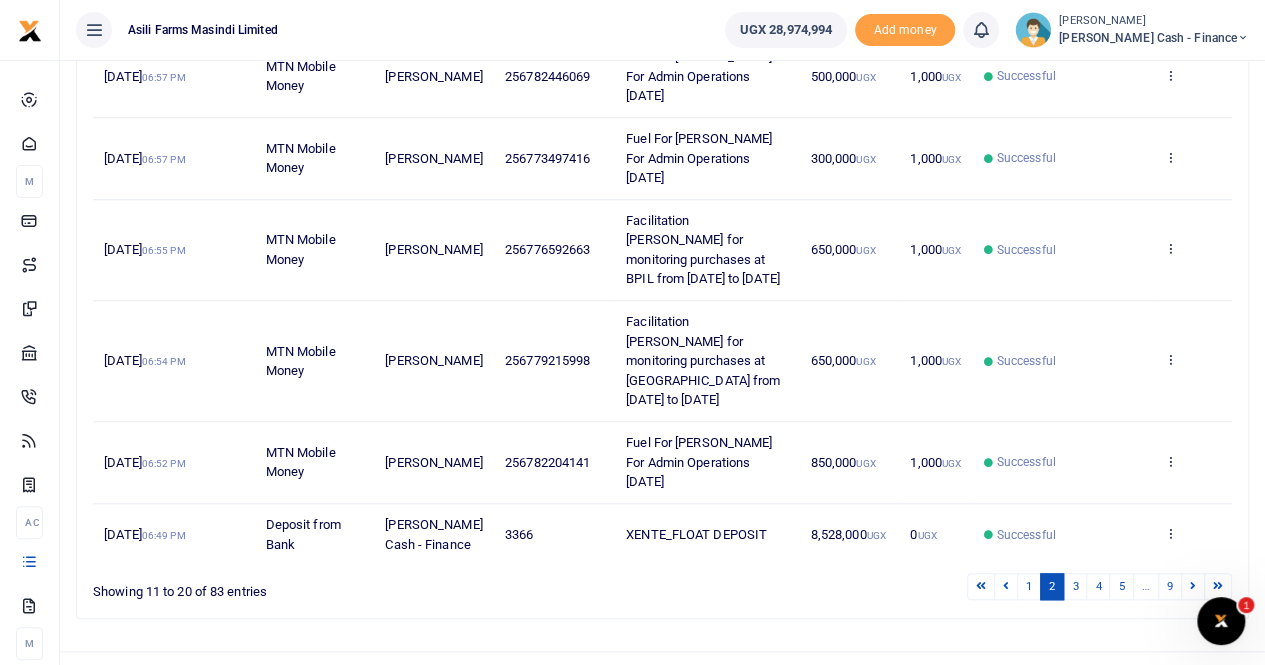 scroll, scrollTop: 736, scrollLeft: 0, axis: vertical 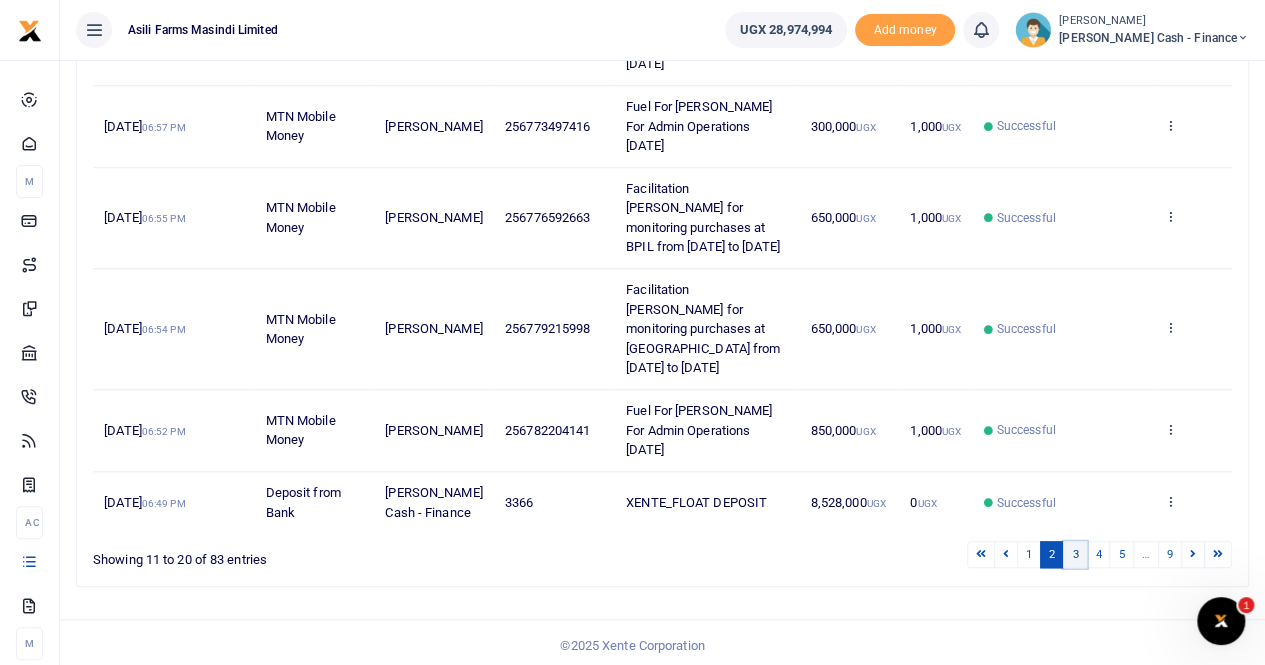 click on "3" at bounding box center (1075, 554) 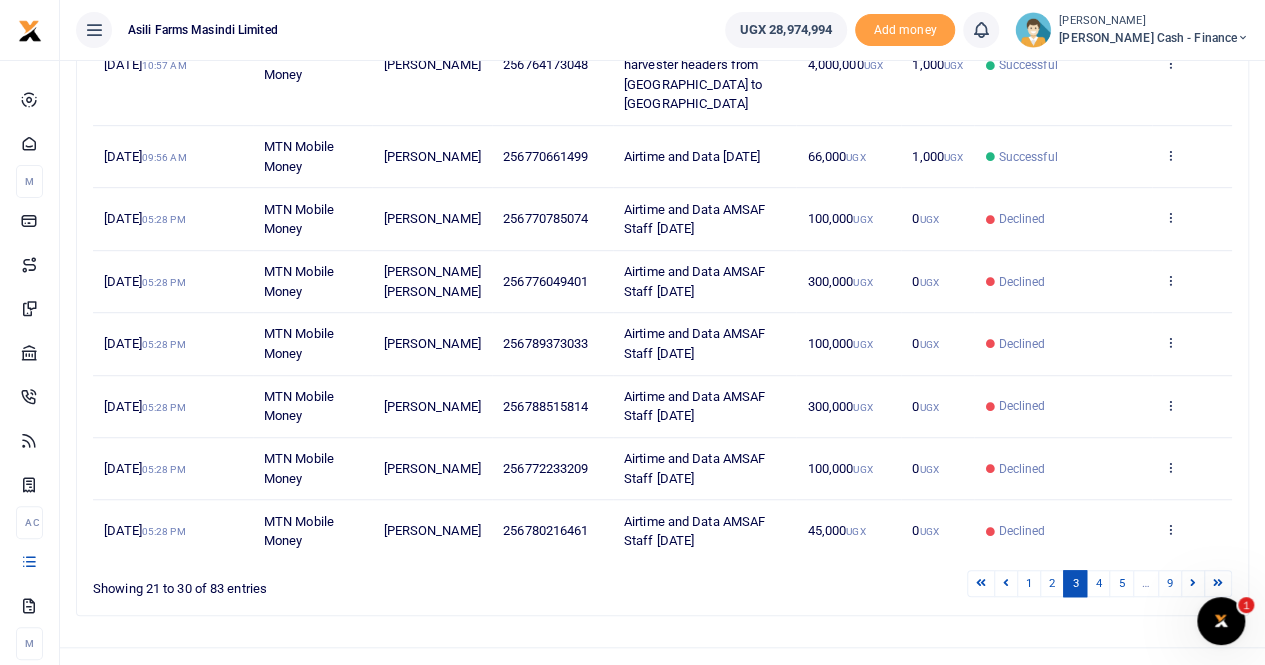 scroll, scrollTop: 522, scrollLeft: 0, axis: vertical 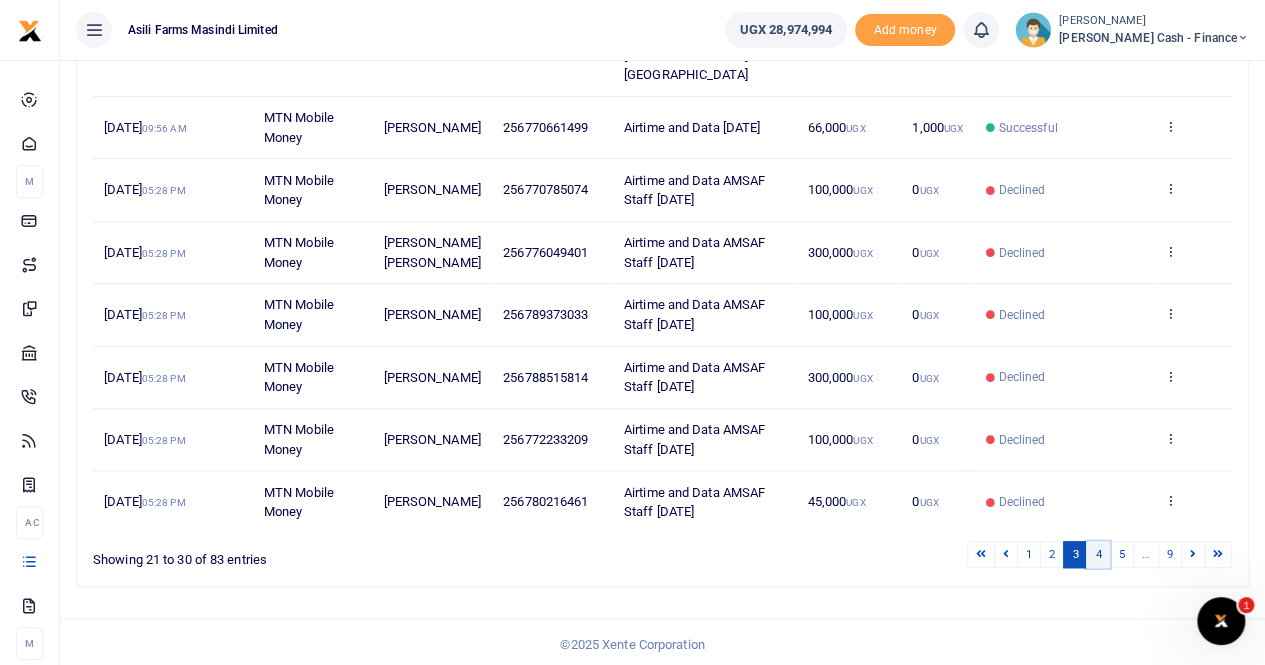 click on "4" at bounding box center [1098, 554] 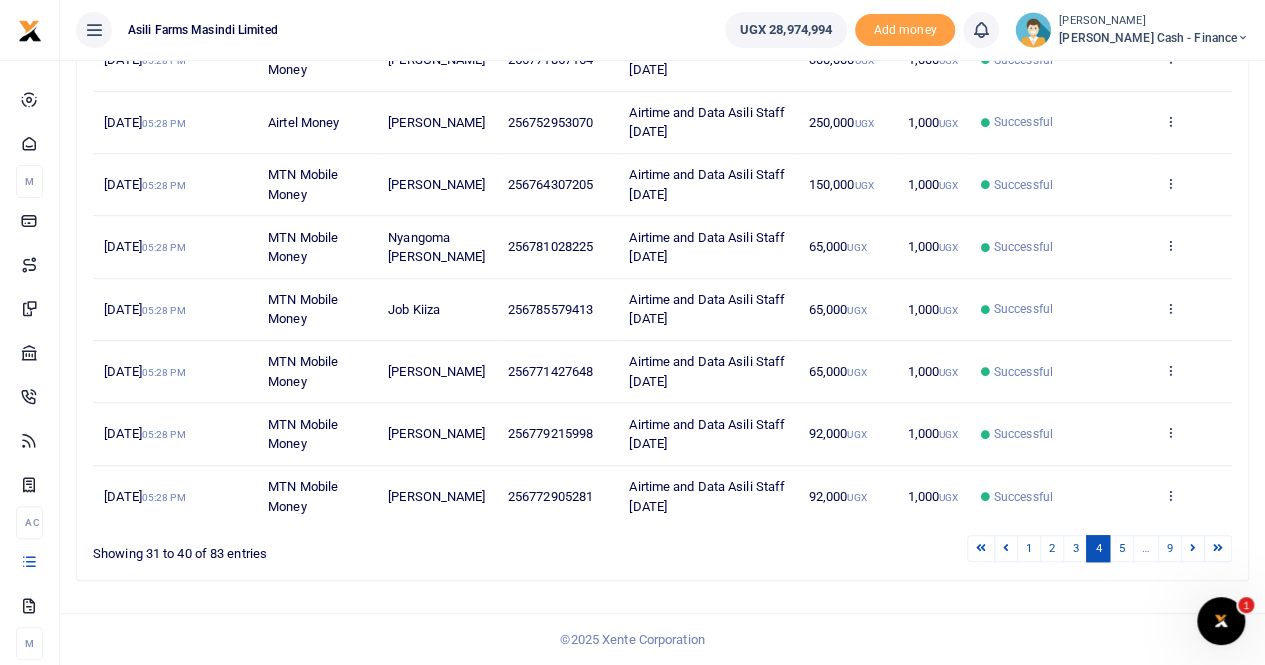 scroll, scrollTop: 502, scrollLeft: 0, axis: vertical 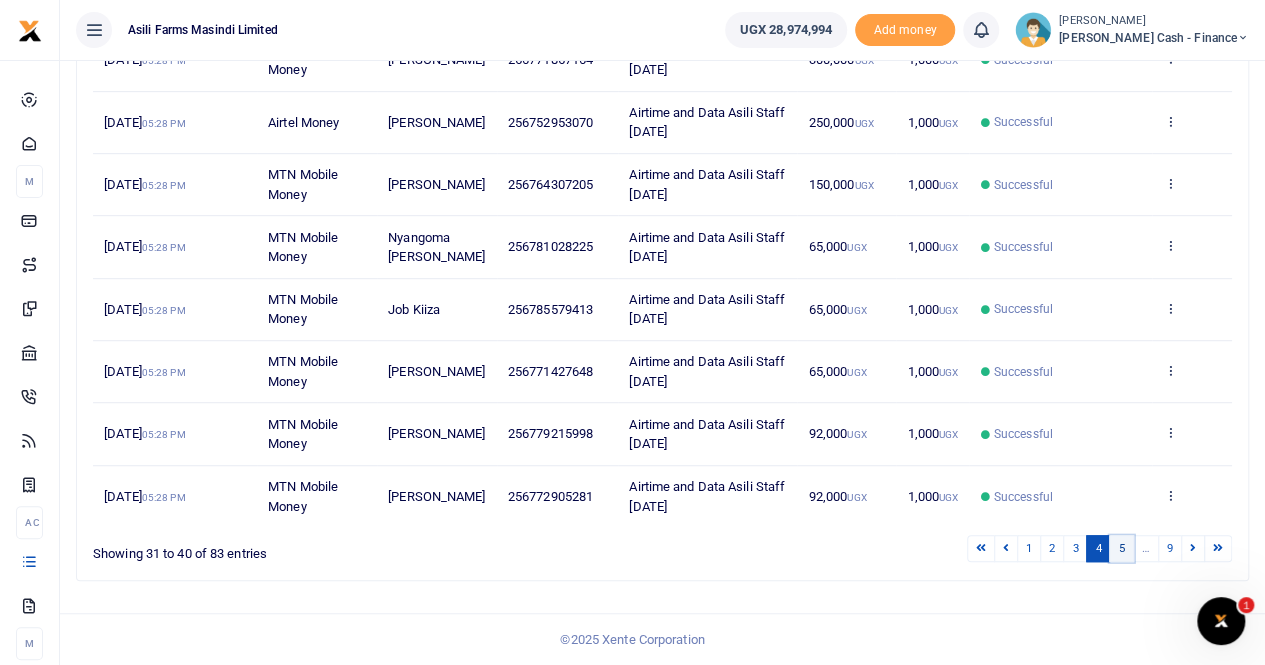 click on "5" at bounding box center (1121, 548) 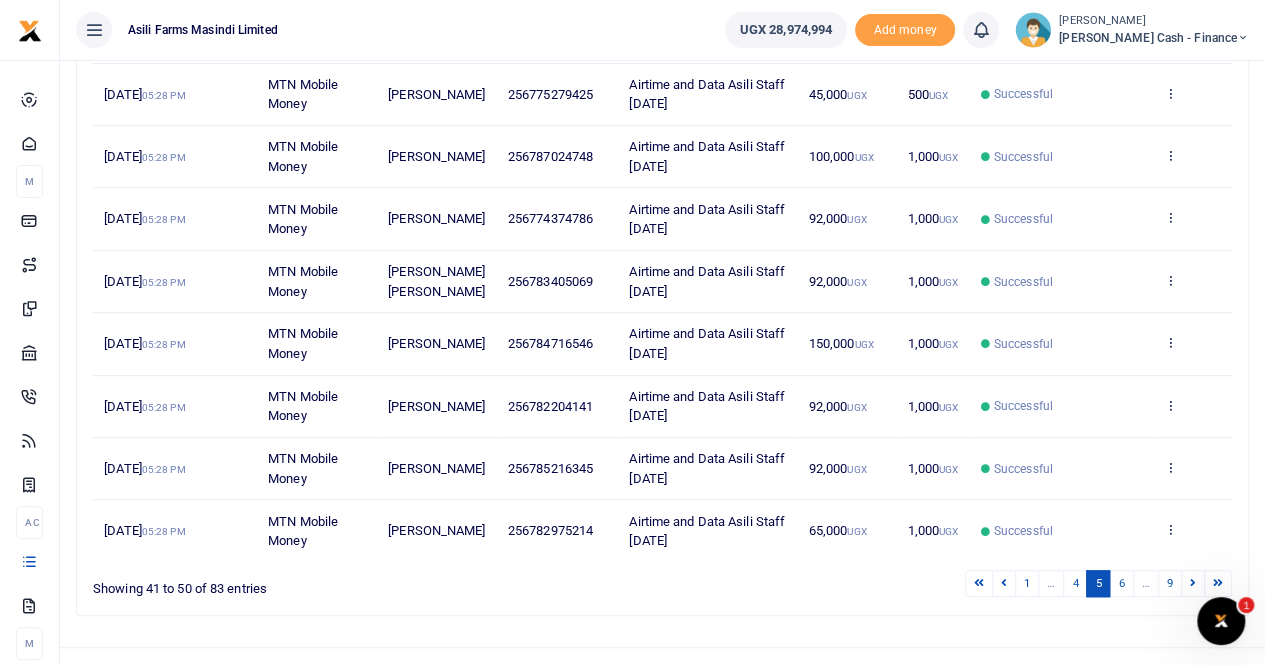 scroll, scrollTop: 482, scrollLeft: 0, axis: vertical 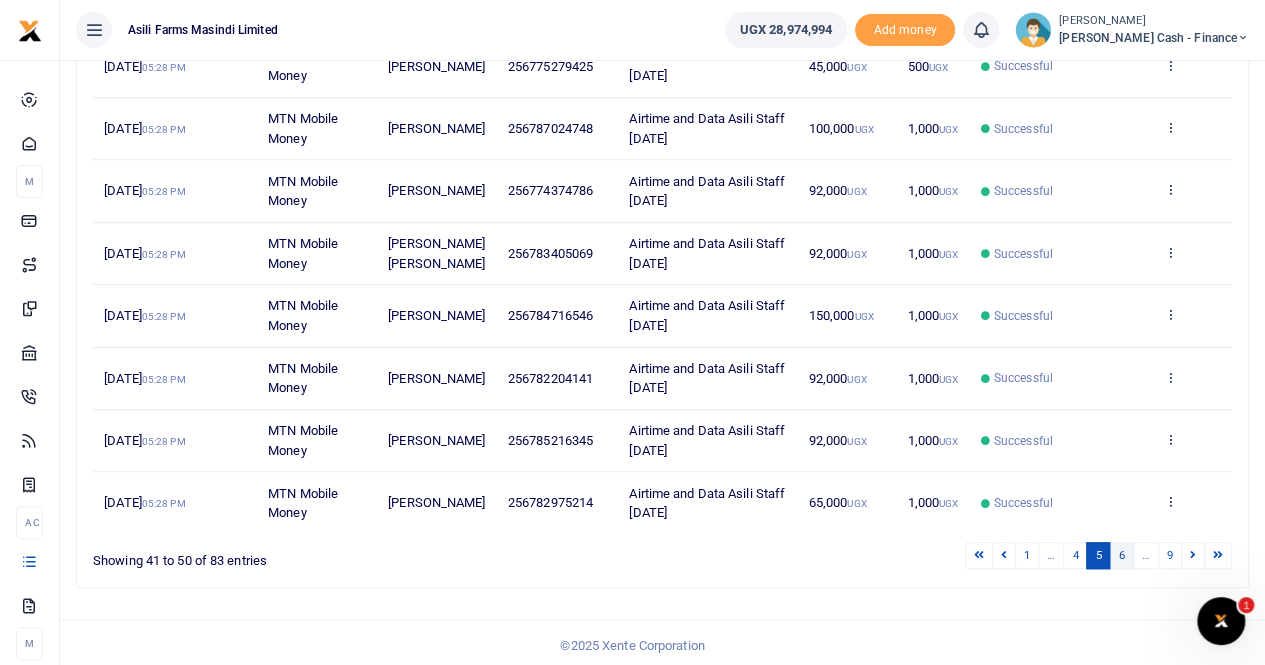 click on "6" at bounding box center [1121, 555] 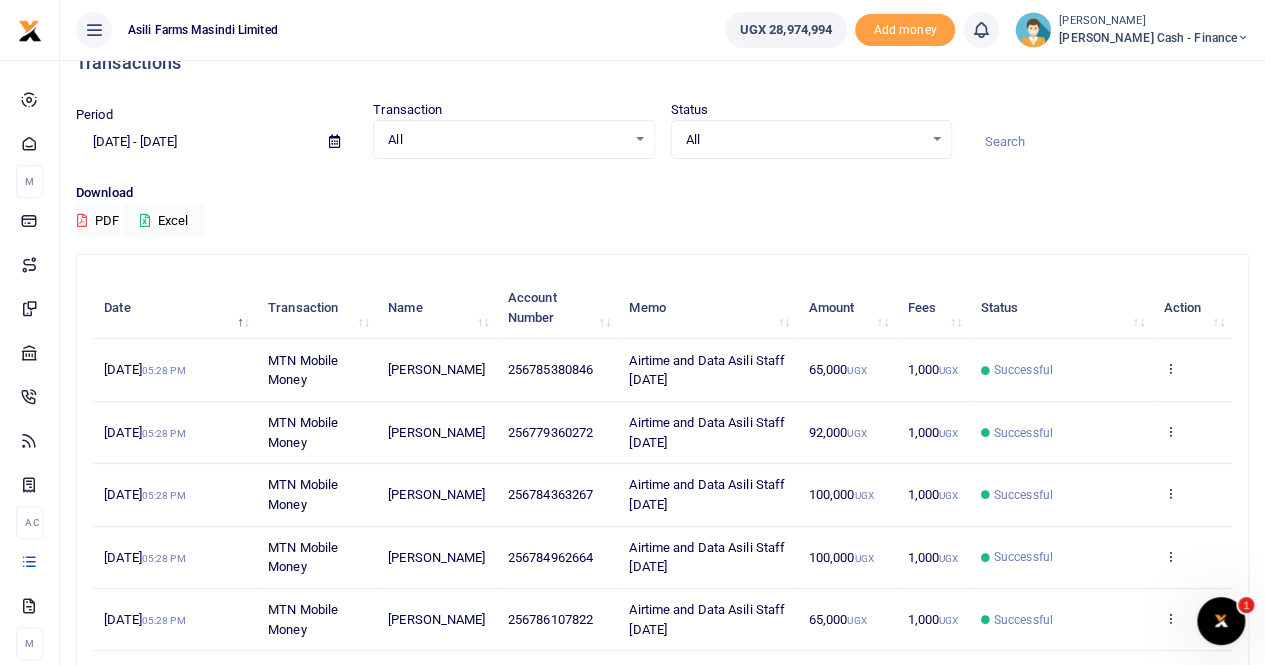 scroll, scrollTop: 0, scrollLeft: 0, axis: both 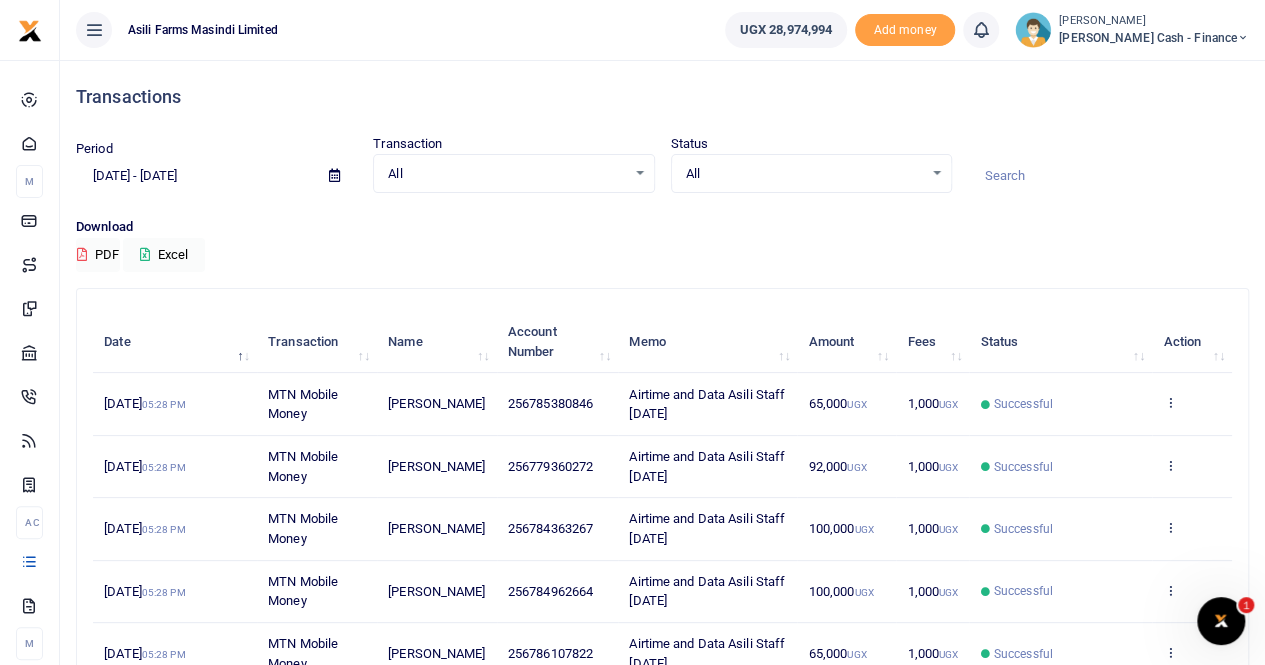 click at bounding box center (334, 175) 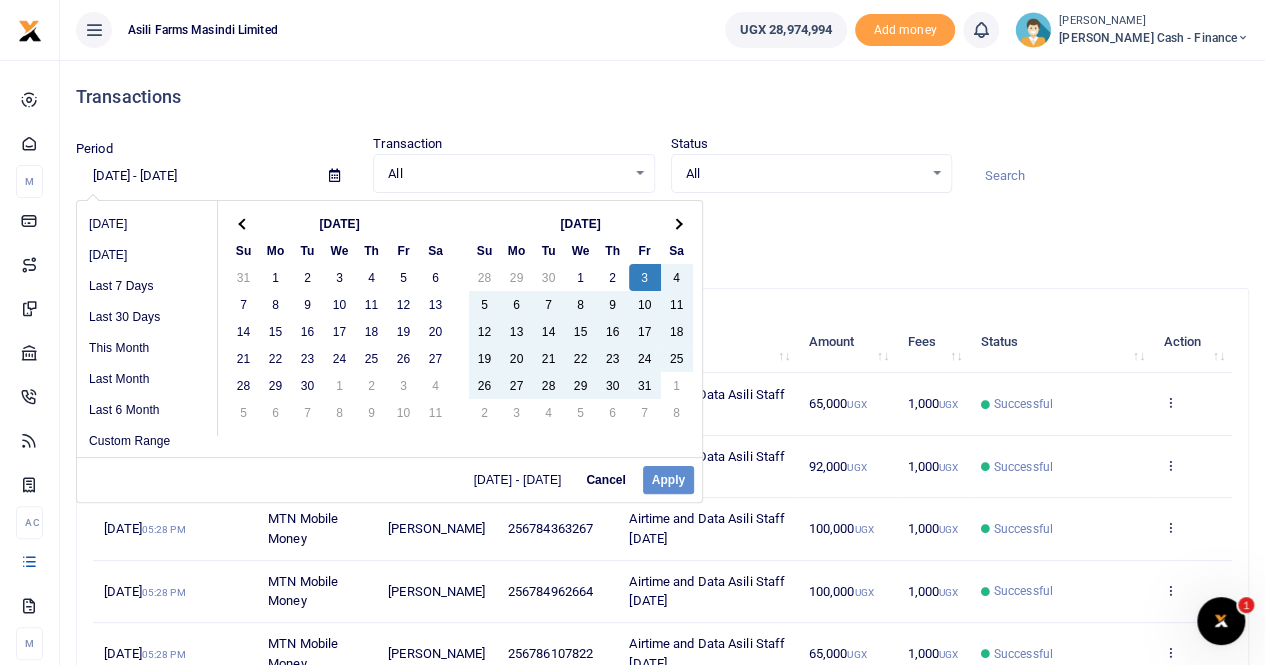 click on "[DATE] - [DATE] Cancel Apply" at bounding box center [389, 479] 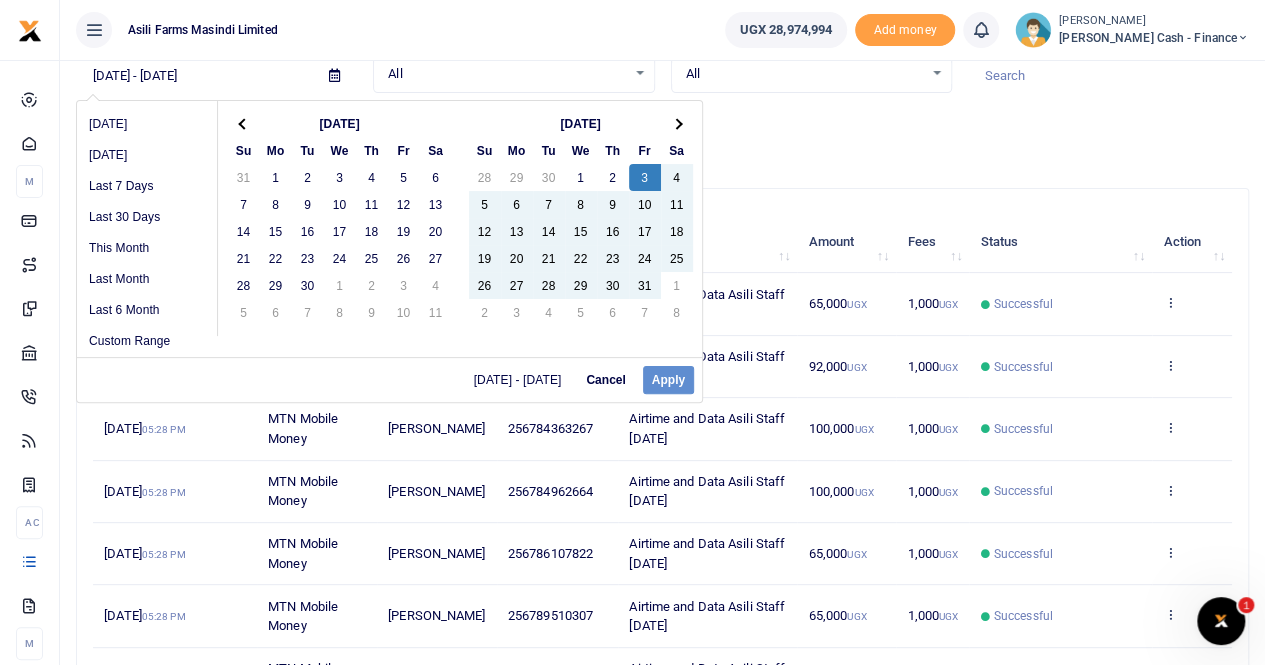 click on "[DATE] - [DATE] Cancel Apply" at bounding box center (389, 379) 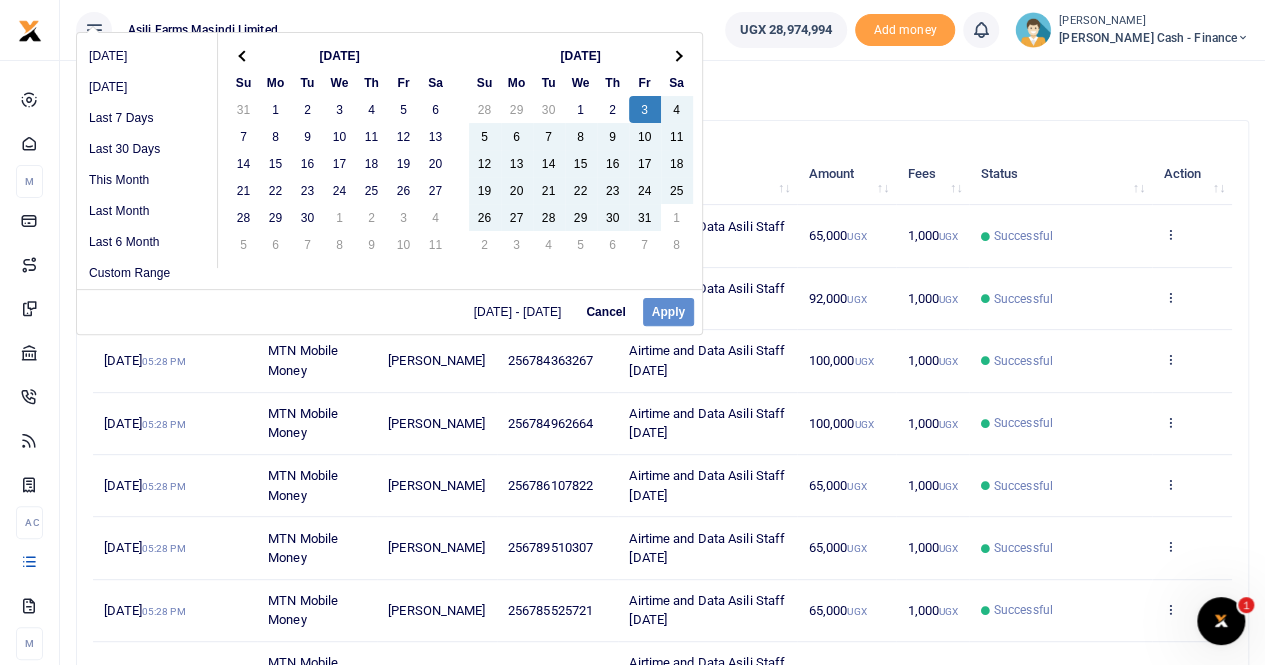 scroll, scrollTop: 200, scrollLeft: 0, axis: vertical 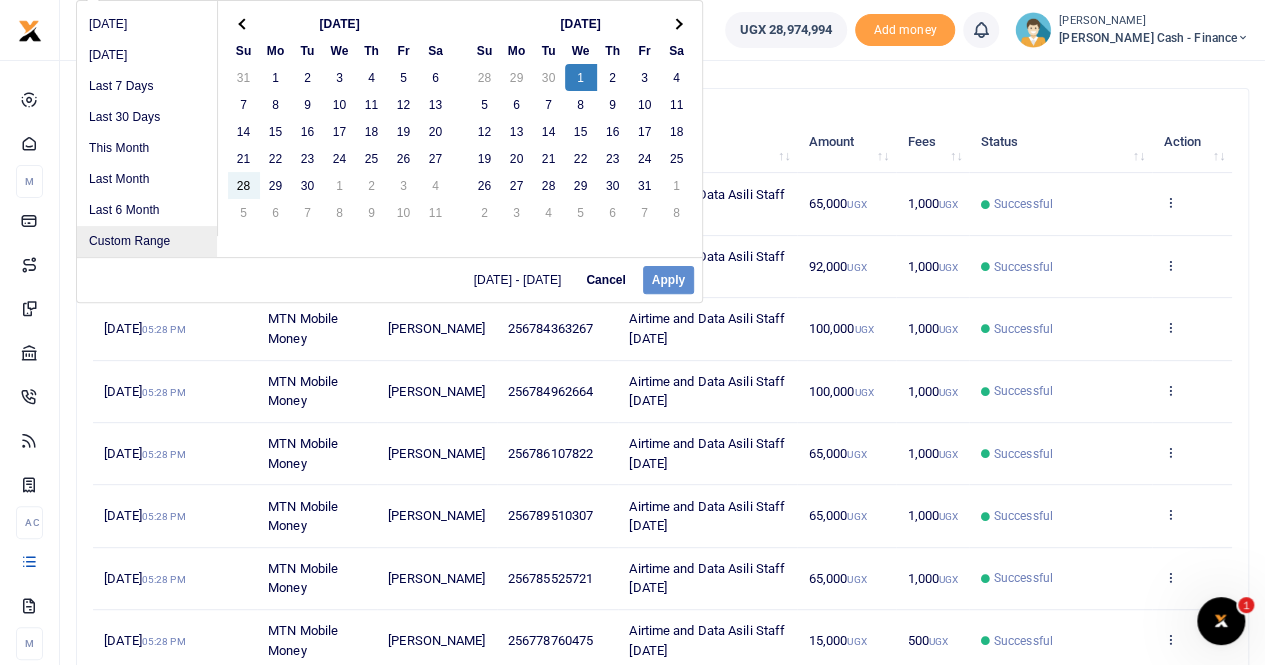 drag, startPoint x: 123, startPoint y: 241, endPoint x: 139, endPoint y: 229, distance: 20 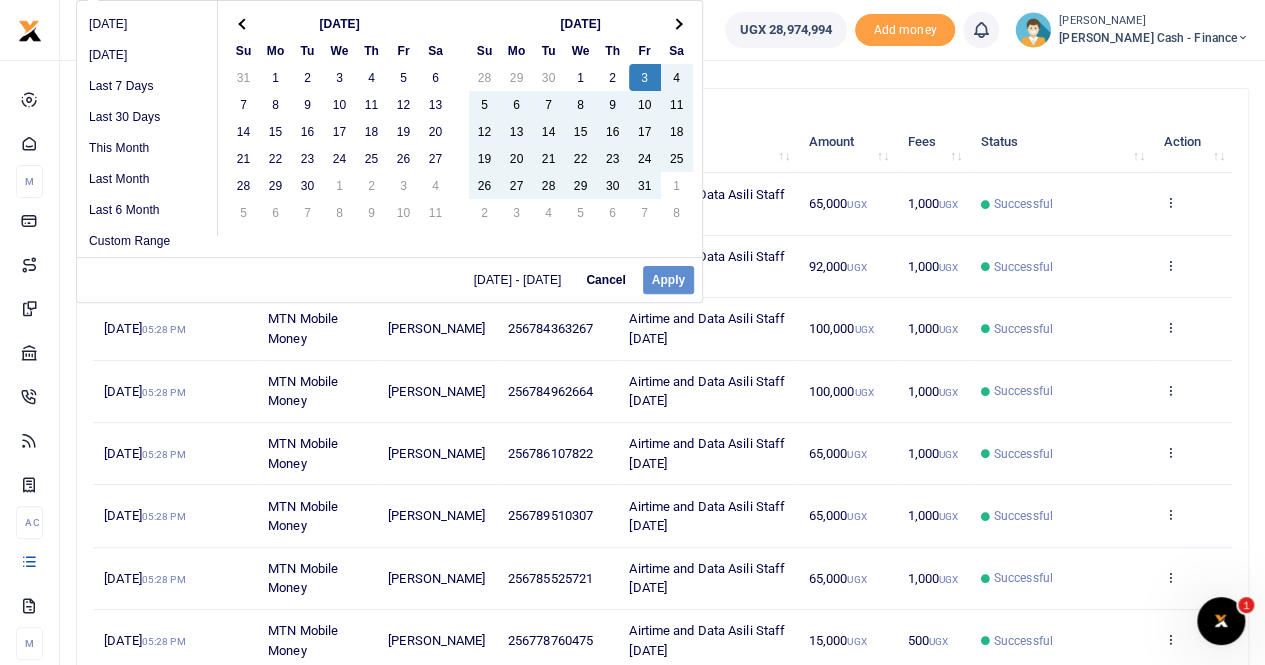 click on "[DATE] - [DATE] Cancel Apply" at bounding box center (389, 279) 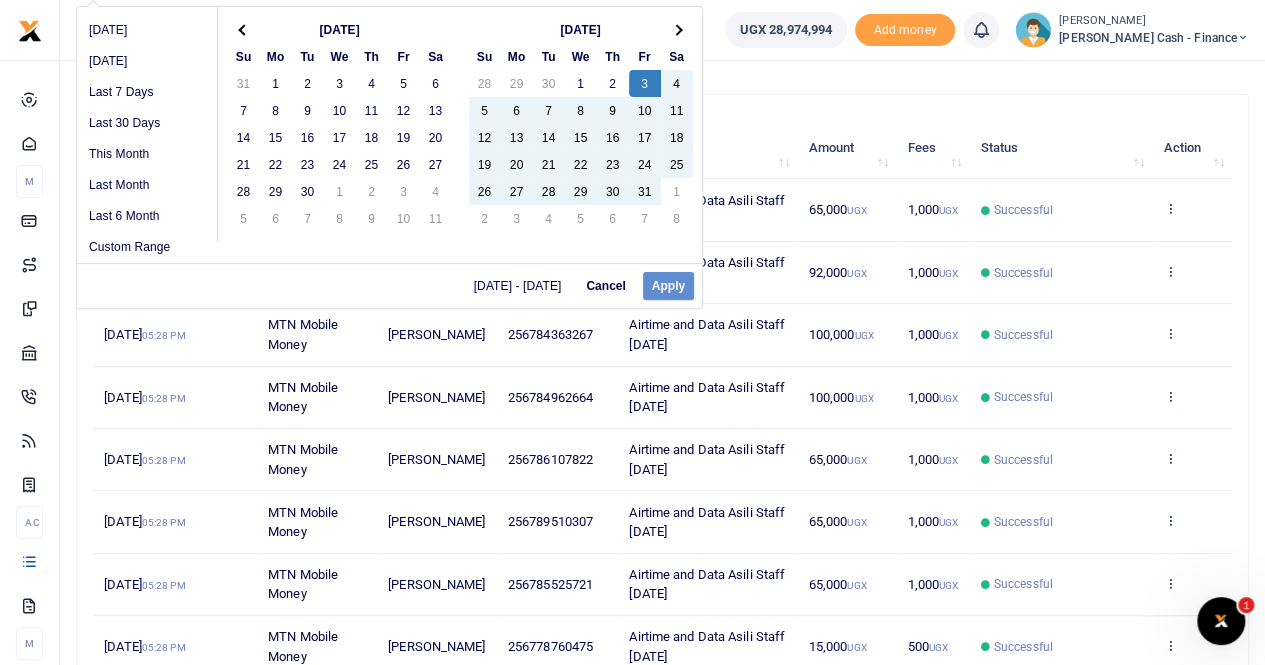 scroll, scrollTop: 100, scrollLeft: 0, axis: vertical 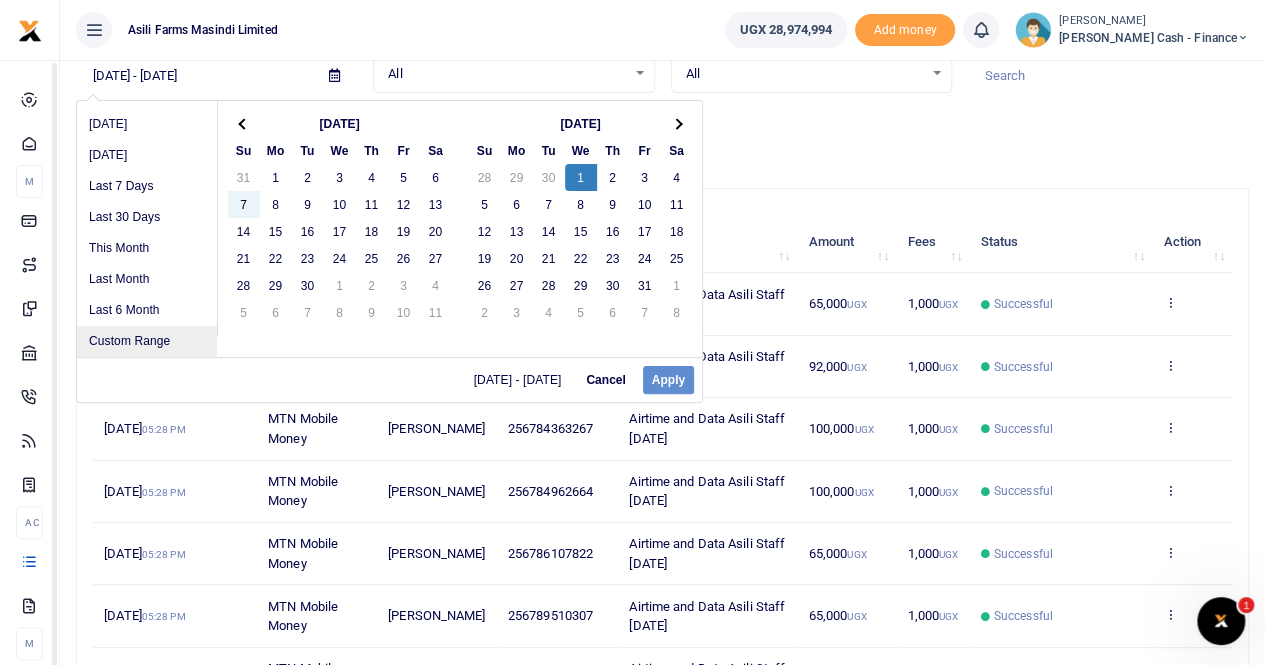 click on "Custom Range" at bounding box center [147, 341] 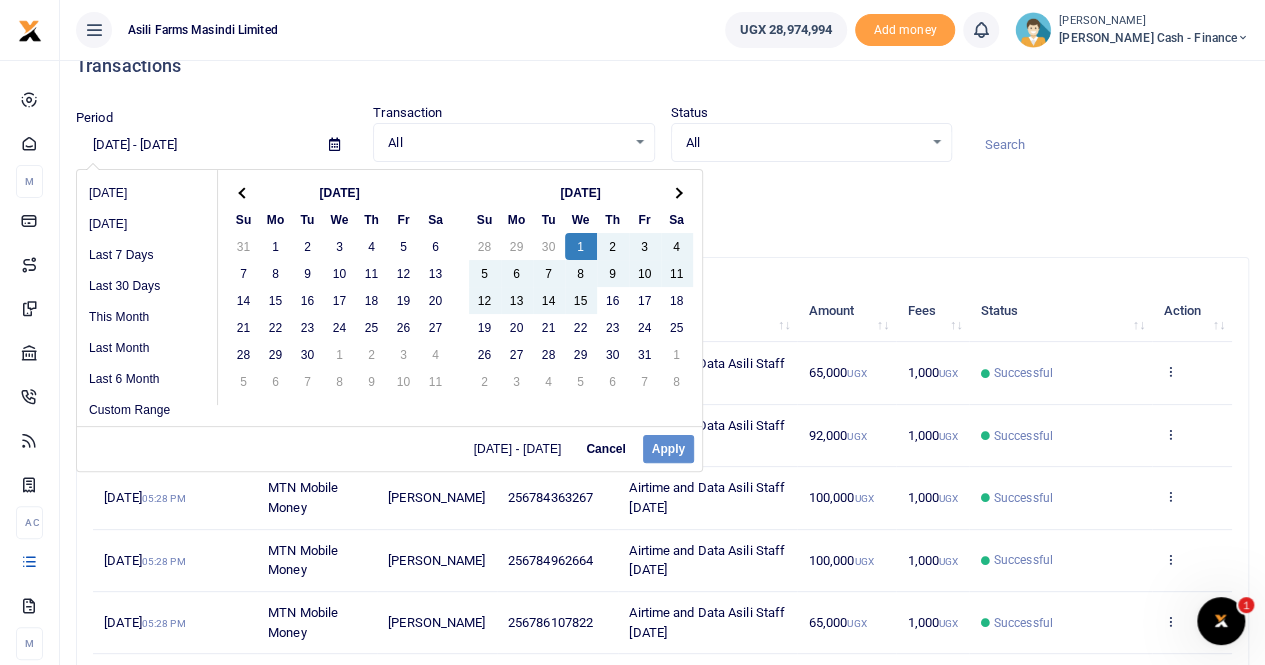 scroll, scrollTop: 0, scrollLeft: 0, axis: both 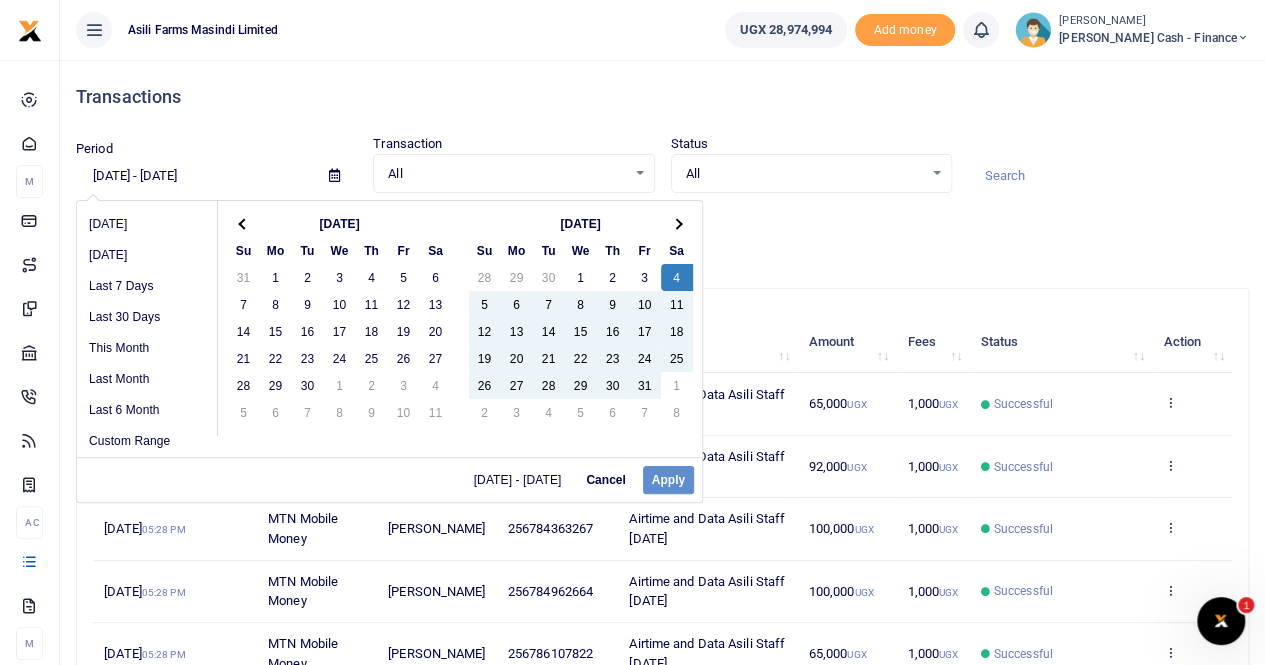 click on "[DATE] - [DATE] Cancel Apply" at bounding box center (389, 479) 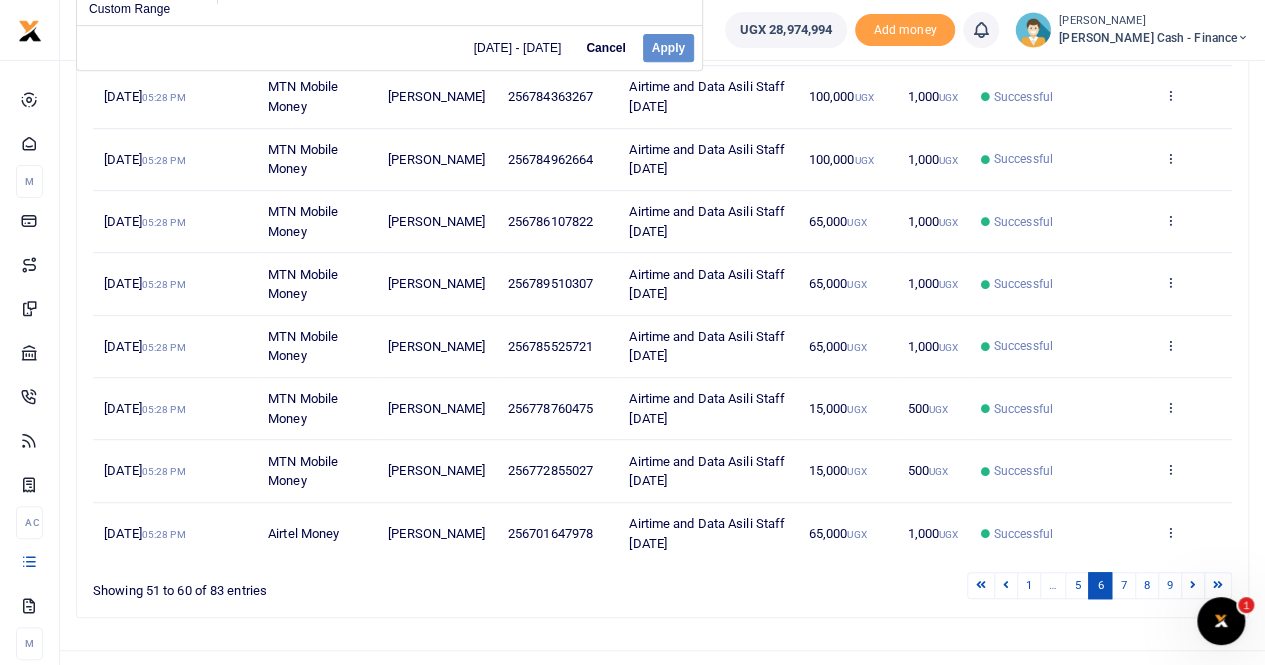 scroll, scrollTop: 463, scrollLeft: 0, axis: vertical 